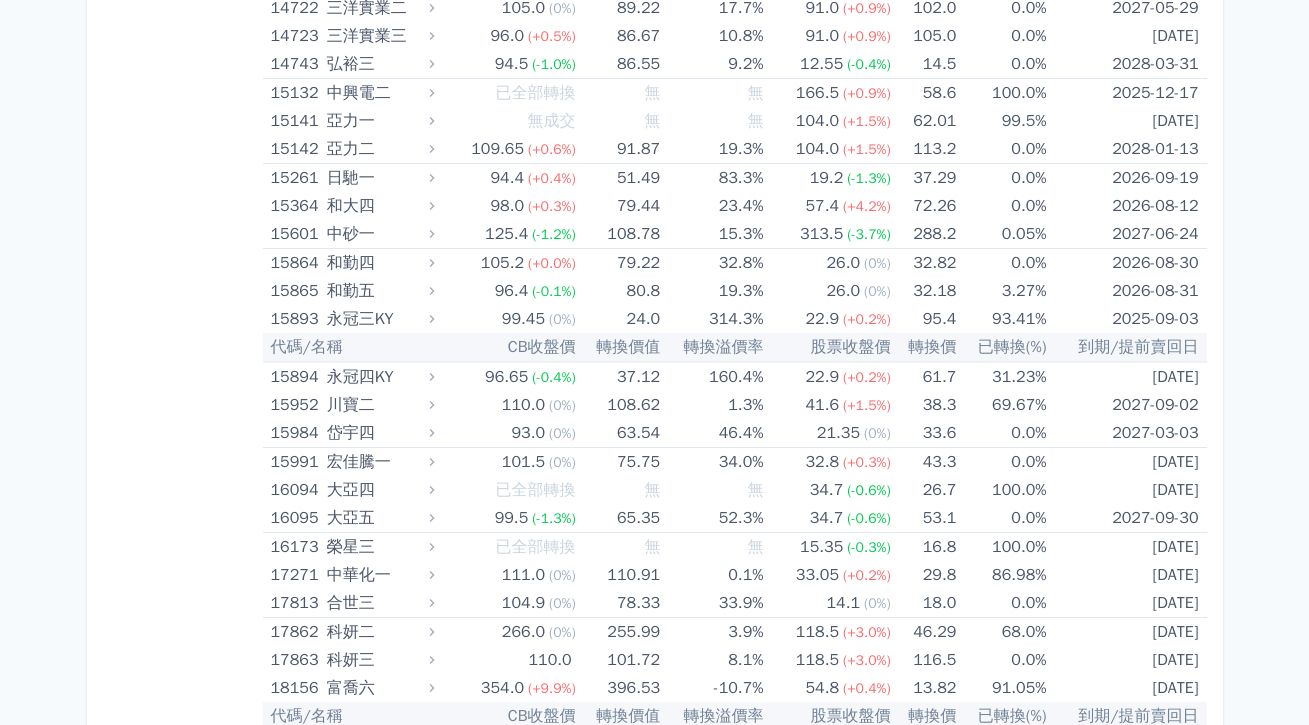 scroll, scrollTop: 0, scrollLeft: 0, axis: both 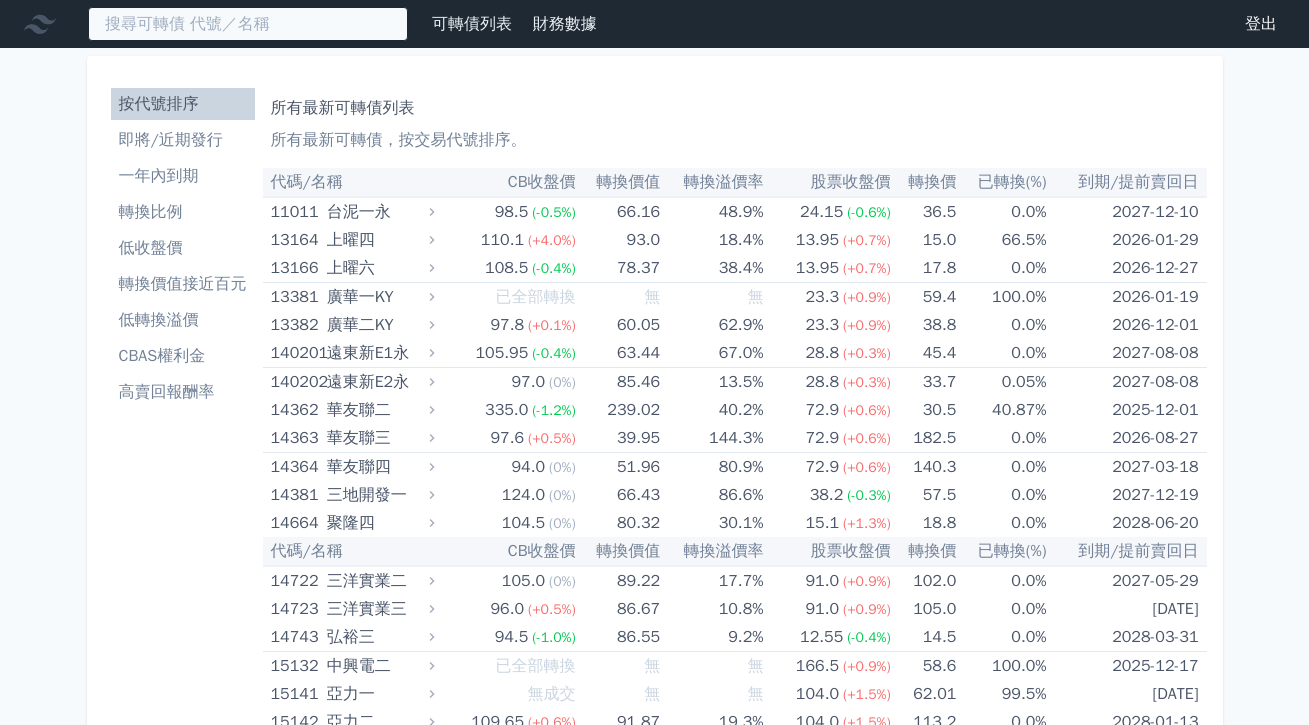 click at bounding box center (248, 24) 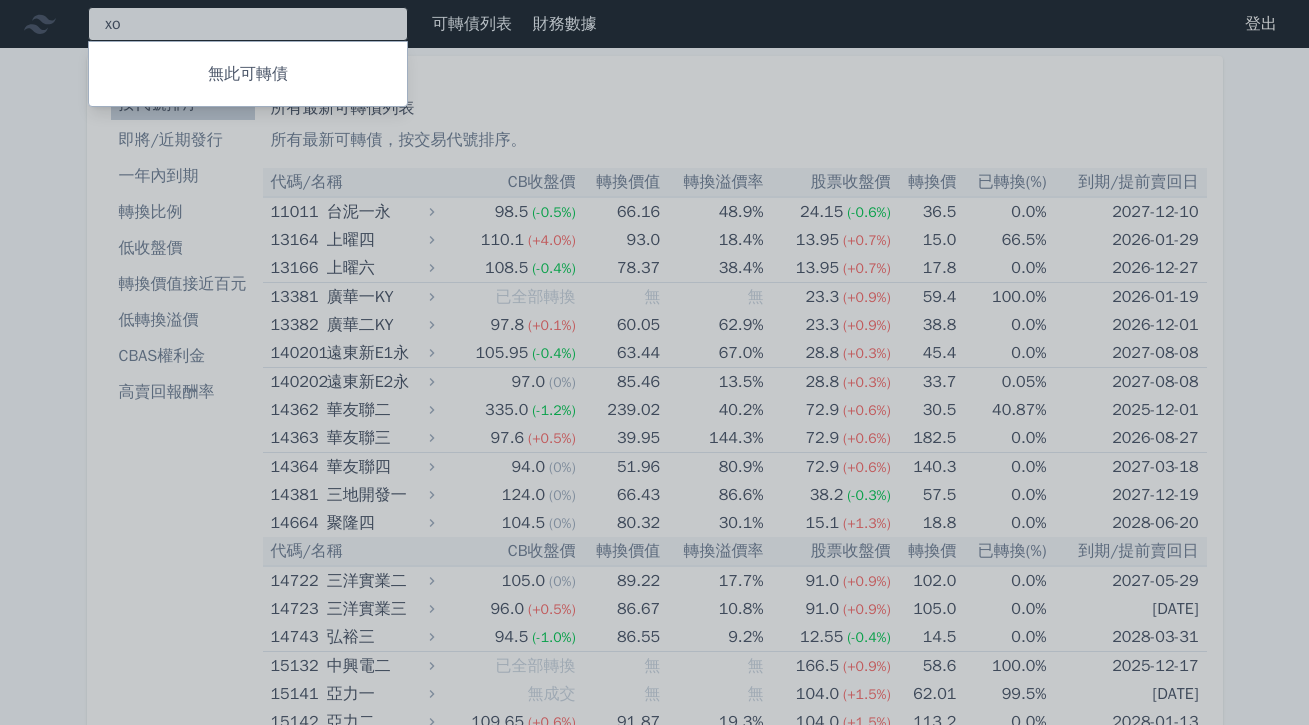 type on "[INITIAL]" 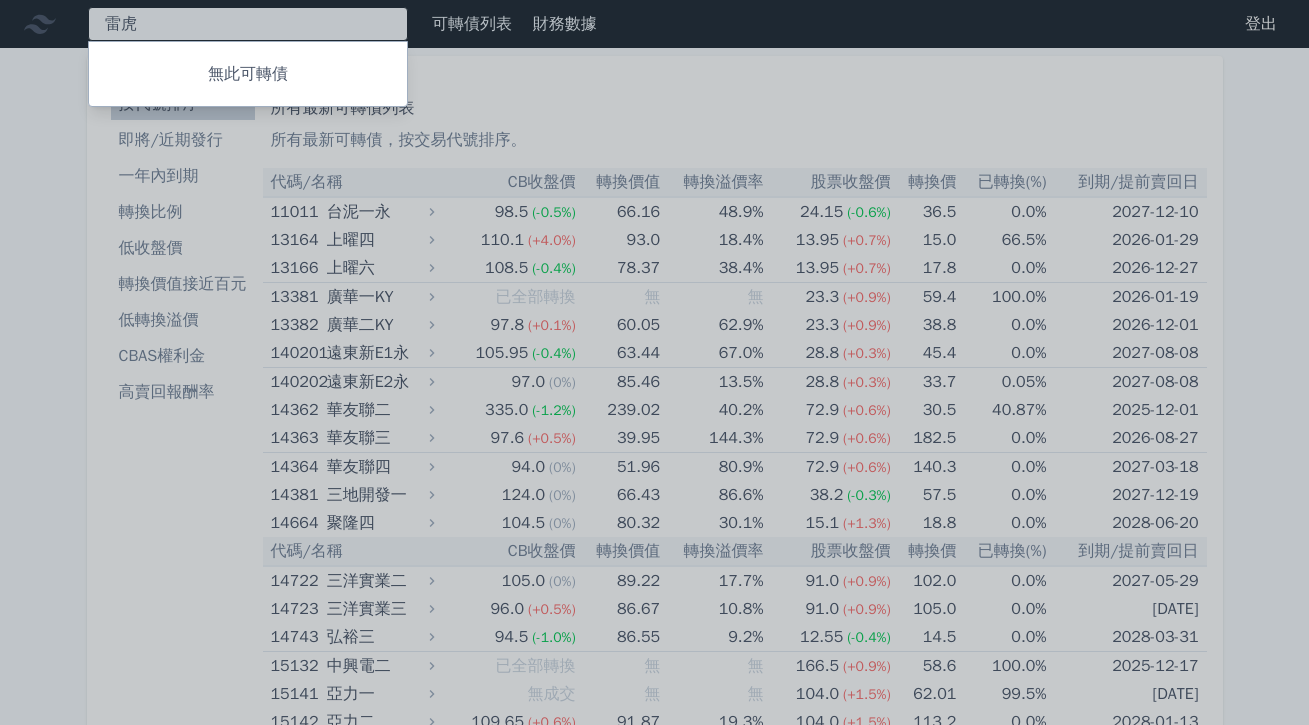 type on "雷" 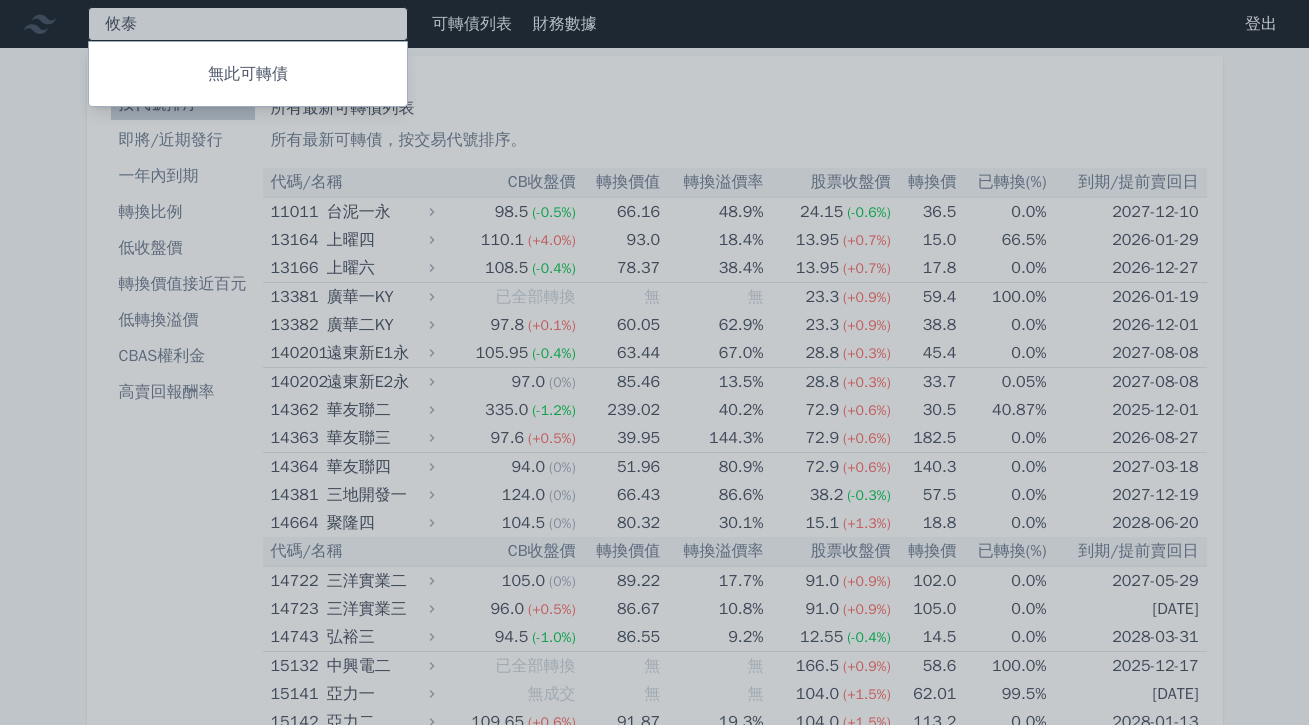 type on "攸" 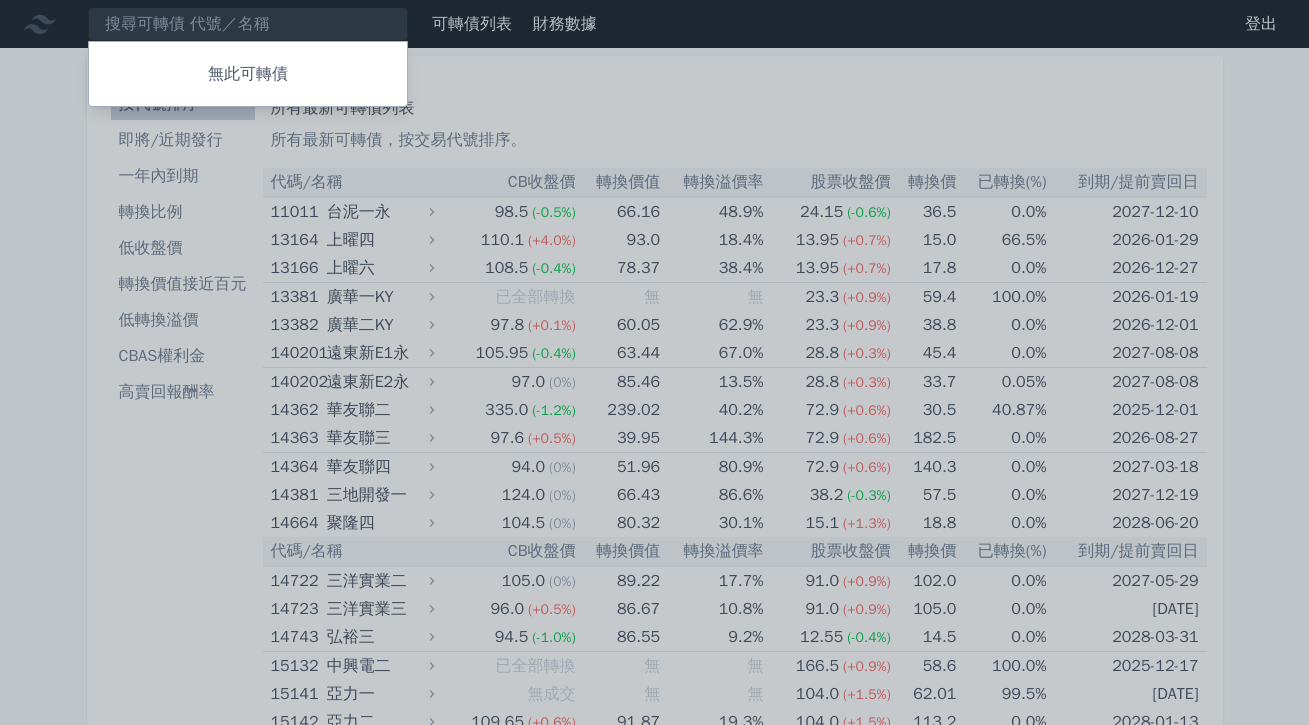 click at bounding box center (654, 362) 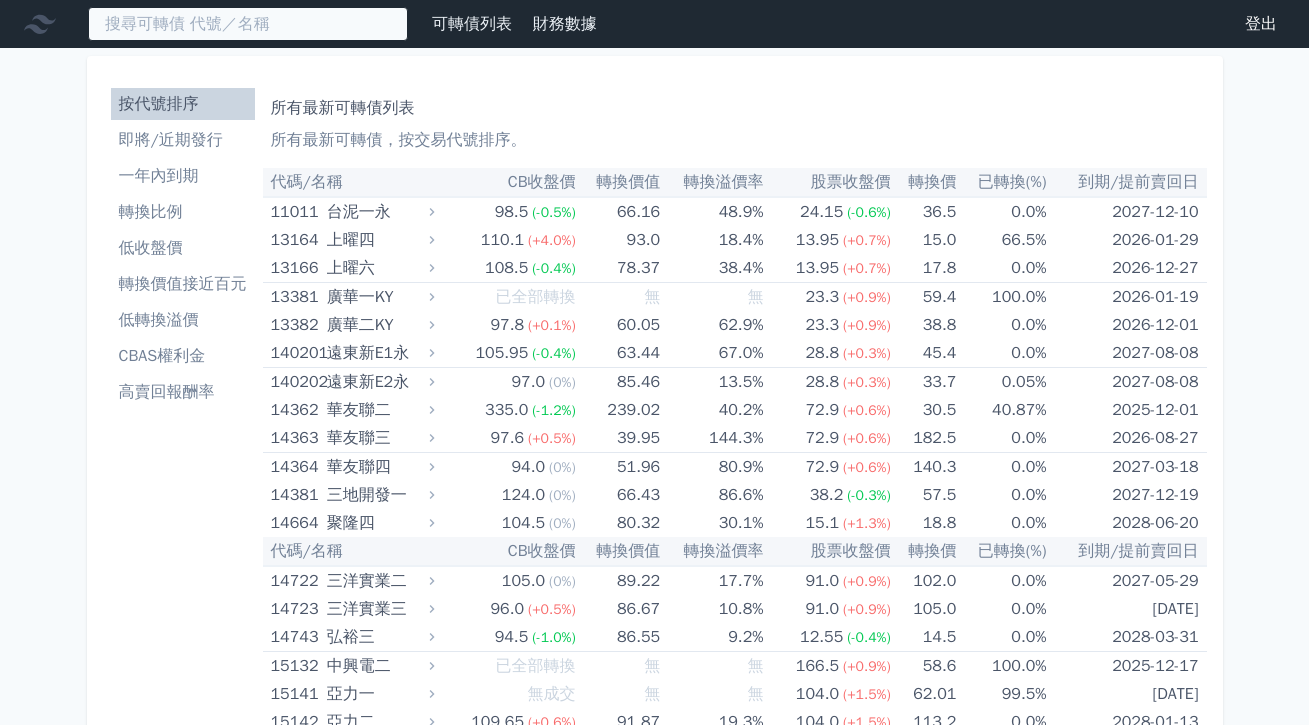 click at bounding box center [248, 24] 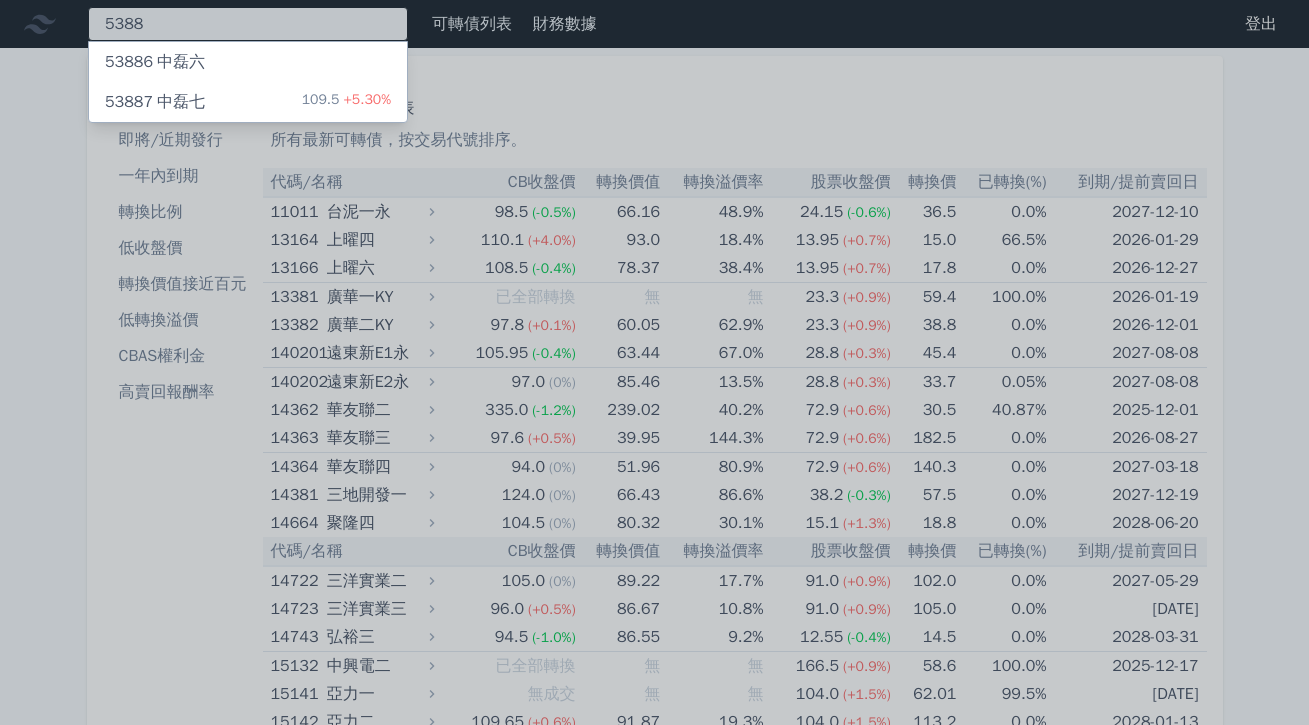type on "5388" 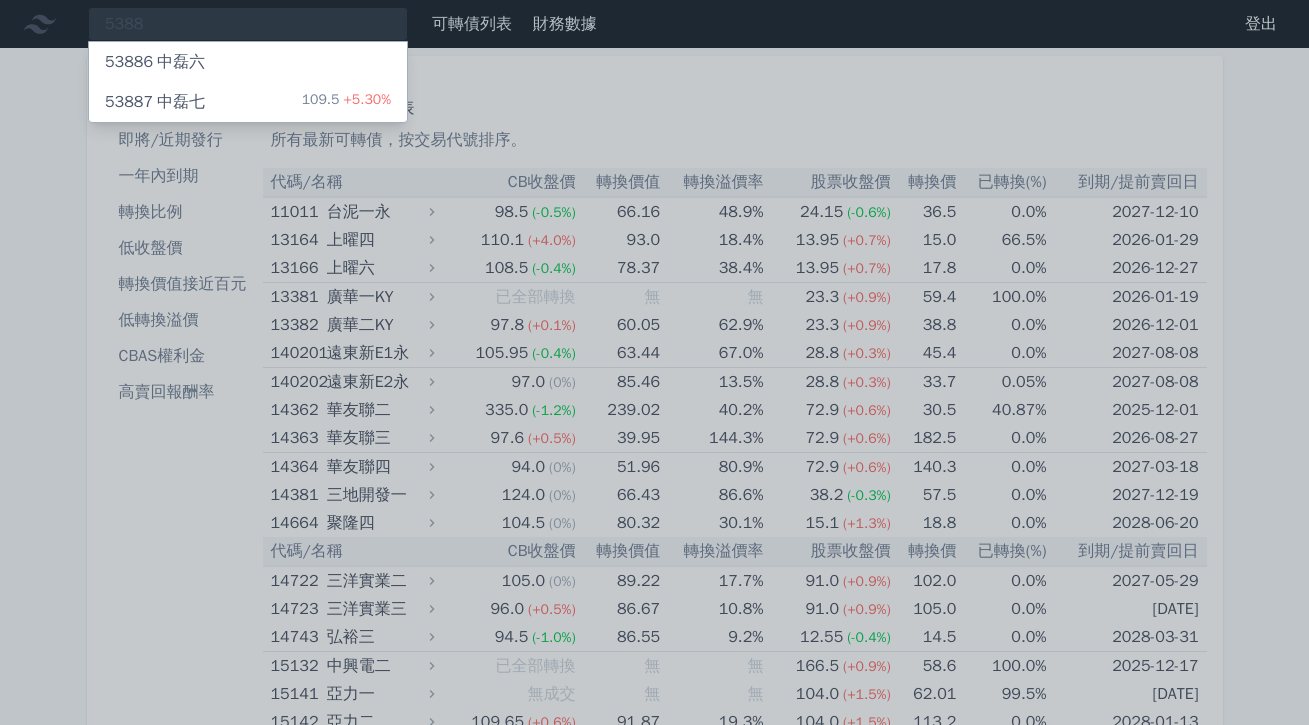 click on "53886 中磊六" at bounding box center (248, 62) 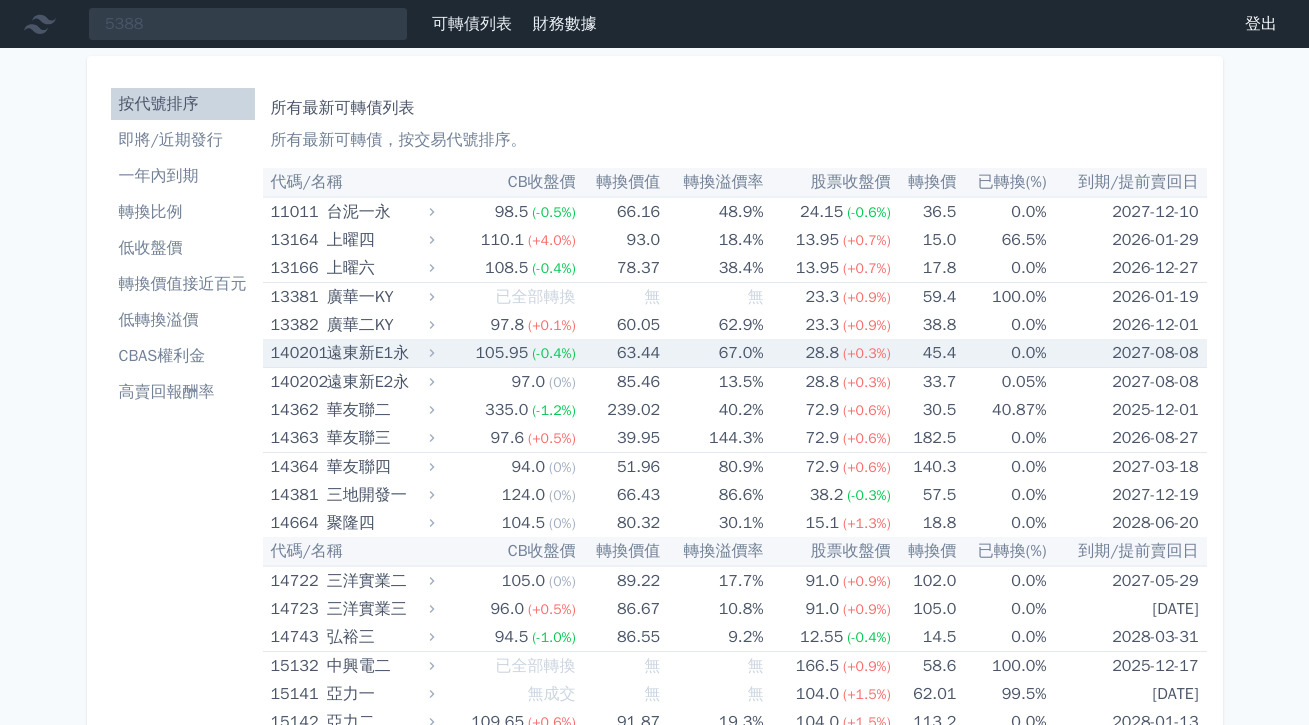 scroll, scrollTop: 15, scrollLeft: 0, axis: vertical 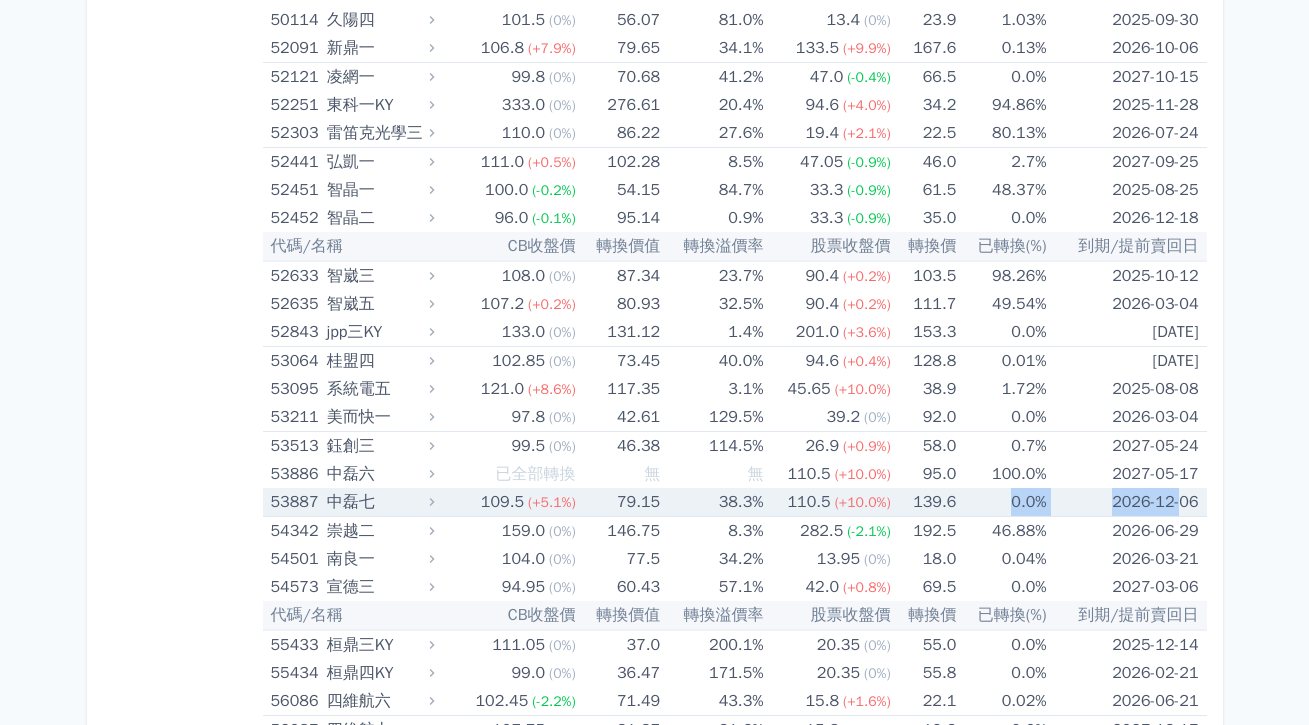 drag, startPoint x: 1178, startPoint y: 496, endPoint x: 976, endPoint y: 504, distance: 202.15836 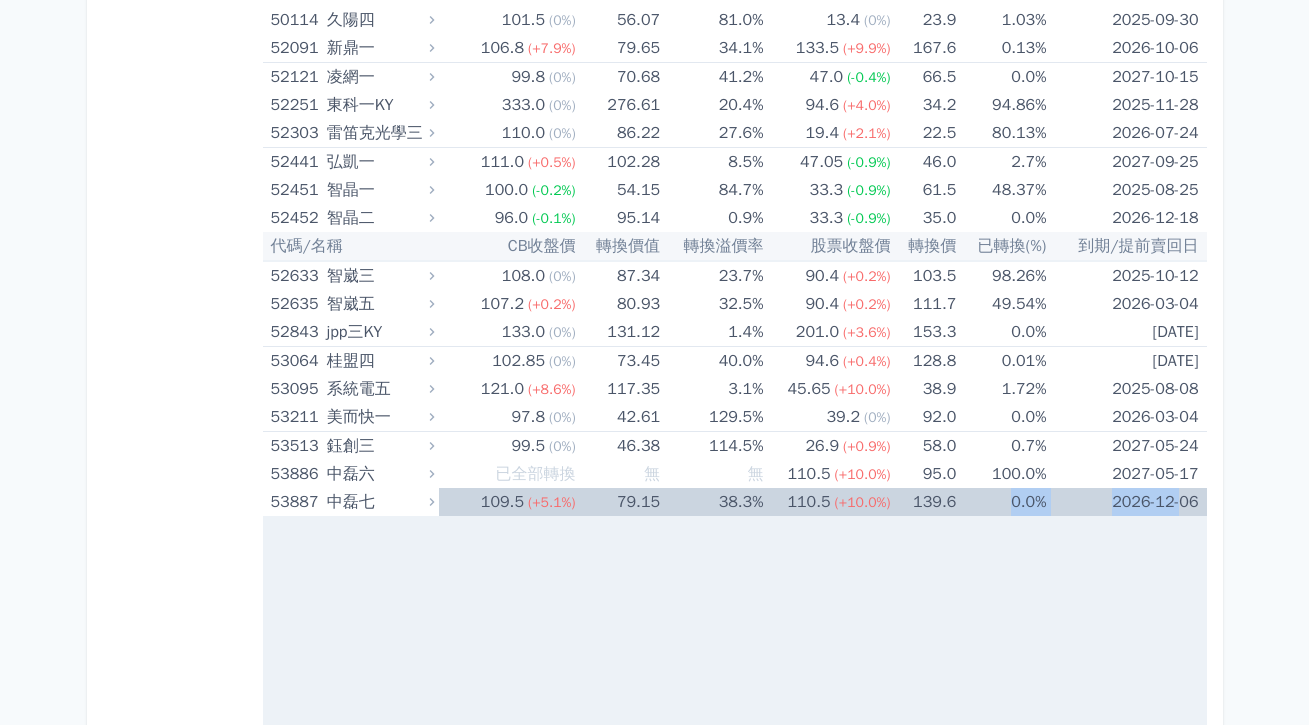 click on "[NUMBER]
[NUMBER] [NAME]
[NUMBER] [NAME]
[NUMBER] [NAME]
[VALUE] [PERCENT]
[NUMBER] [NAME]
[NUMBER] [NAME]
[NUMBER] [NAME]
[NUMBER] [NAME]
[NUMBER] [NAME]
[NUMBER] [NAME]
[VALUE] [PERCENT]
[NUMBER] [NAME]
[VALUE] [PERCENT]
[NAME]
[NAME]
[NAME]
[LOGOUT]
[LOGOUT]
[NAME]
[NAME]
[NAME]" at bounding box center [654, -434] 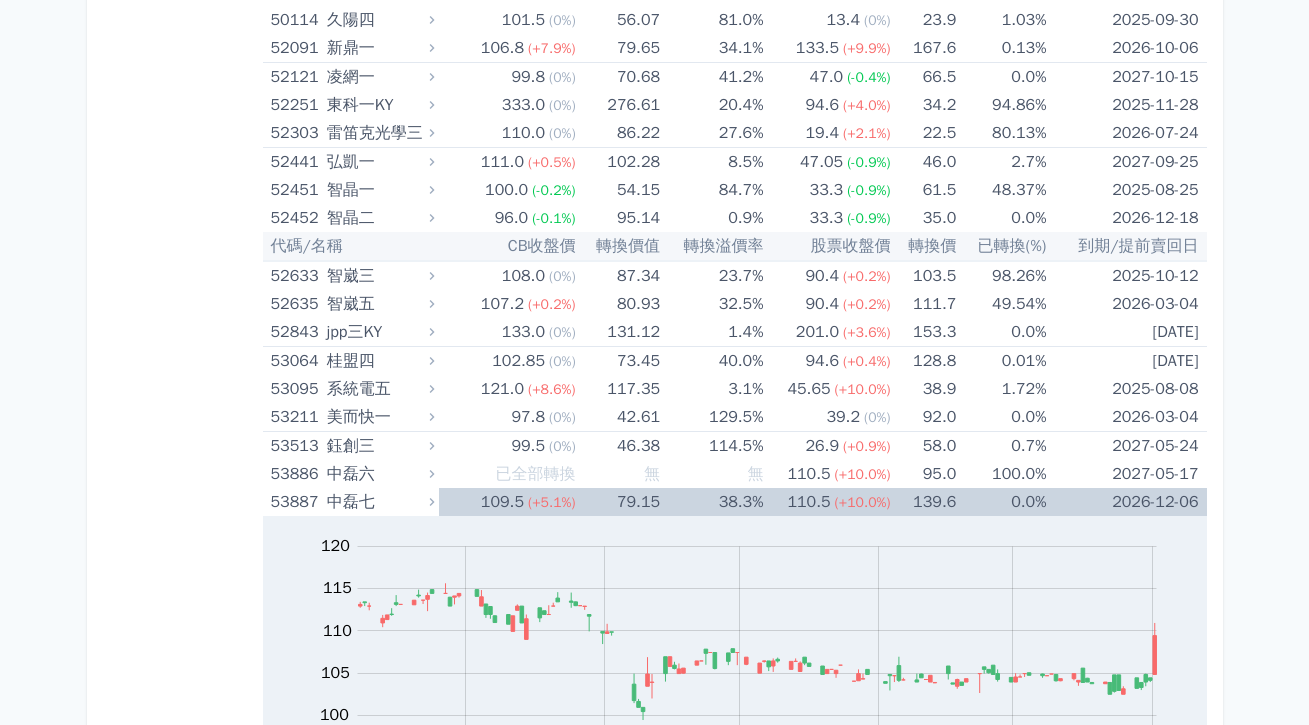 click on "[NUMBER]
[NUMBER] [NAME]
[NUMBER] [NAME]
[NUMBER] [NAME]
[VALUE] [PERCENT]
[NUMBER] [NAME]
[NUMBER] [NAME]
[NUMBER] [NAME]
[NUMBER] [NAME]
[NUMBER] [NAME]
[NUMBER] [NAME]
[VALUE] [PERCENT]
[NUMBER] [NAME]
[VALUE] [PERCENT]
[NAME]
[NAME]
[NAME]
[LOGOUT]
[LOGOUT]
[NAME]
[NAME]
[NAME]" at bounding box center (654, -434) 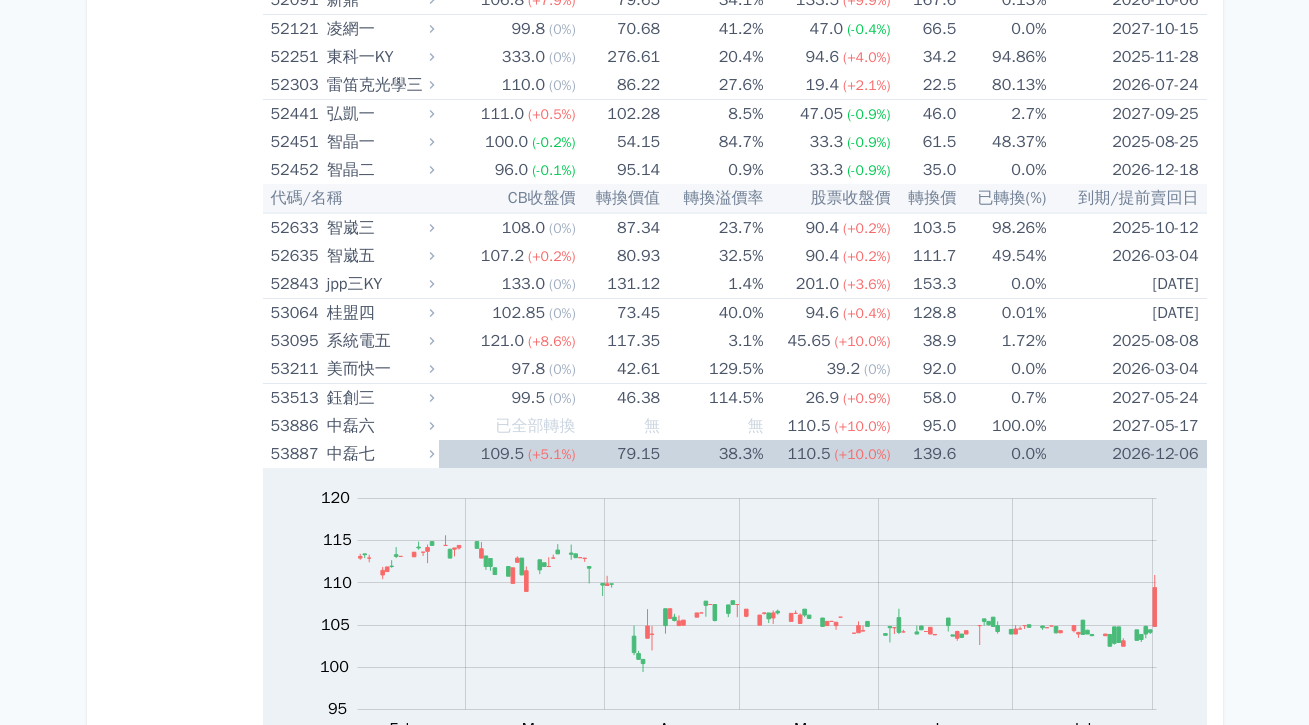 scroll, scrollTop: 7178, scrollLeft: 0, axis: vertical 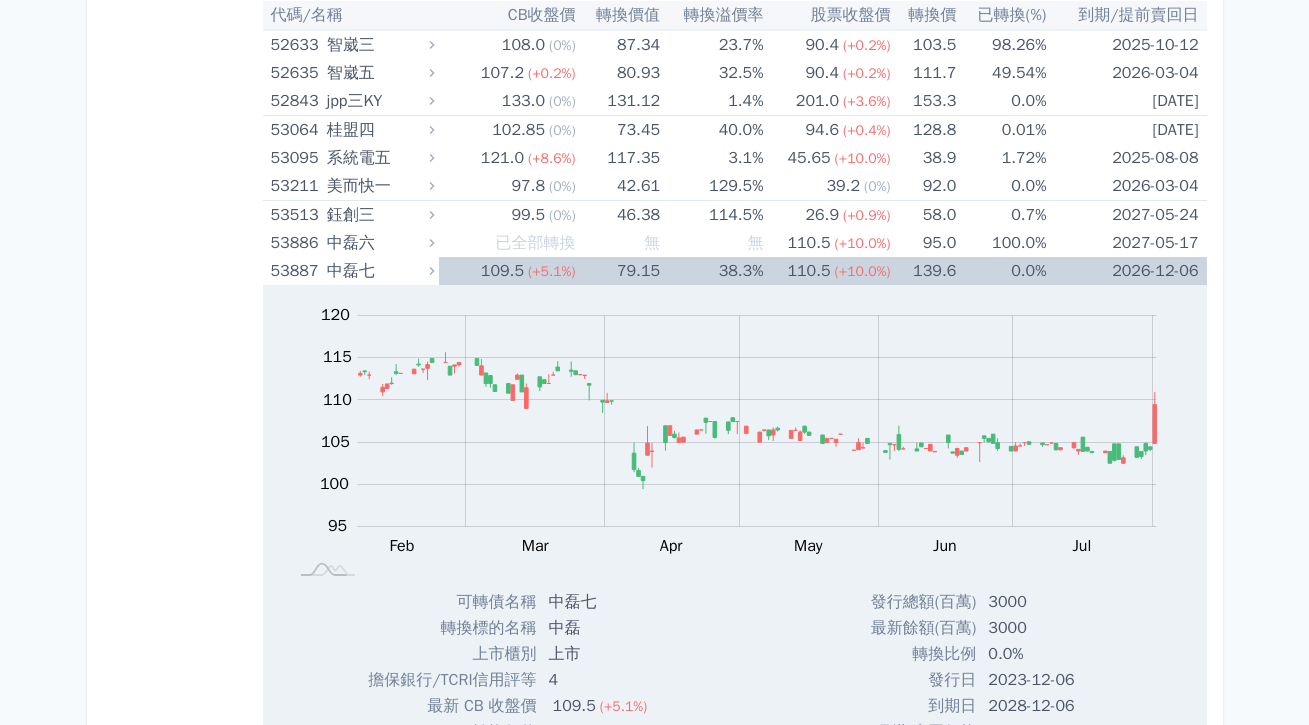 click on "按代號排序
即將/近期發行
一年內到期
轉換比例
低收盤價
轉換價值接近百元
低轉換溢價
CBAS權利金
高賣回報酬率" at bounding box center (183, -641) 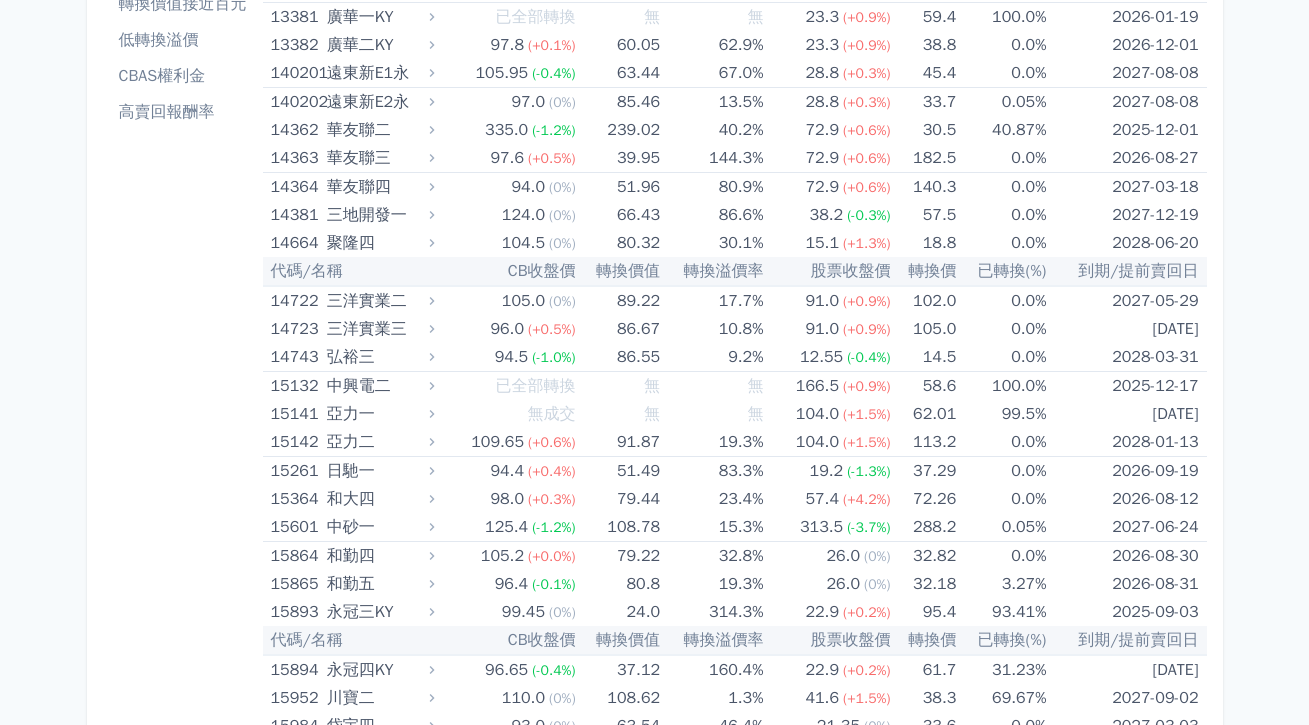 scroll, scrollTop: 0, scrollLeft: 0, axis: both 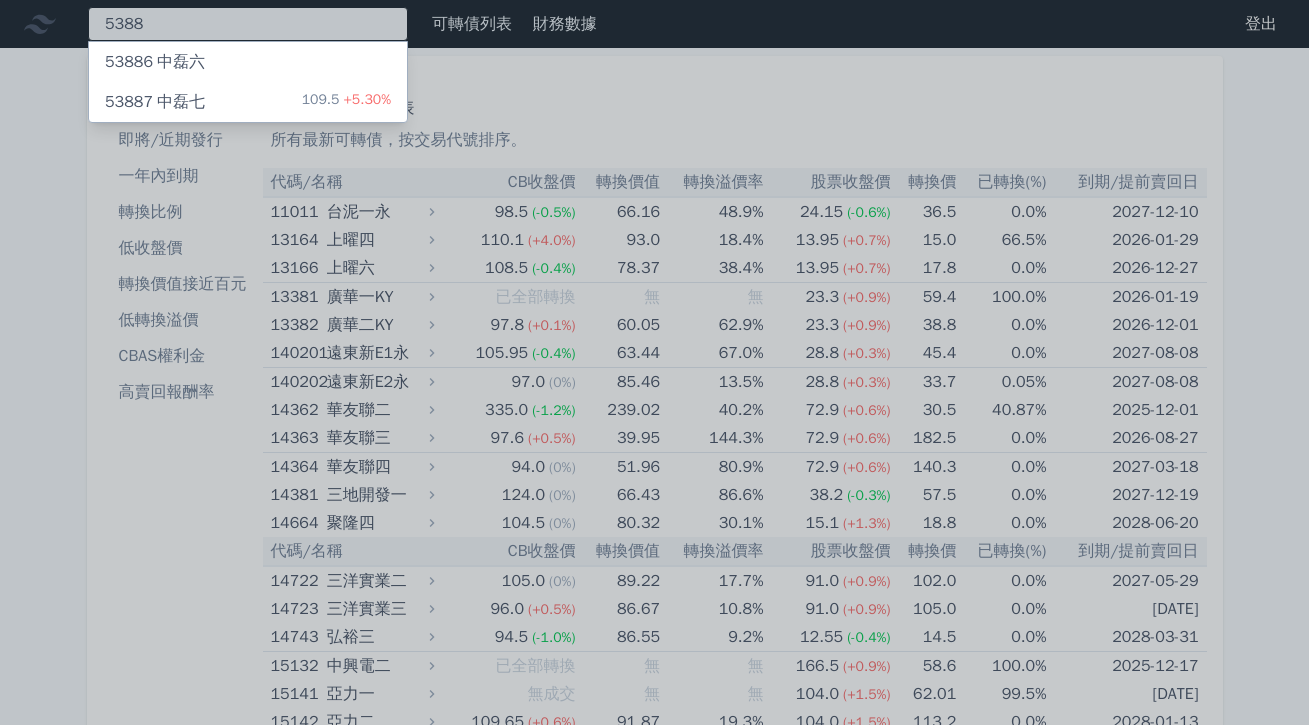 click on "53886 [CHINESE_CHAR]
109.5 +5.30%" at bounding box center [248, 24] 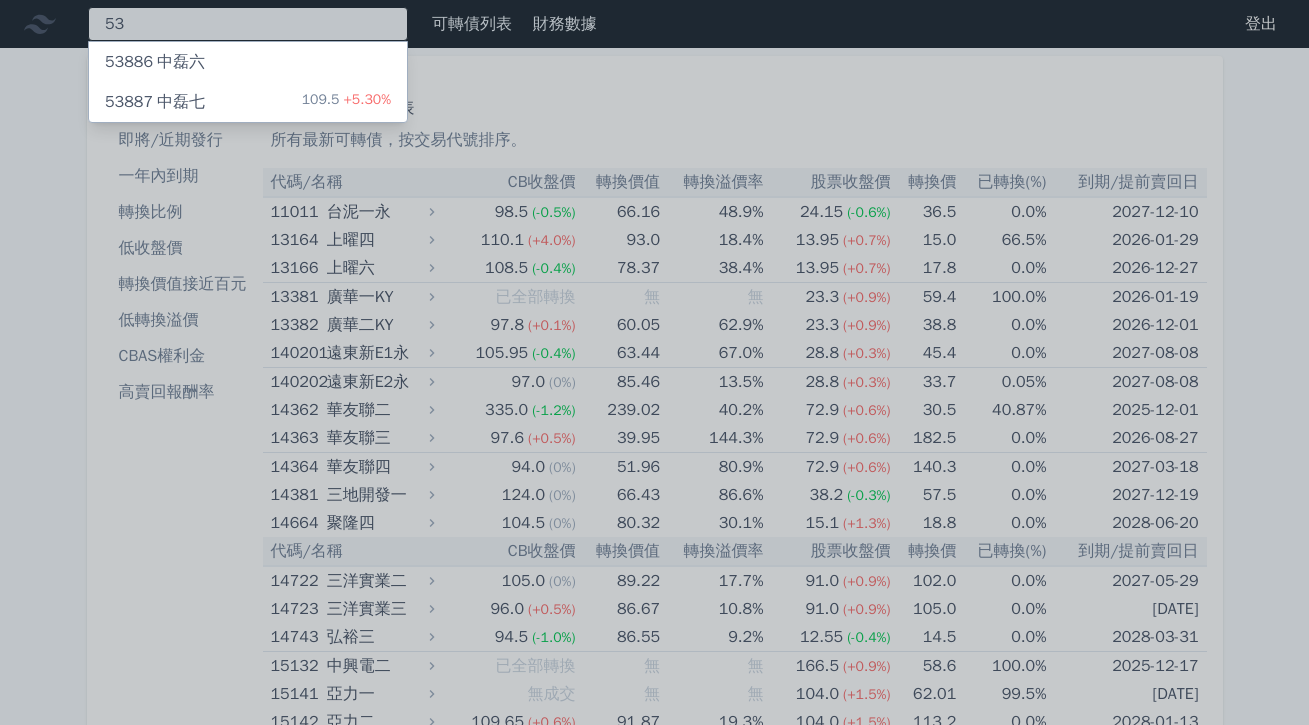 type on "5" 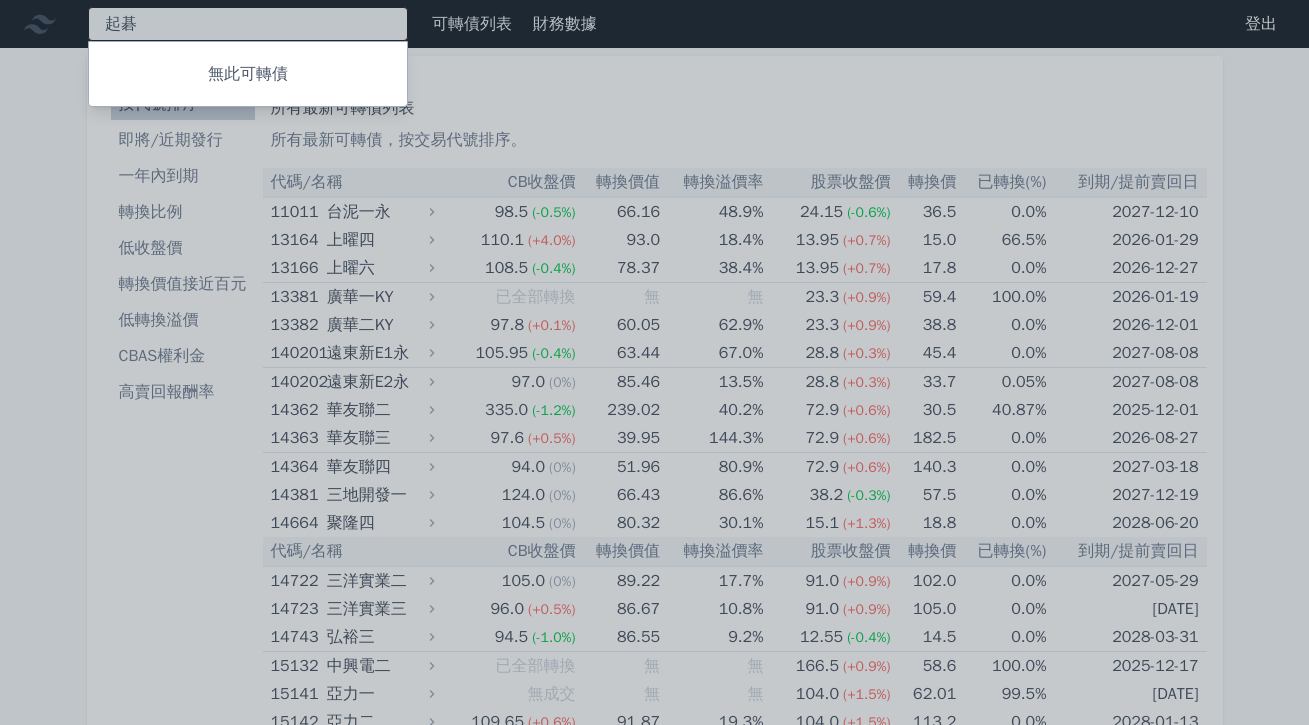 type on "[NAME]" 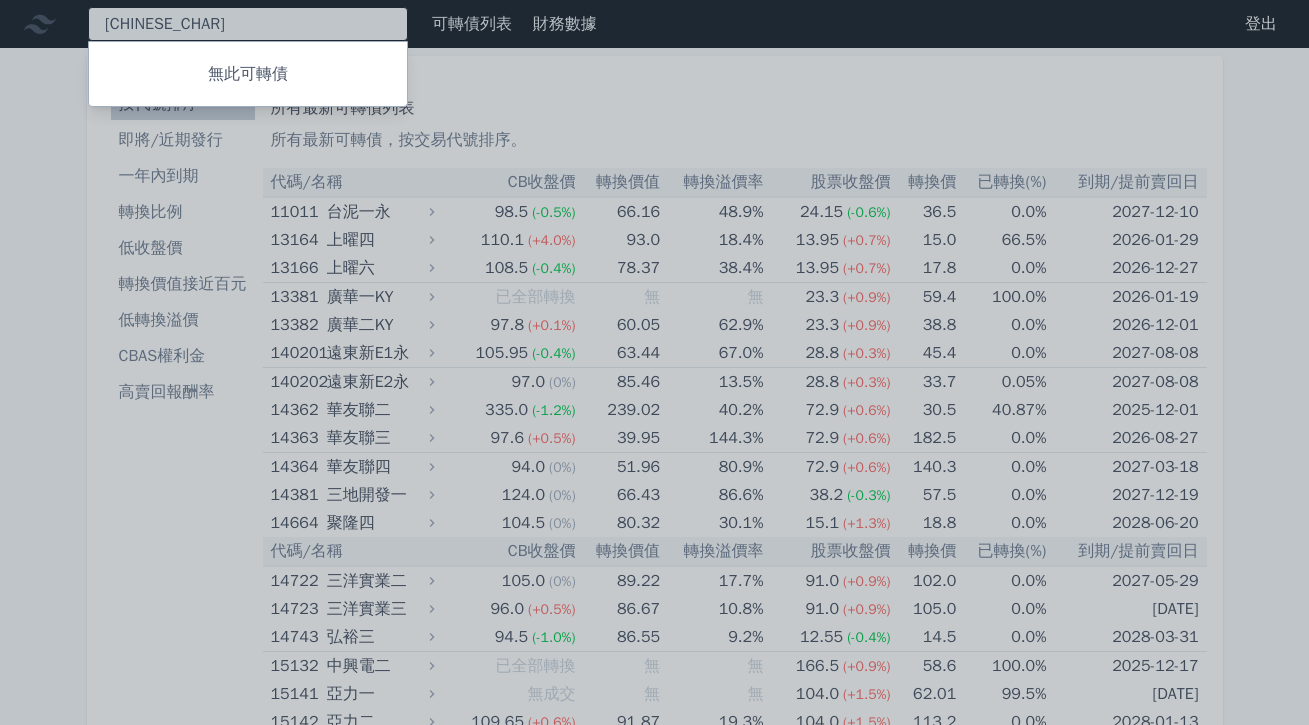 type on "[CHINESE_CHAR]" 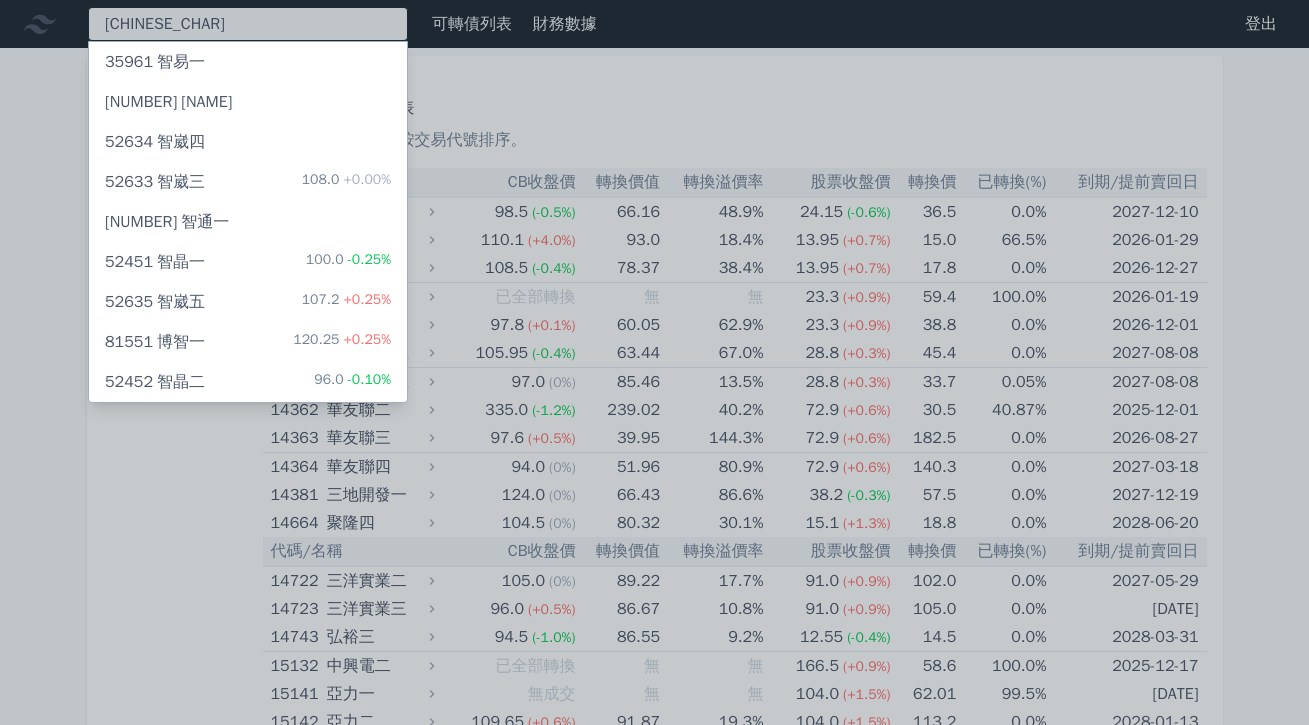 type on "[CHINESE_CHAR]" 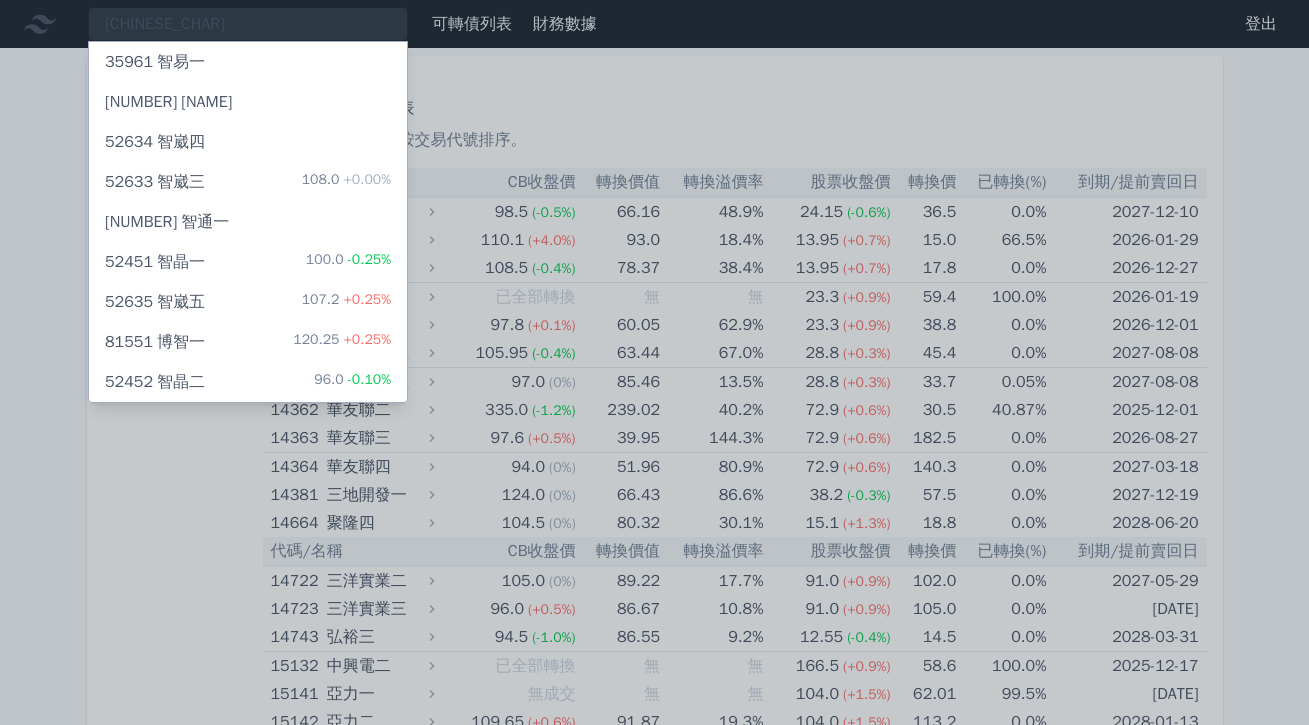 click on "[NUMBER] [NAME]" at bounding box center [155, 62] 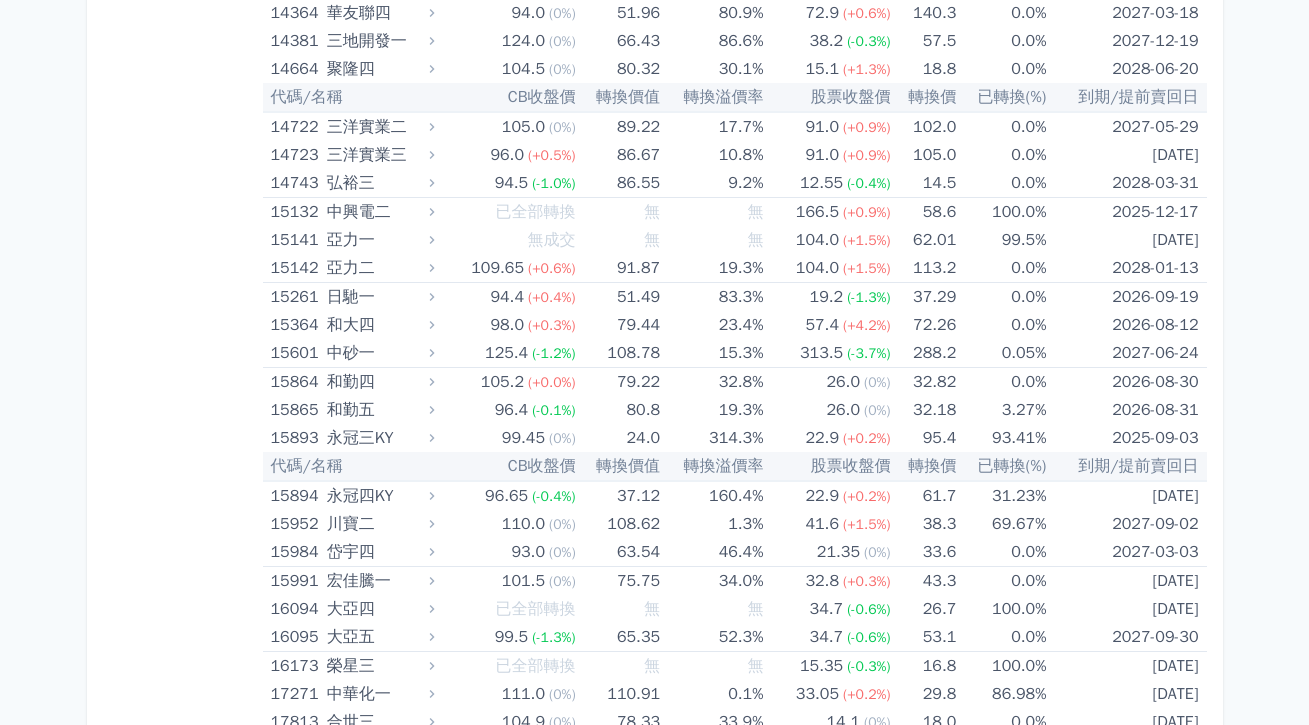 scroll, scrollTop: 0, scrollLeft: 0, axis: both 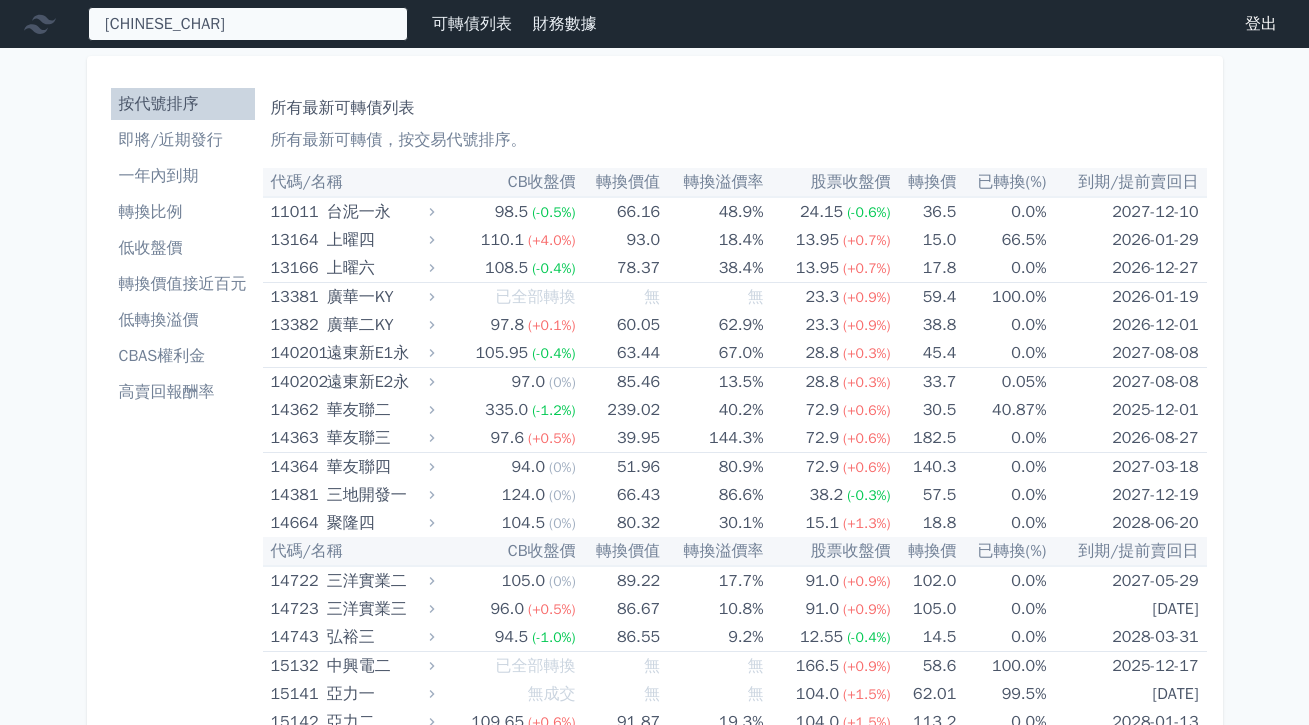 click on "35961 [CHINESE_CHAR]
45511 [CHINESE_CHAR]
52634 [CHINESE_CHAR]
52633 [CHINESE_CHAR]
108.0 +0.00%
89321 [CHINESE_CHAR]
52451 [CHINESE_CHAR]
100.0 -0.25%
52635 [CHINESE_CHAR]
107.2 +0.25%
81551 [CHINESE_CHAR]
120.25 +0.25%
52452 [CHINESE_CHAR]
96.0 -0.10%" at bounding box center [248, 24] 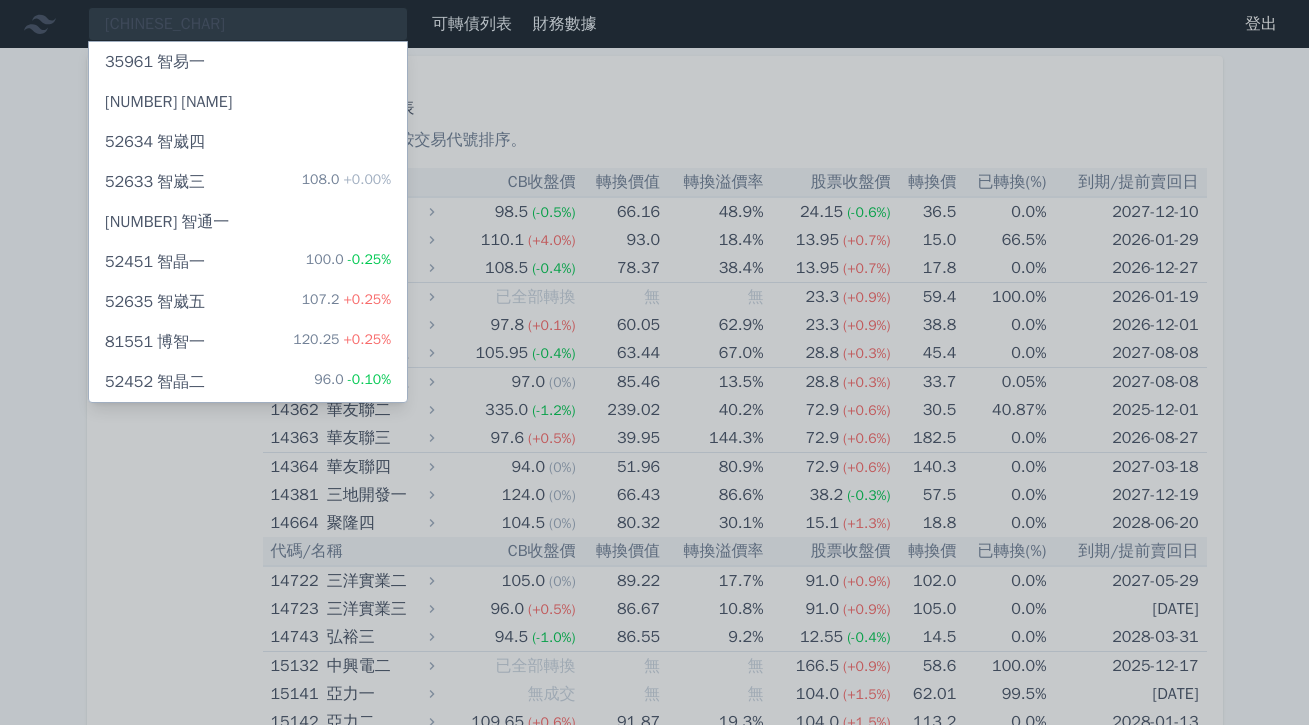 click on "[NUMBER] [NAME]" at bounding box center [155, 62] 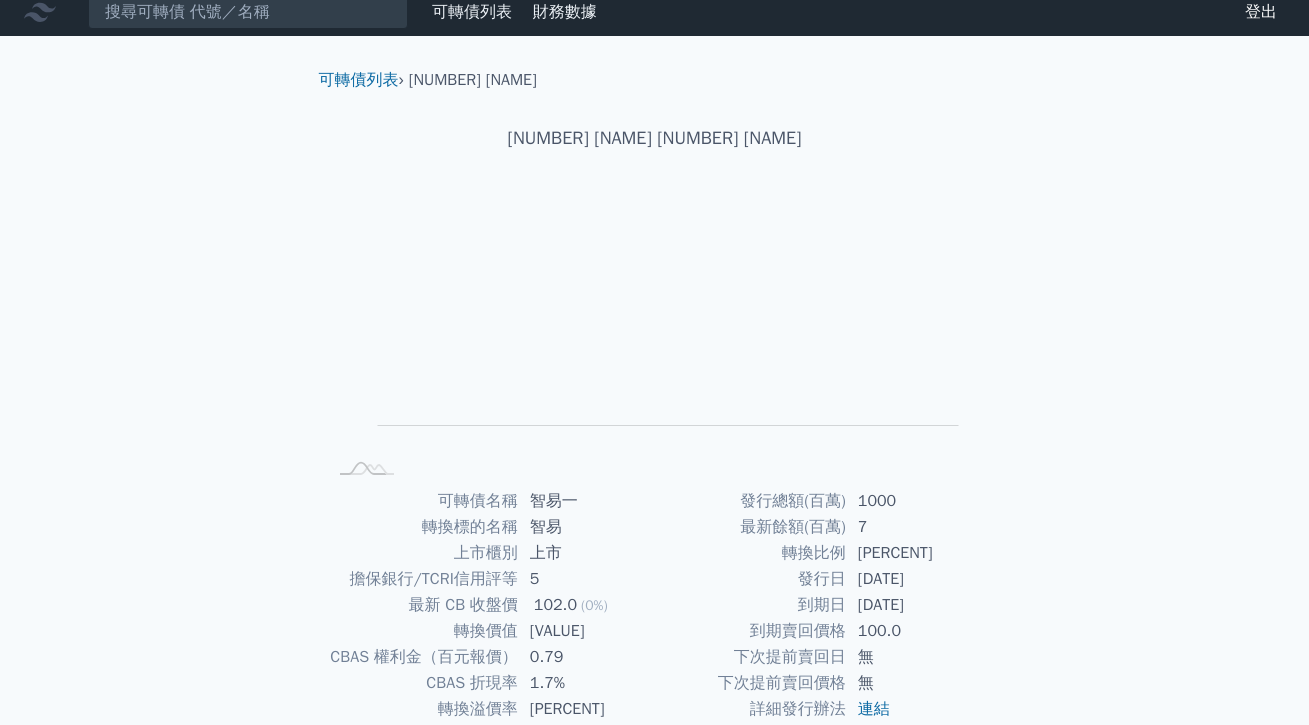 scroll, scrollTop: 227, scrollLeft: 0, axis: vertical 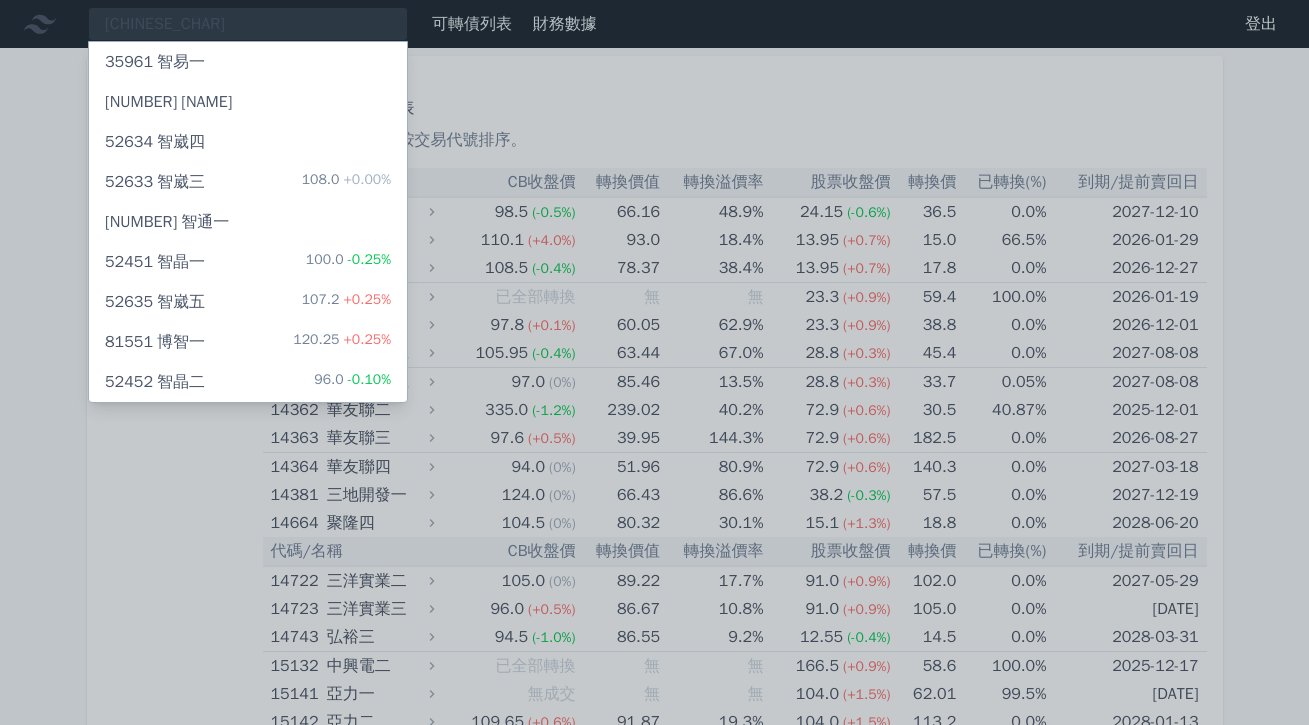 click at bounding box center [654, 362] 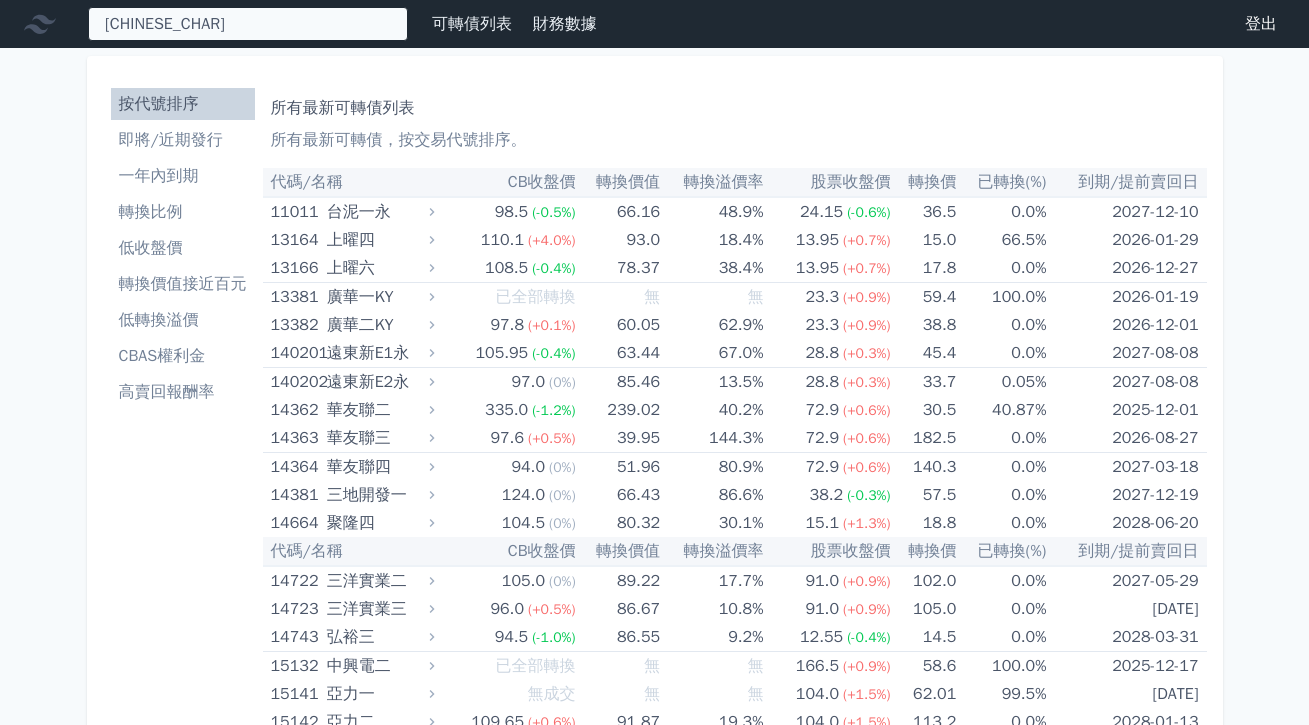 click on "35961 [CHINESE_CHAR]
45511 [CHINESE_CHAR]
52634 [CHINESE_CHAR]
52633 [CHINESE_CHAR]
108.0 +0.00%
89321 [CHINESE_CHAR]
52451 [CHINESE_CHAR]
100.0 -0.25%
52635 [CHINESE_CHAR]
107.2 +0.25%
81551 [CHINESE_CHAR]
120.25 +0.25%
52452 [CHINESE_CHAR]
96.0 -0.10%" at bounding box center (248, 24) 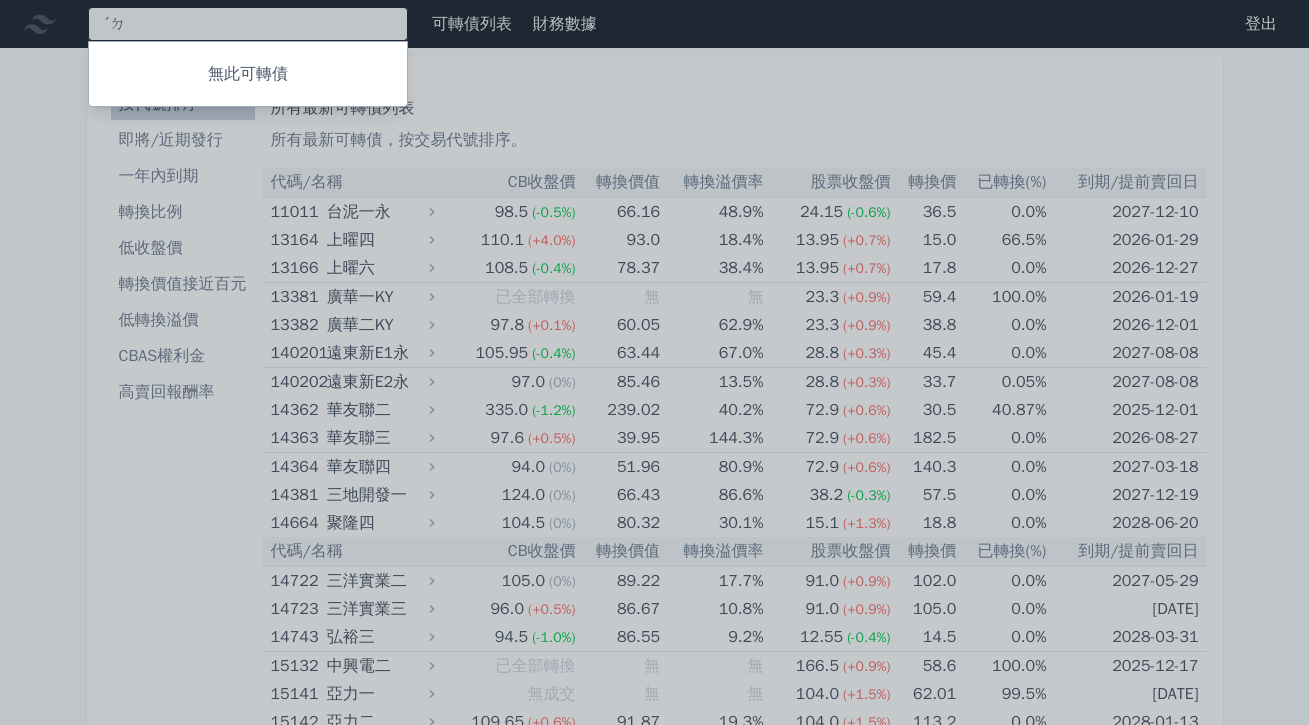 type on "ˊ" 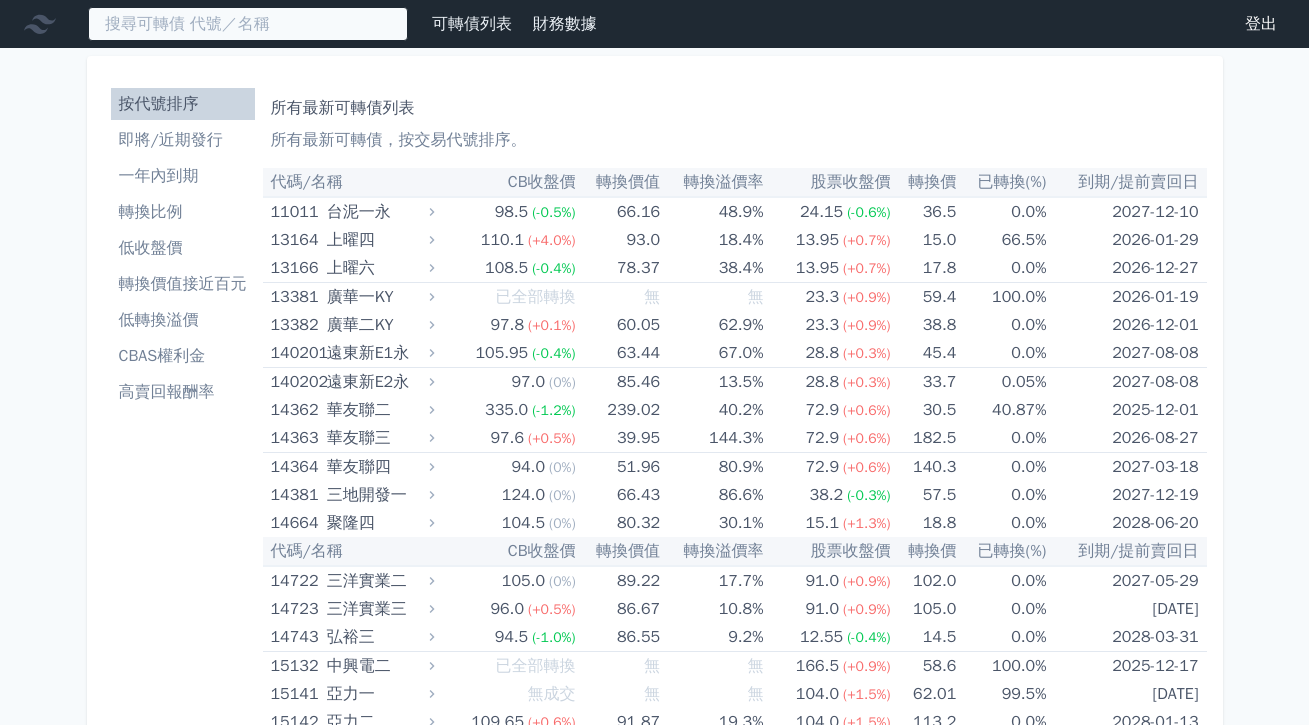 type on "ˊ" 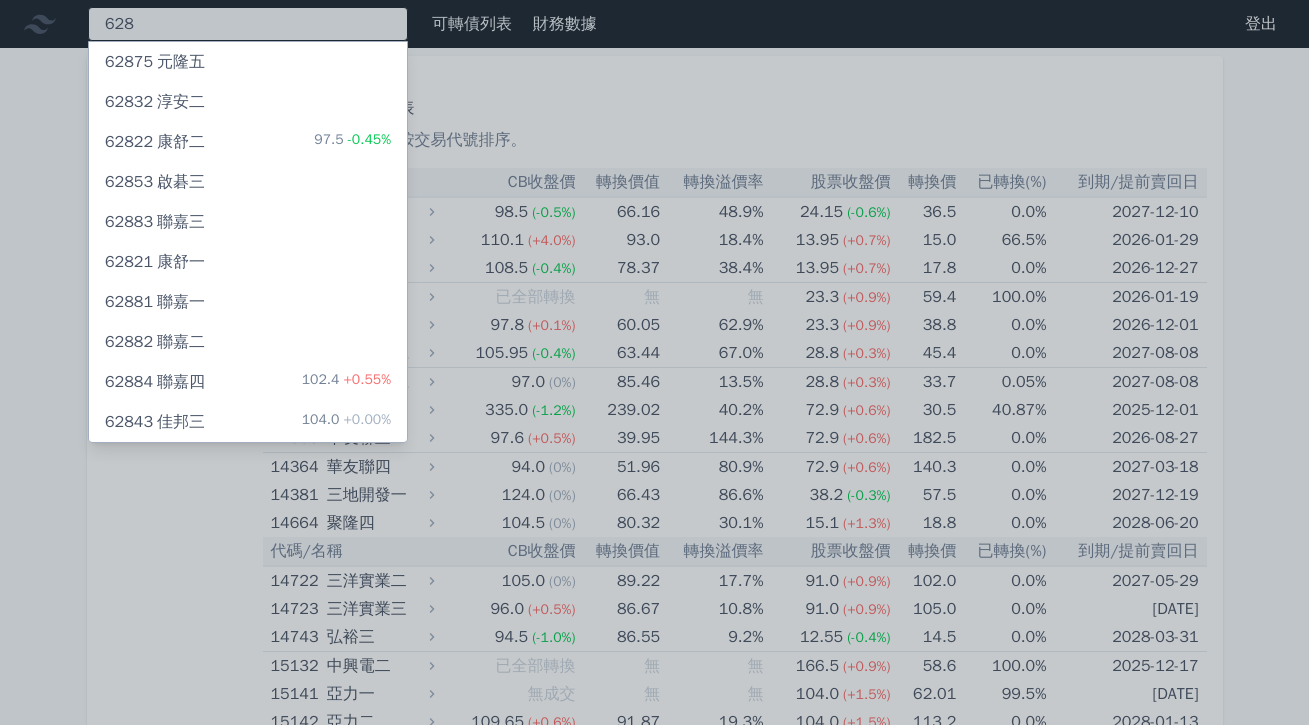 type on "628" 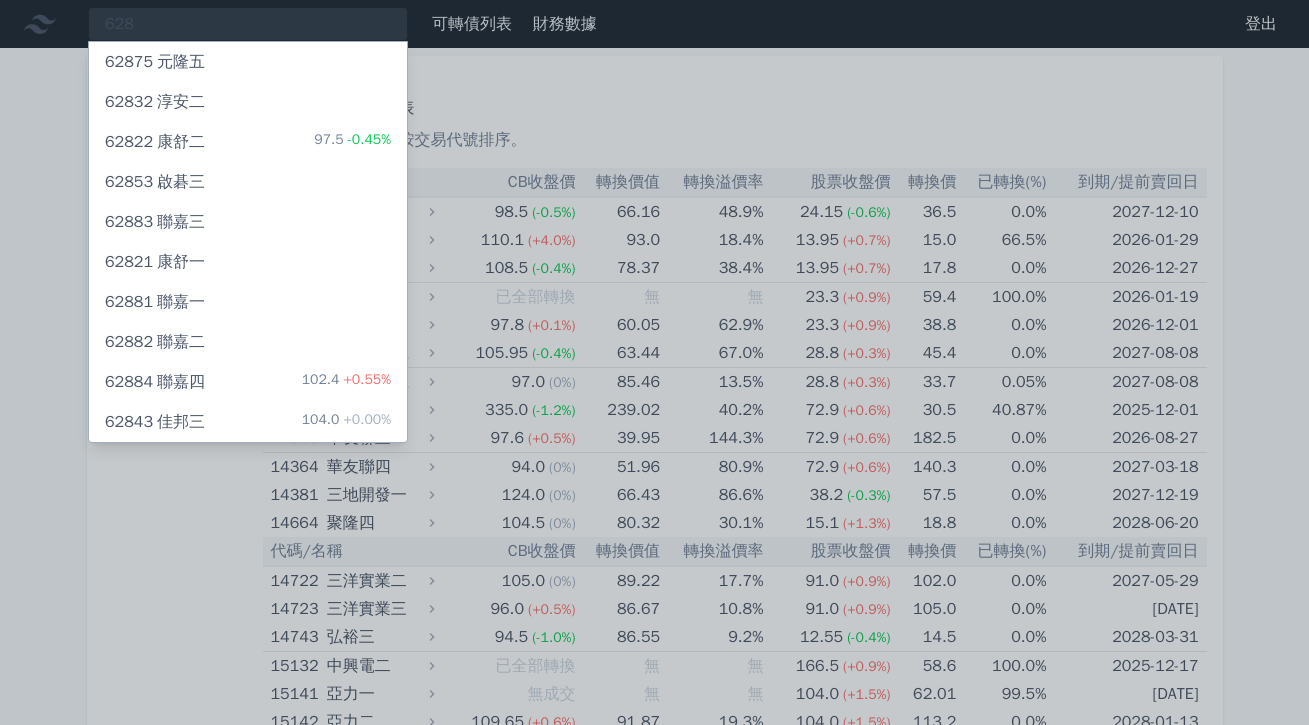 click on "[NUMBER] [CHINESE_CHAR]" at bounding box center (248, 182) 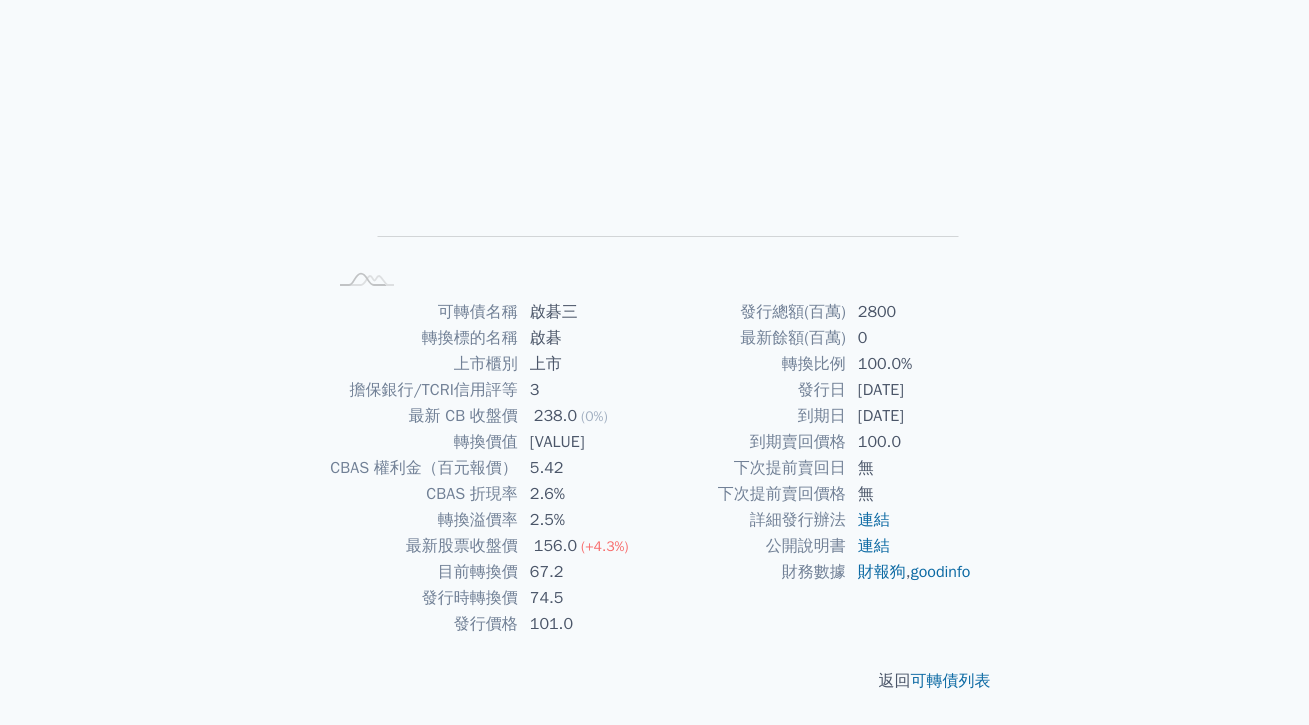 scroll, scrollTop: 0, scrollLeft: 0, axis: both 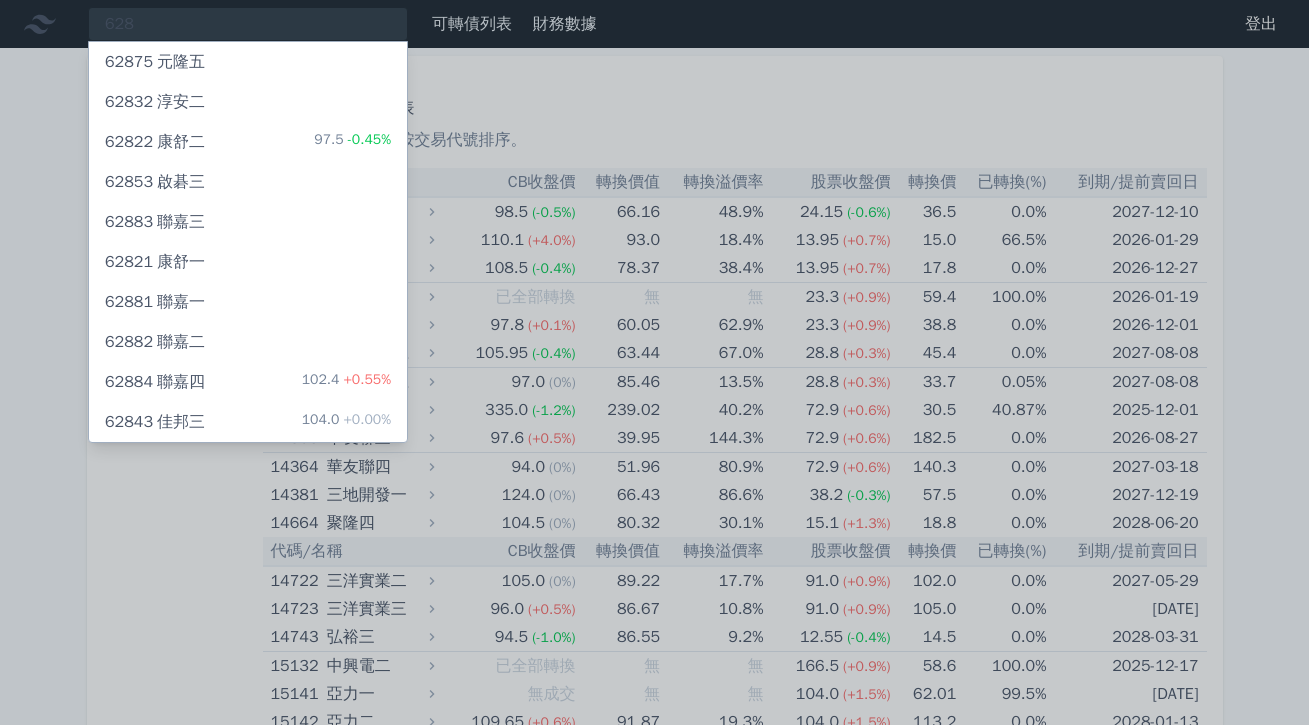 click at bounding box center [654, 362] 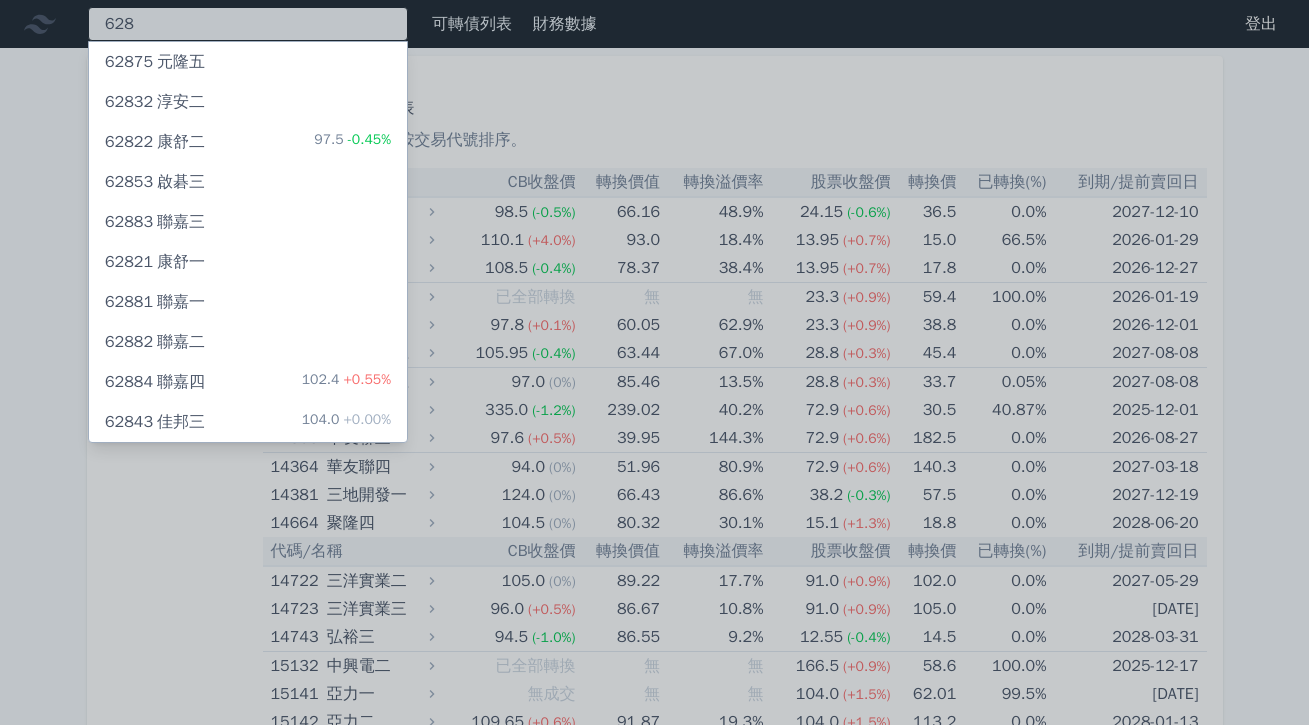 drag, startPoint x: 132, startPoint y: 22, endPoint x: 138, endPoint y: -9, distance: 31.575306 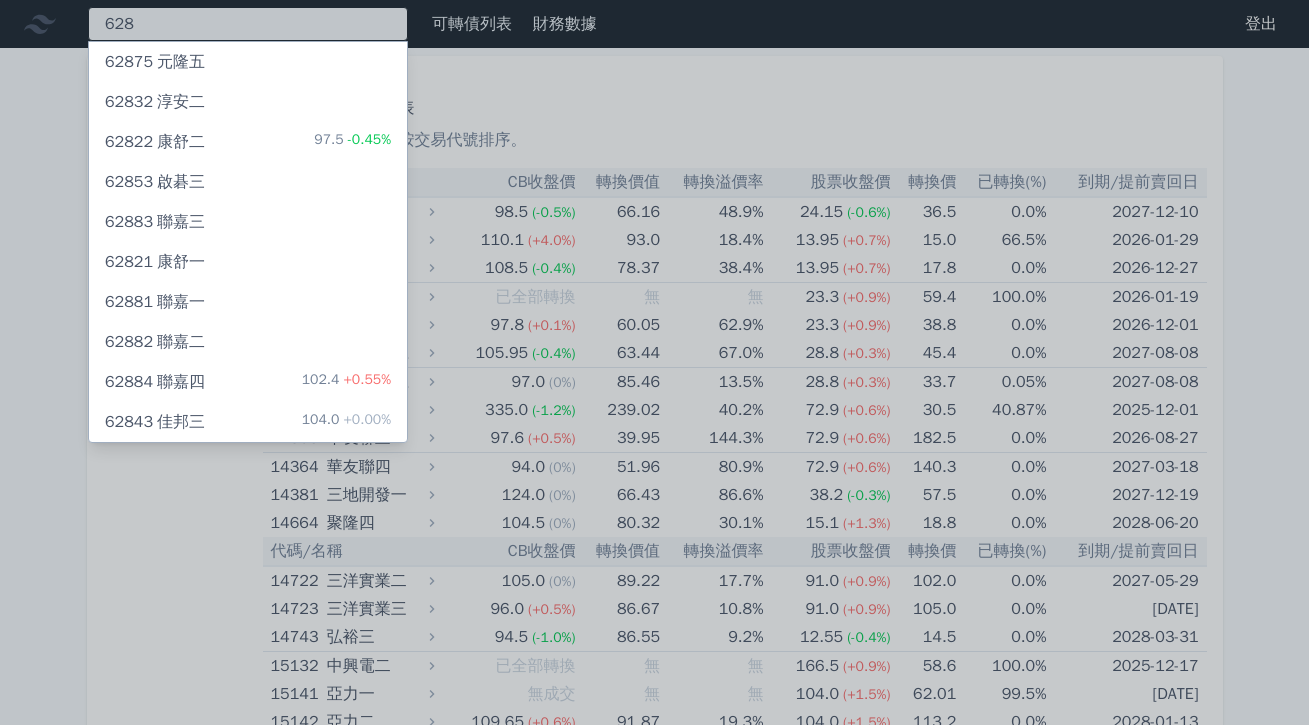 click on "[NUMBER]
[NUMBER] [NAME]
[NUMBER] [NAME]
[NUMBER] [NAME]
[VALUE] [PERCENT]
[NUMBER] [NAME]
[NUMBER] [NAME]
[NUMBER] [NAME]
[NUMBER] [NAME]
[NUMBER] [NAME]
[NUMBER] [NAME]
[VALUE] [PERCENT]
[NUMBER] [NAME]
[VALUE] [PERCENT]
[NAME]
[NAME]
[NAME]
[LOGOUT]
[LOGOUT]
[NAME]
[NAME]
[NAME]" at bounding box center (654, 6513) 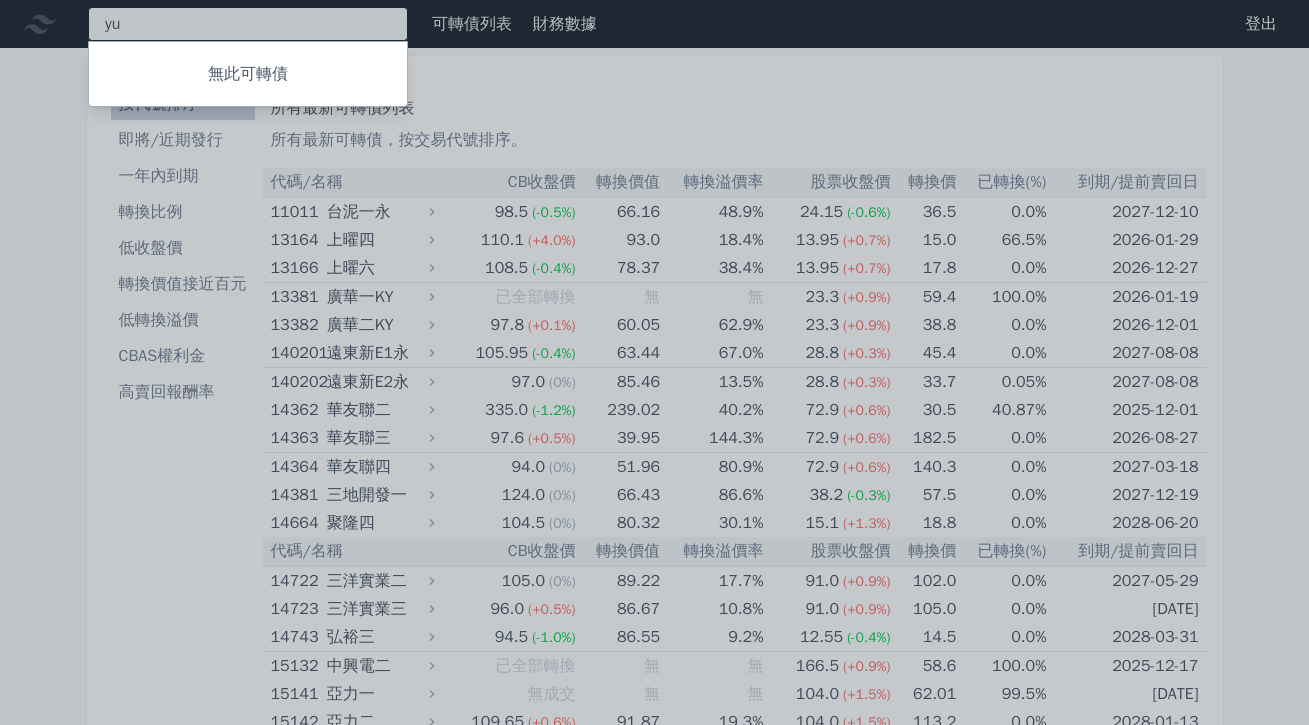 type on "y" 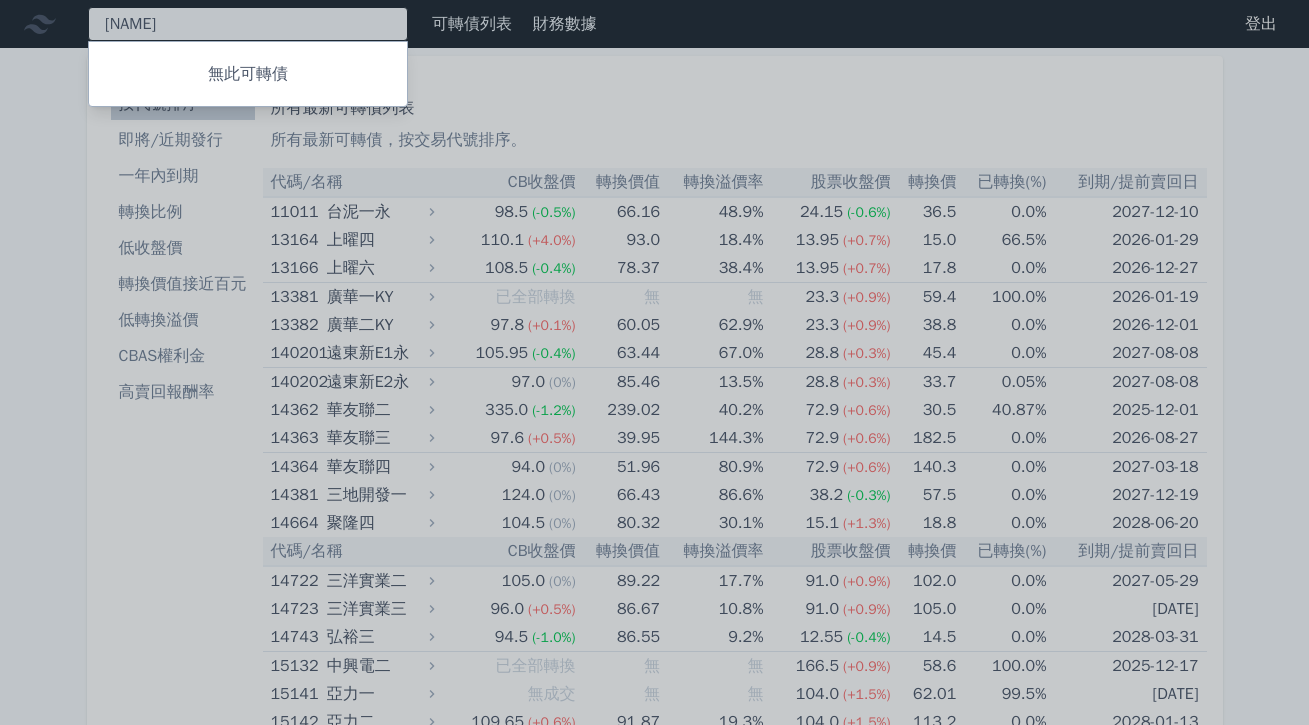 type on "新" 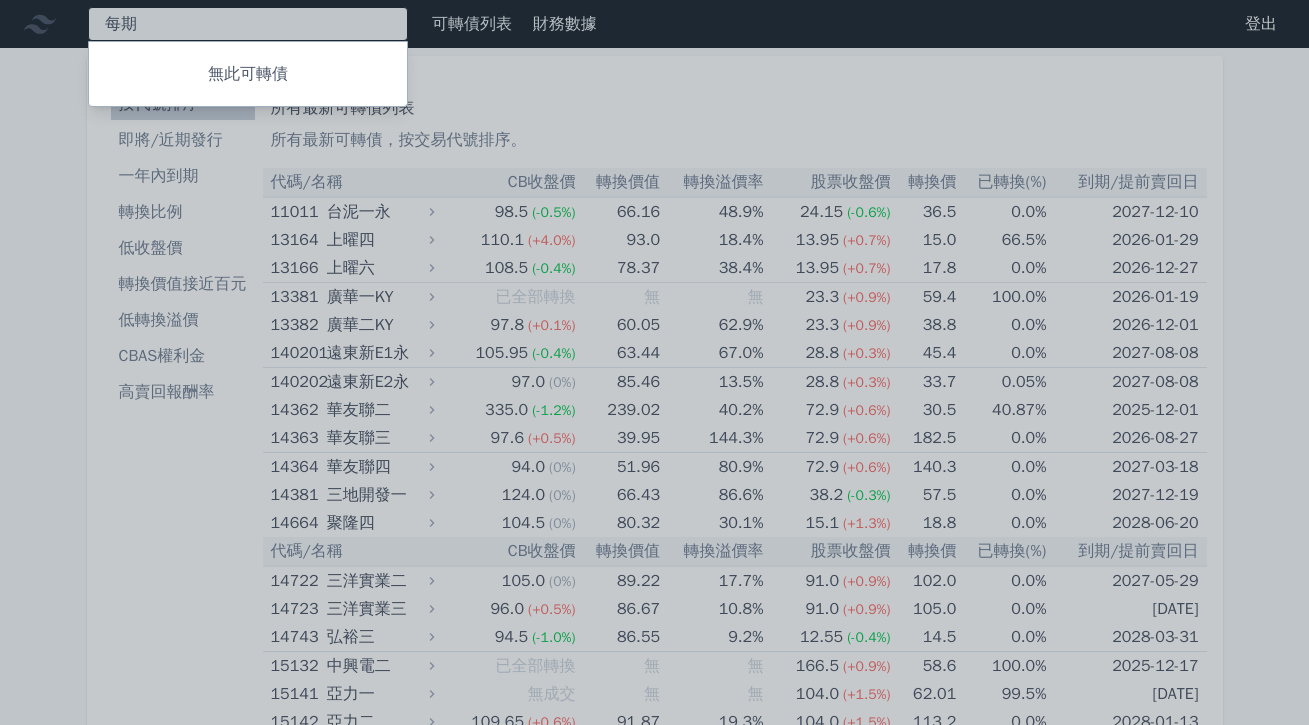 type on "[CHINESE_CHAR]" 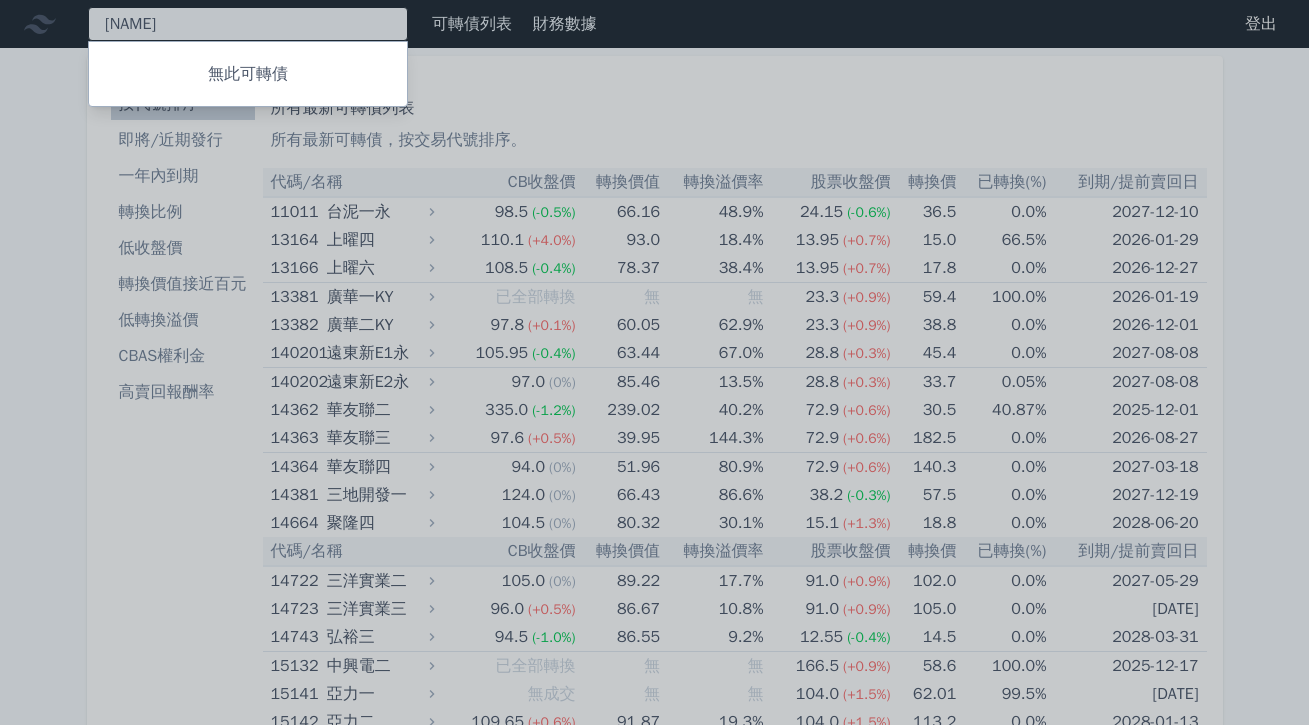 type on "美" 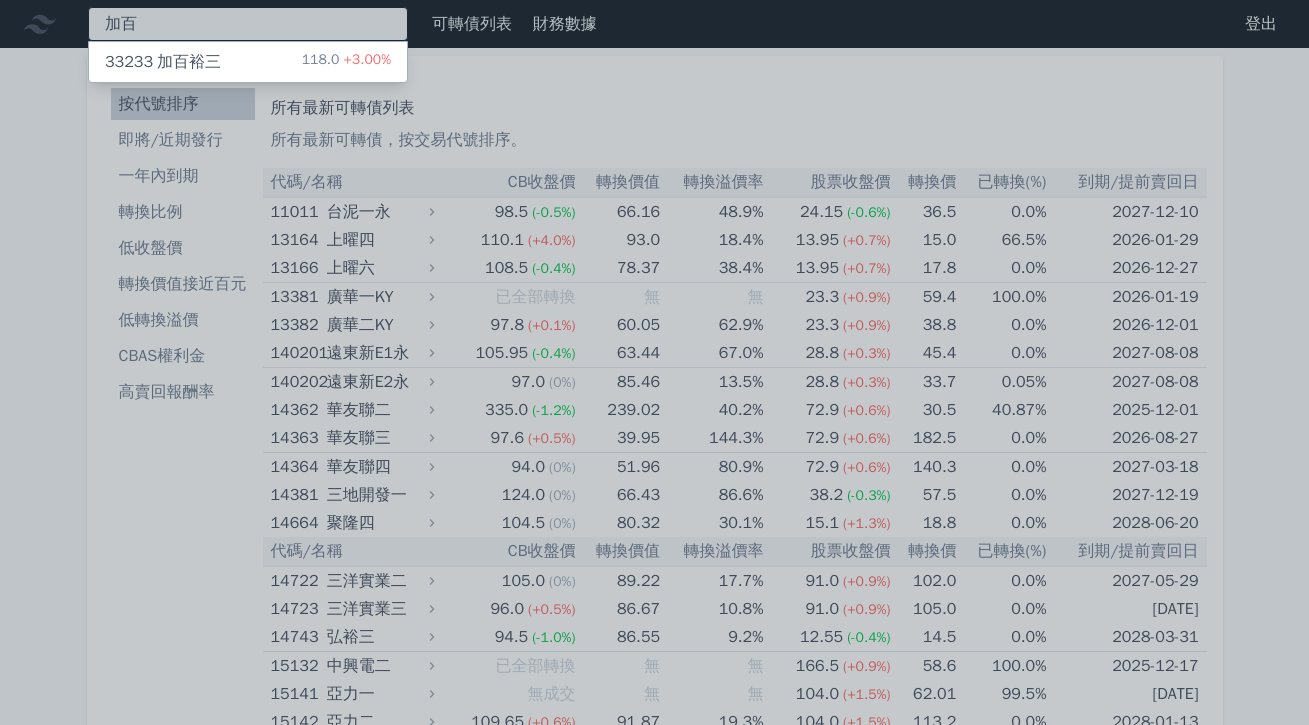 type on "加百" 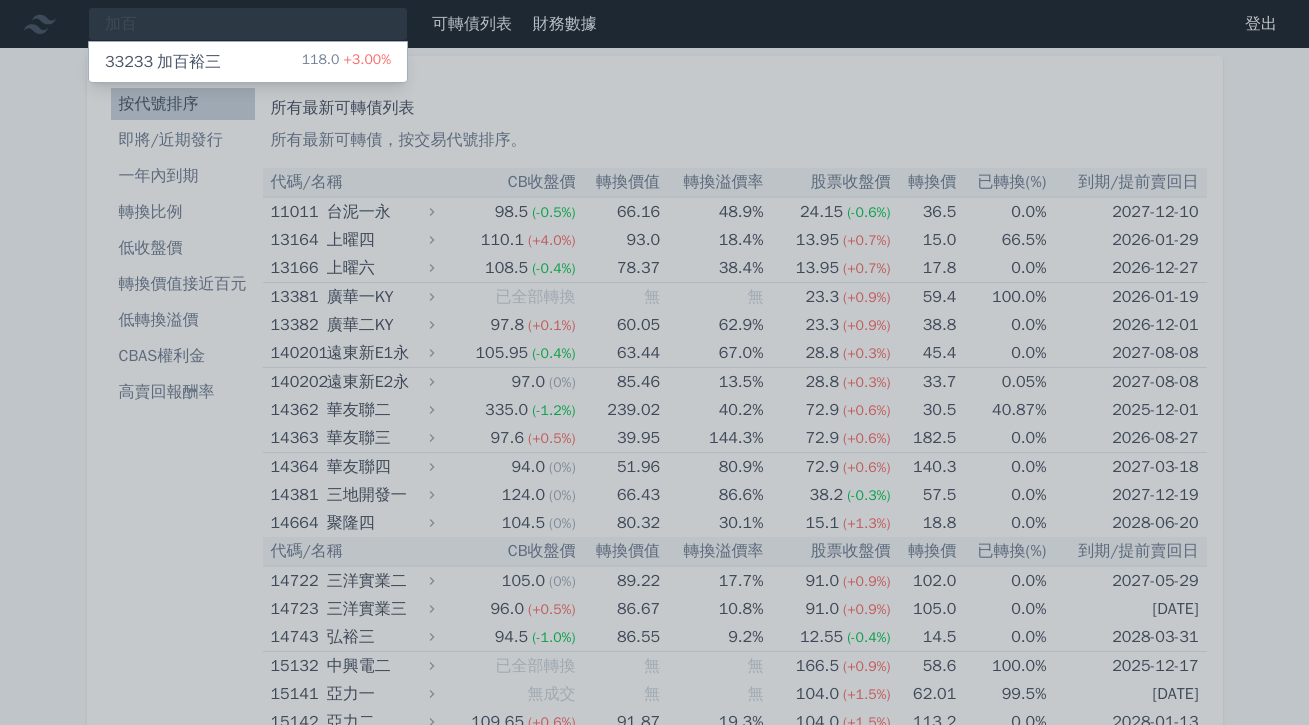 click on "[CODE]/[NAME]" at bounding box center [655, 6537] 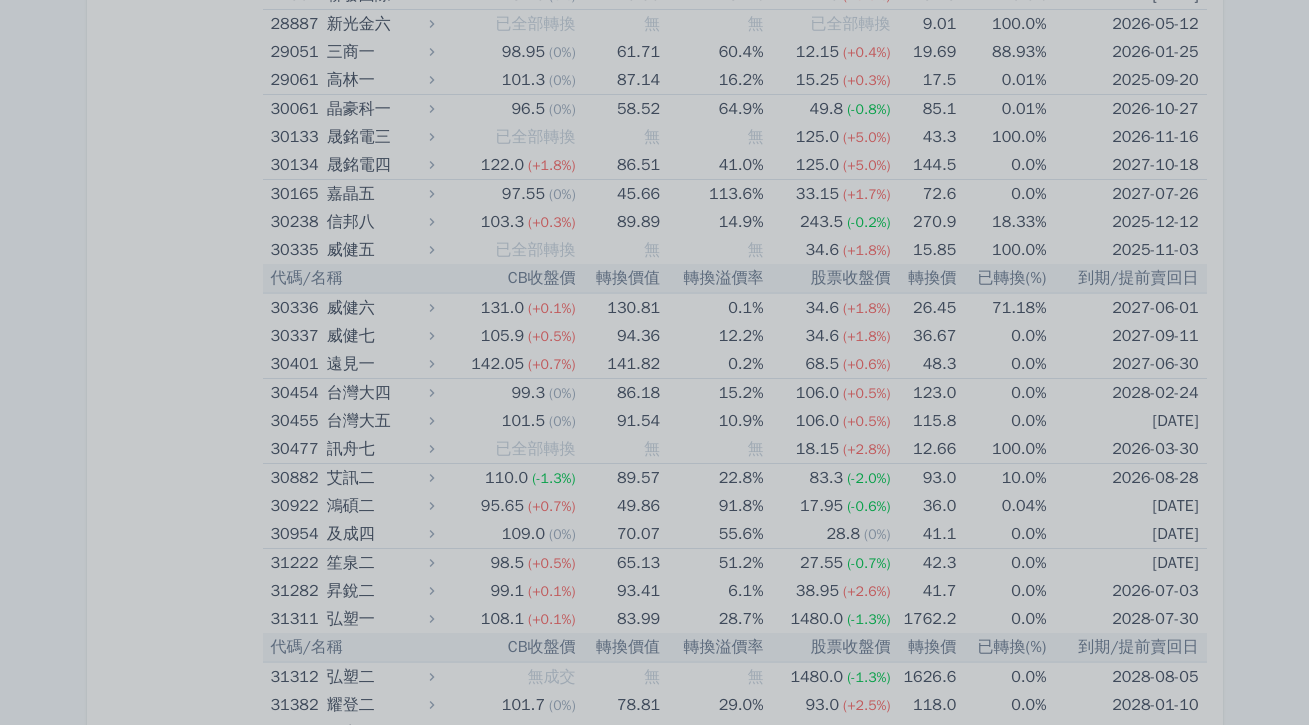 scroll, scrollTop: 4203, scrollLeft: 0, axis: vertical 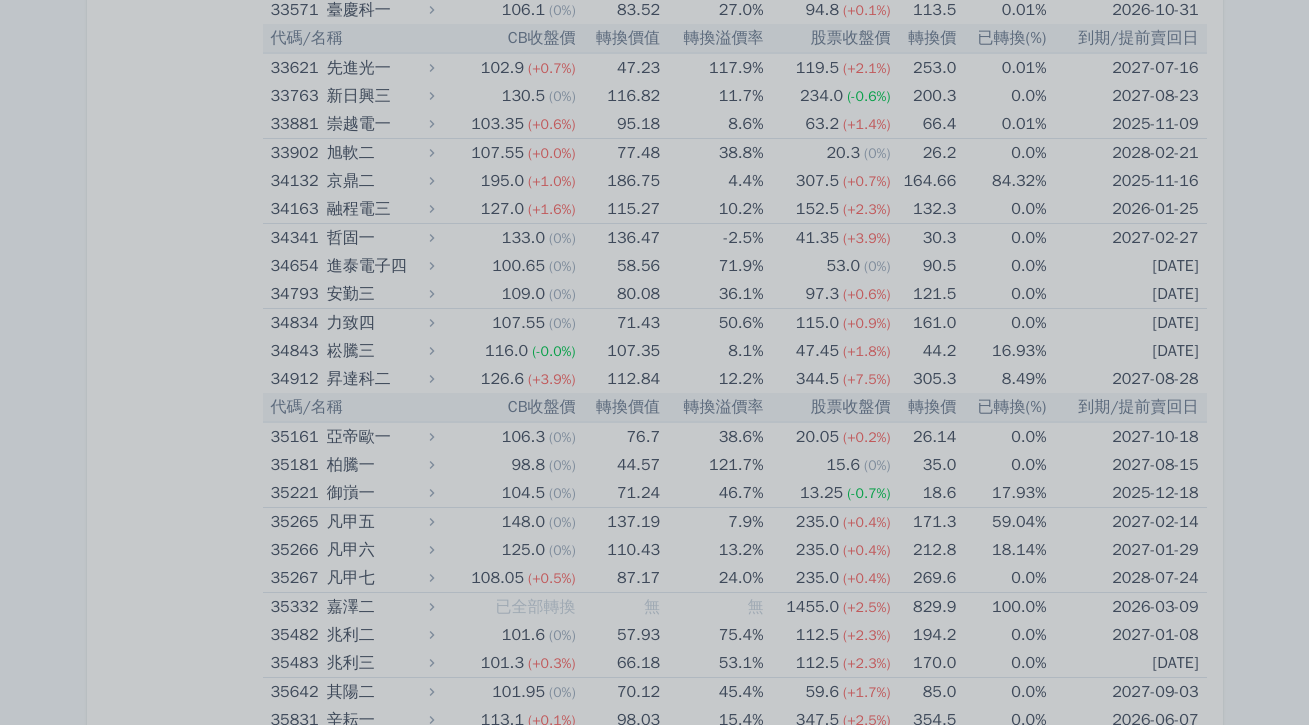 click at bounding box center (654, 362) 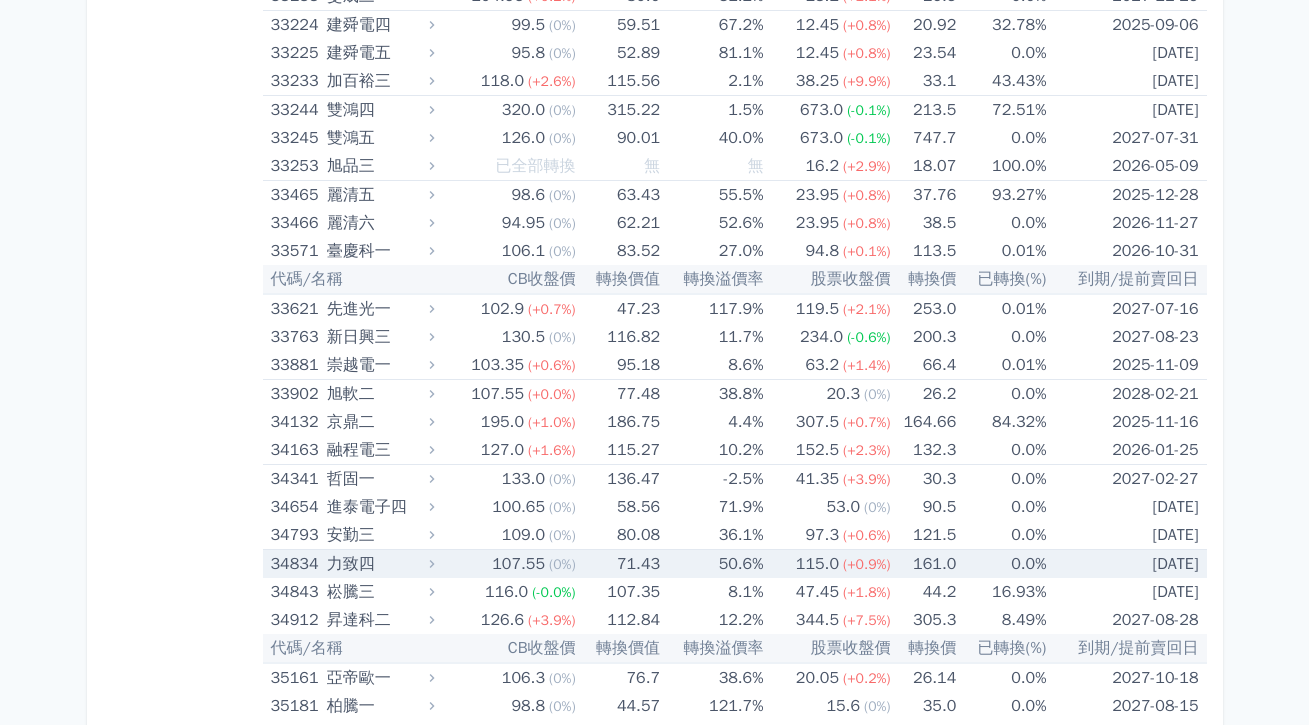 scroll, scrollTop: 3728, scrollLeft: 0, axis: vertical 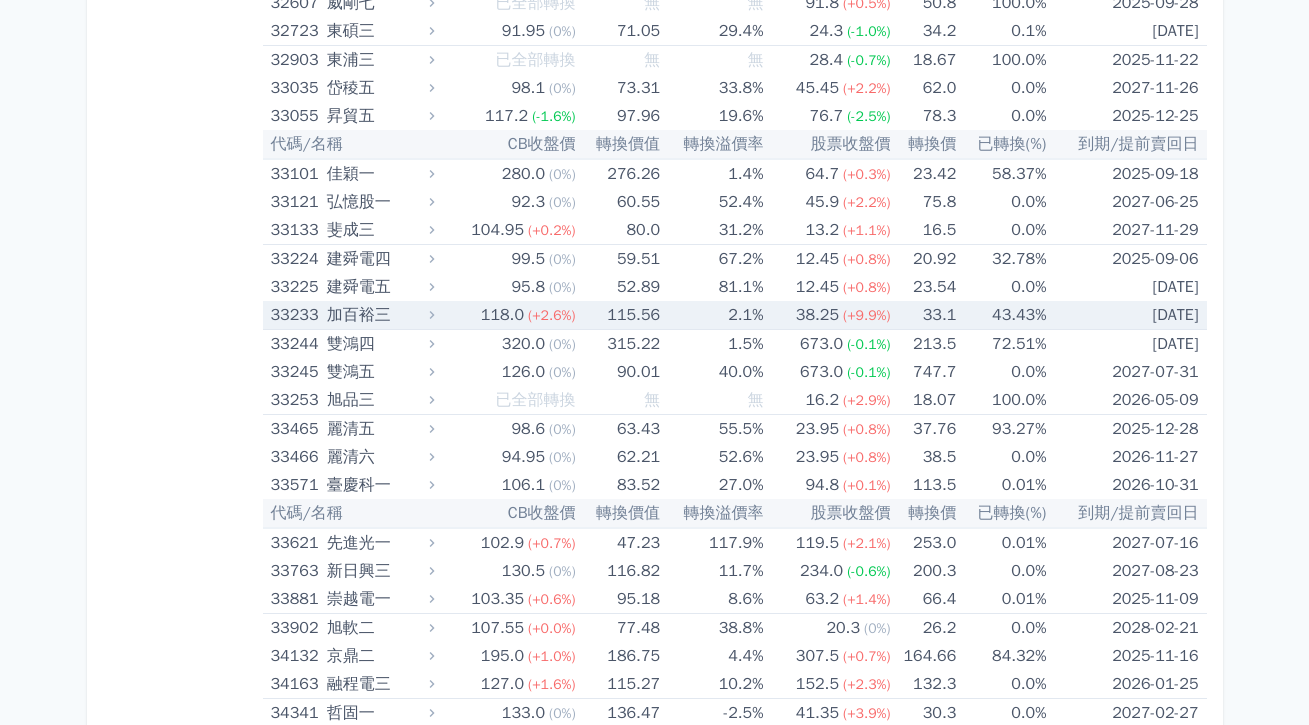 click on "[DATE]" at bounding box center [1126, 315] 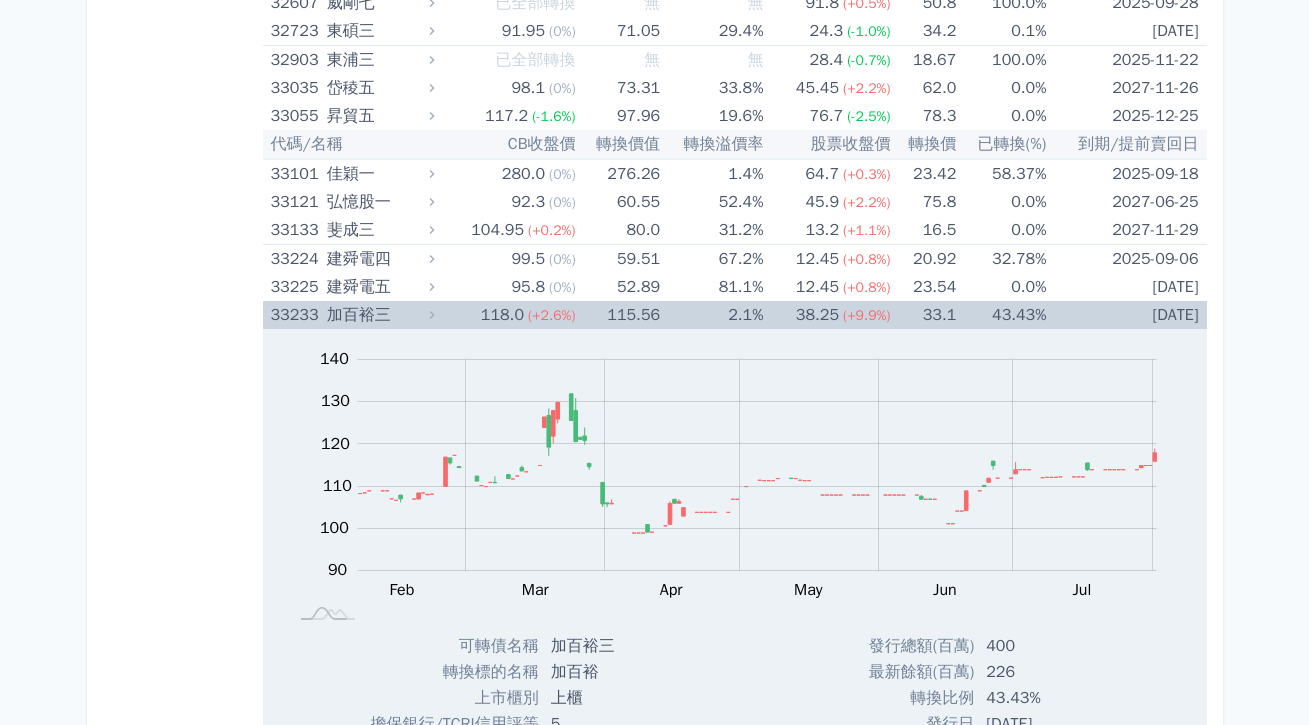 click on "[DATE]" at bounding box center (1126, 315) 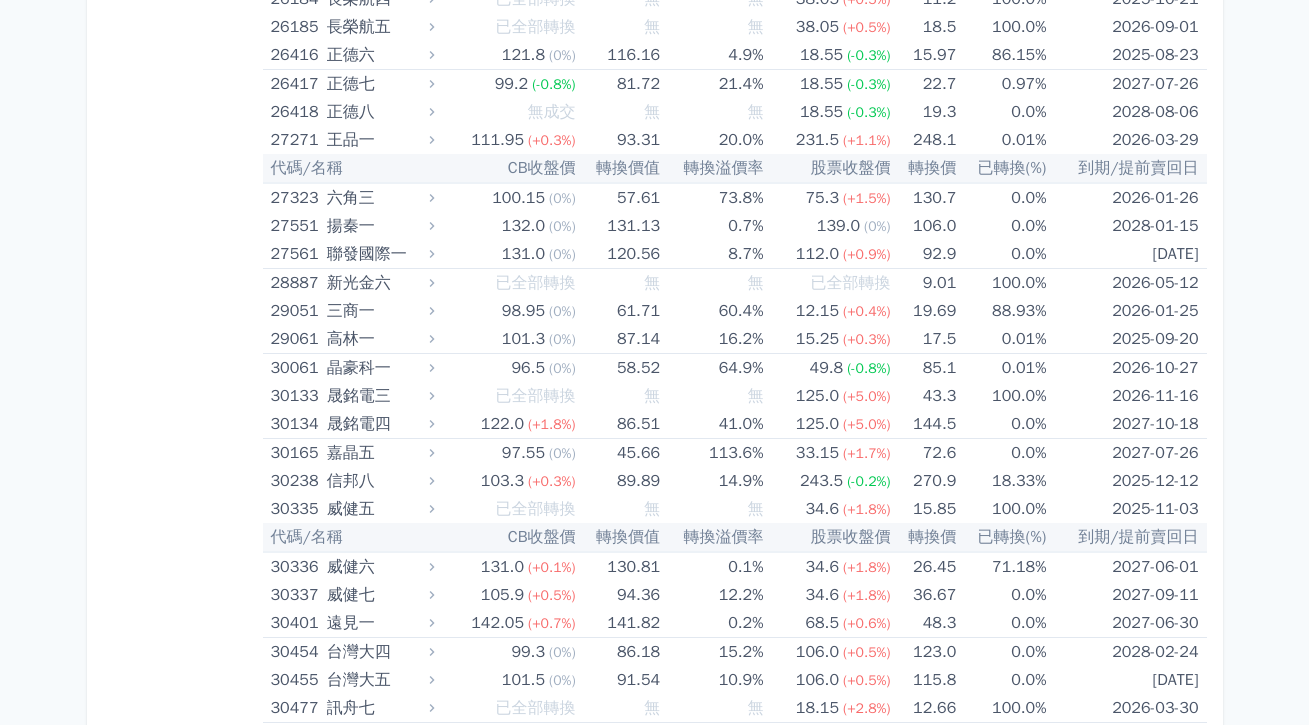 scroll, scrollTop: 0, scrollLeft: 0, axis: both 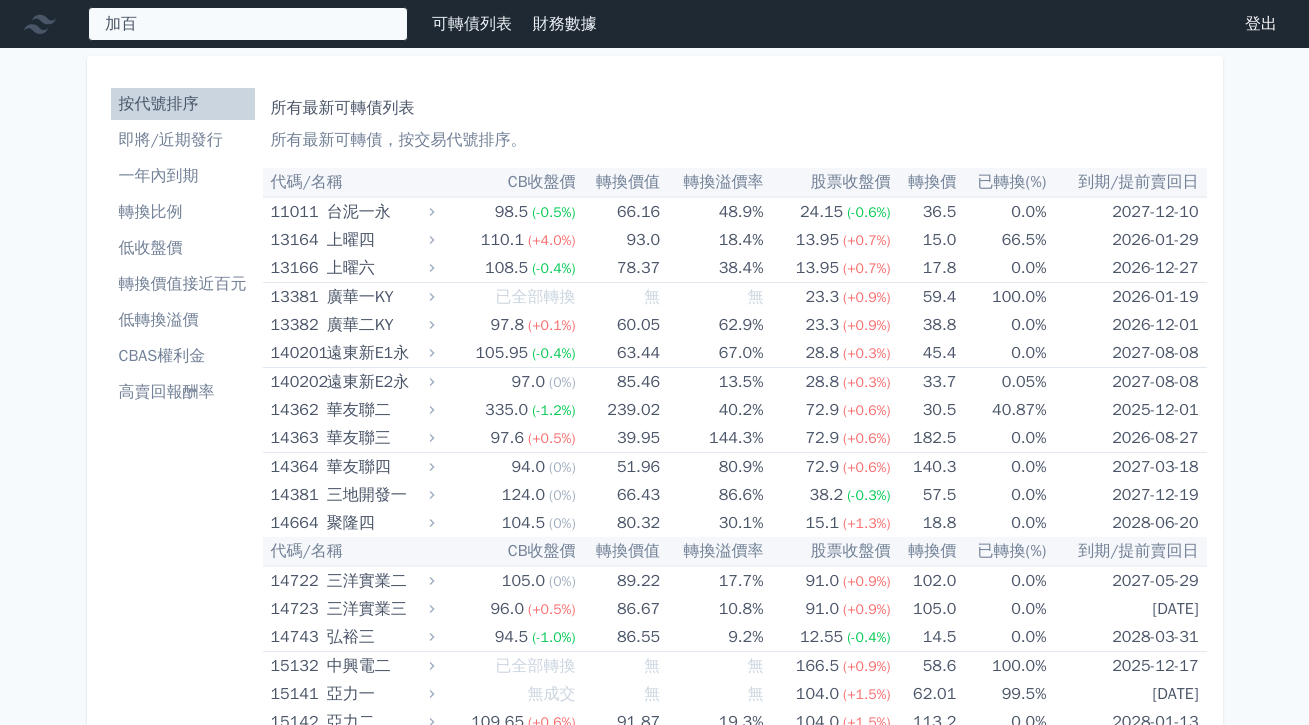 click on "33233 [CHINESE_CHAR]
118.0 +3.00%" at bounding box center (248, 24) 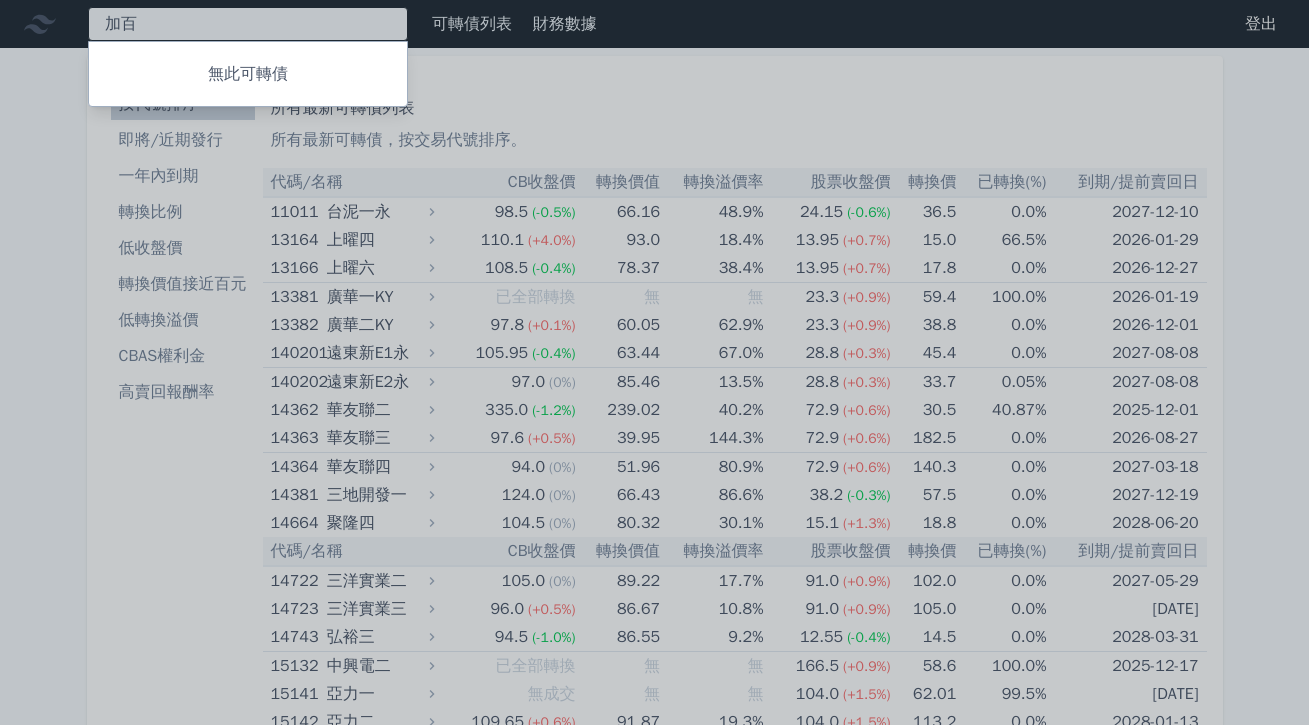 type on "加" 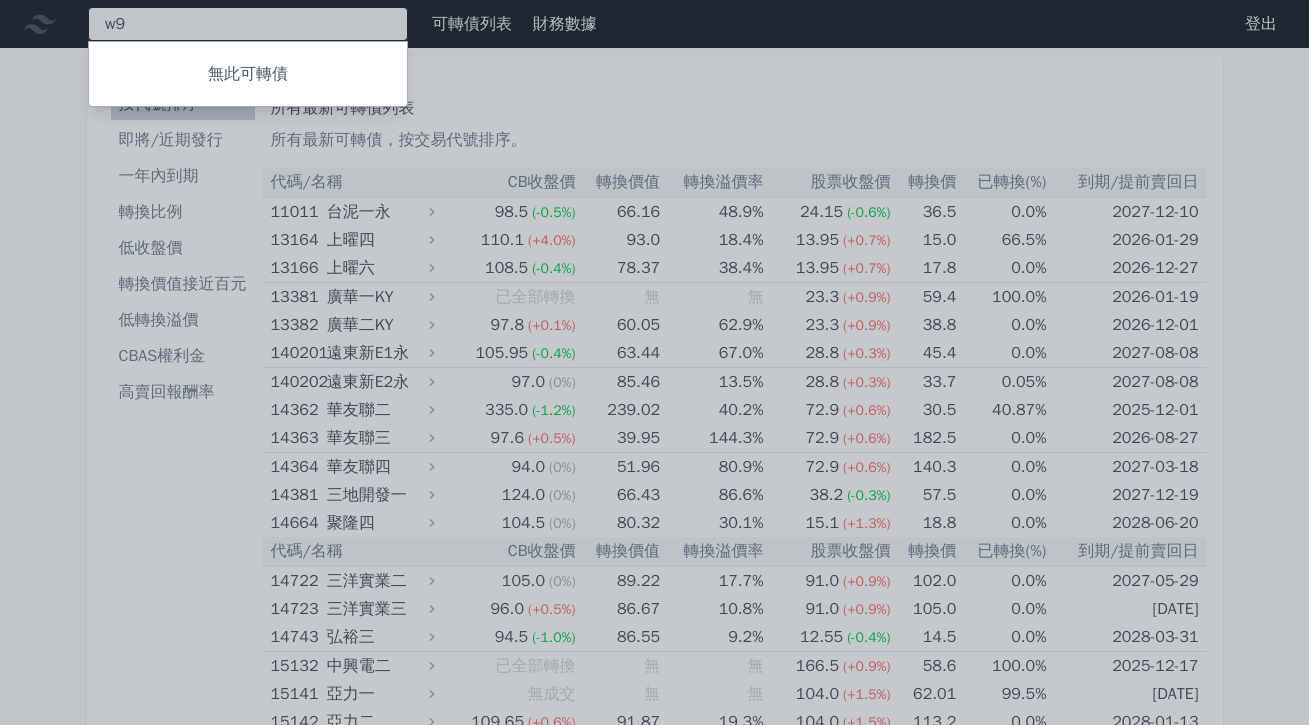 type on "[CHINESE_CHAR]" 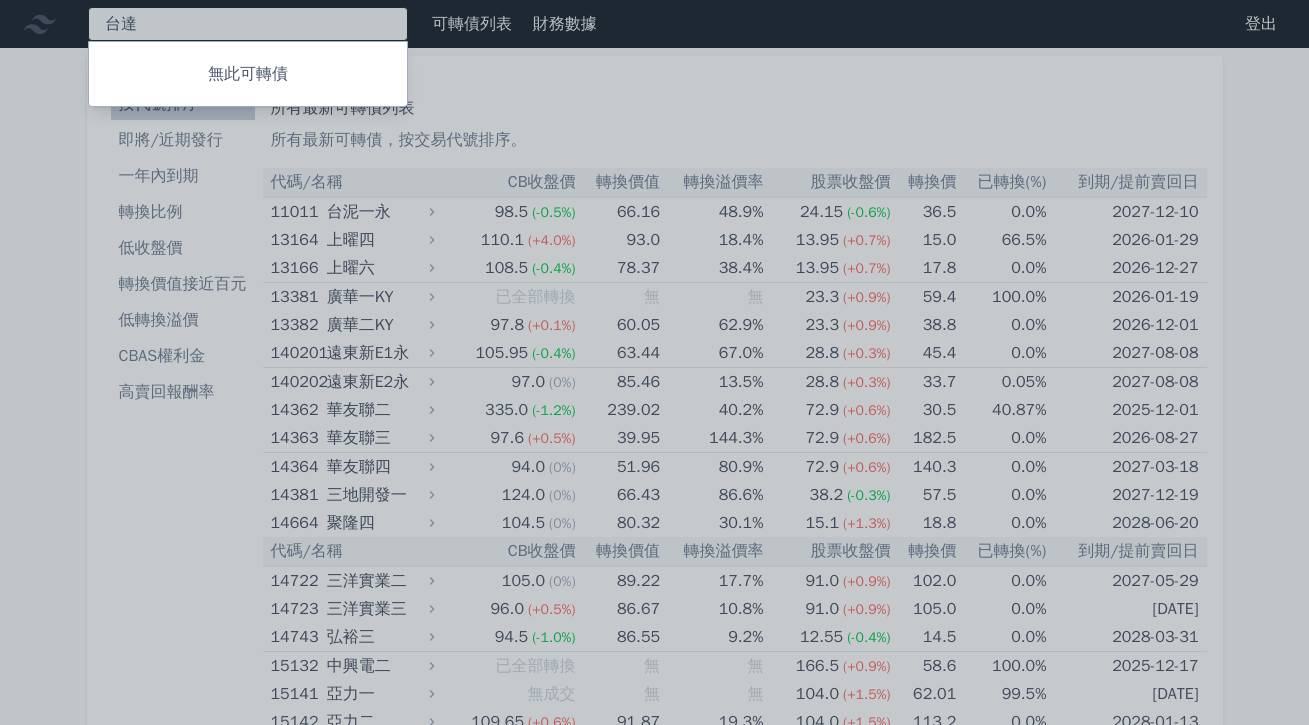 type on "台" 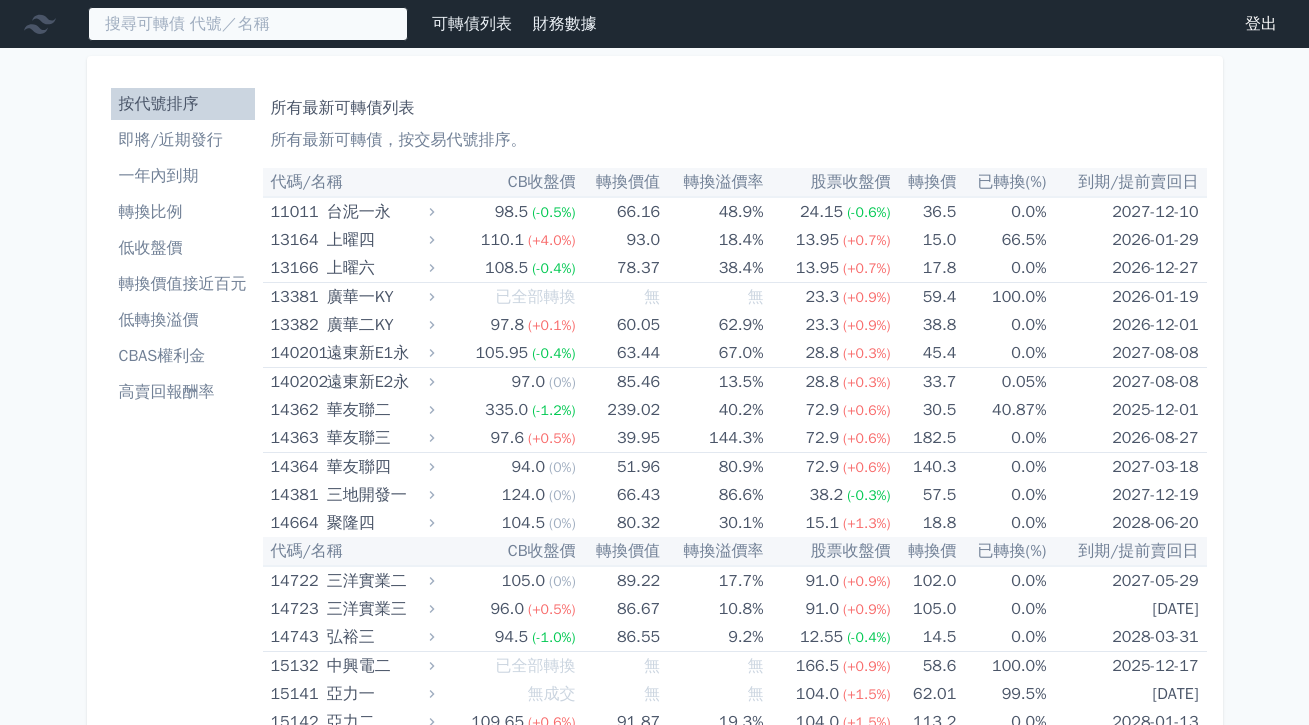 click at bounding box center [248, 24] 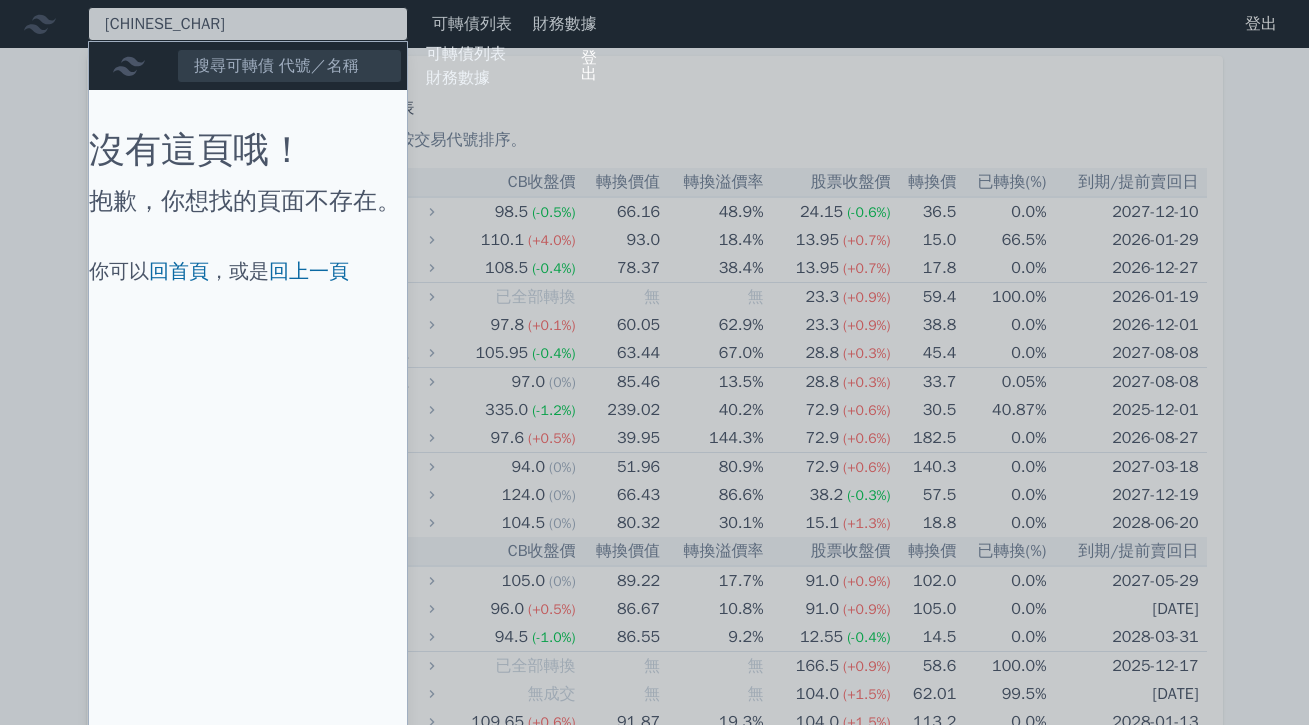 type on "2" 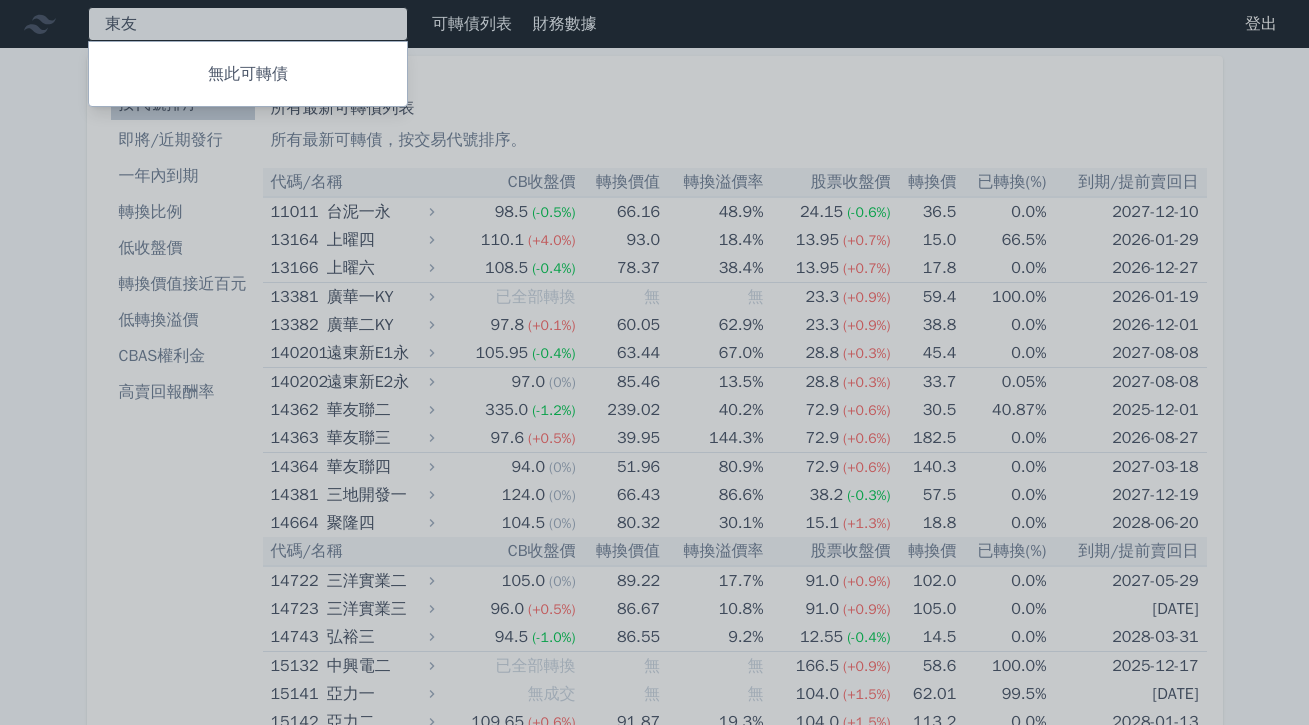 type on "[CHINESE_CHAR]" 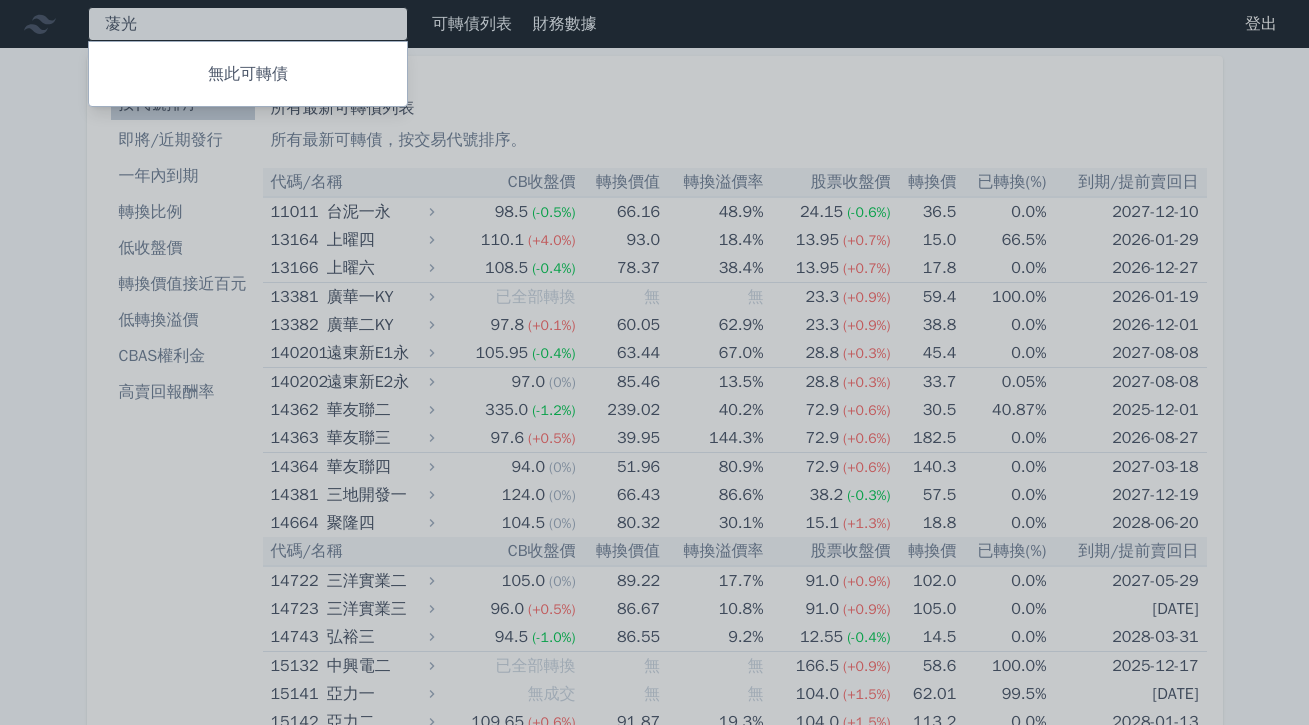 type on "蓤" 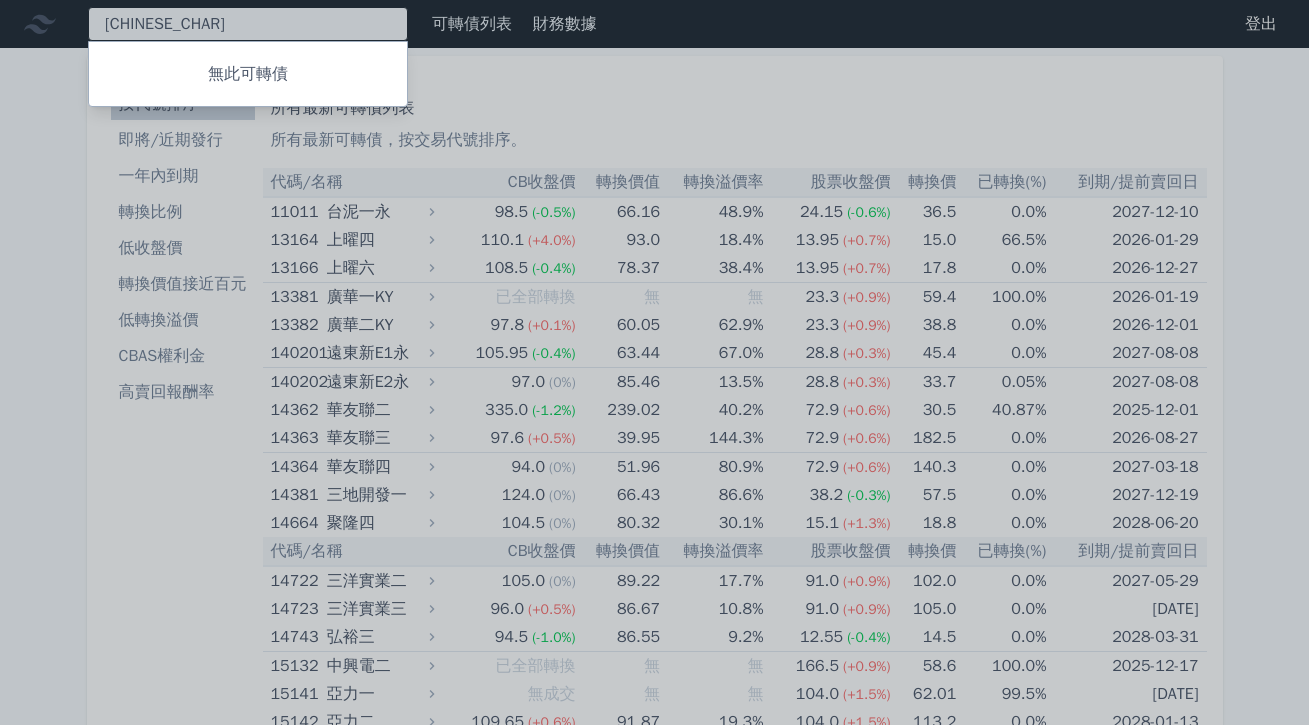 type on "菱" 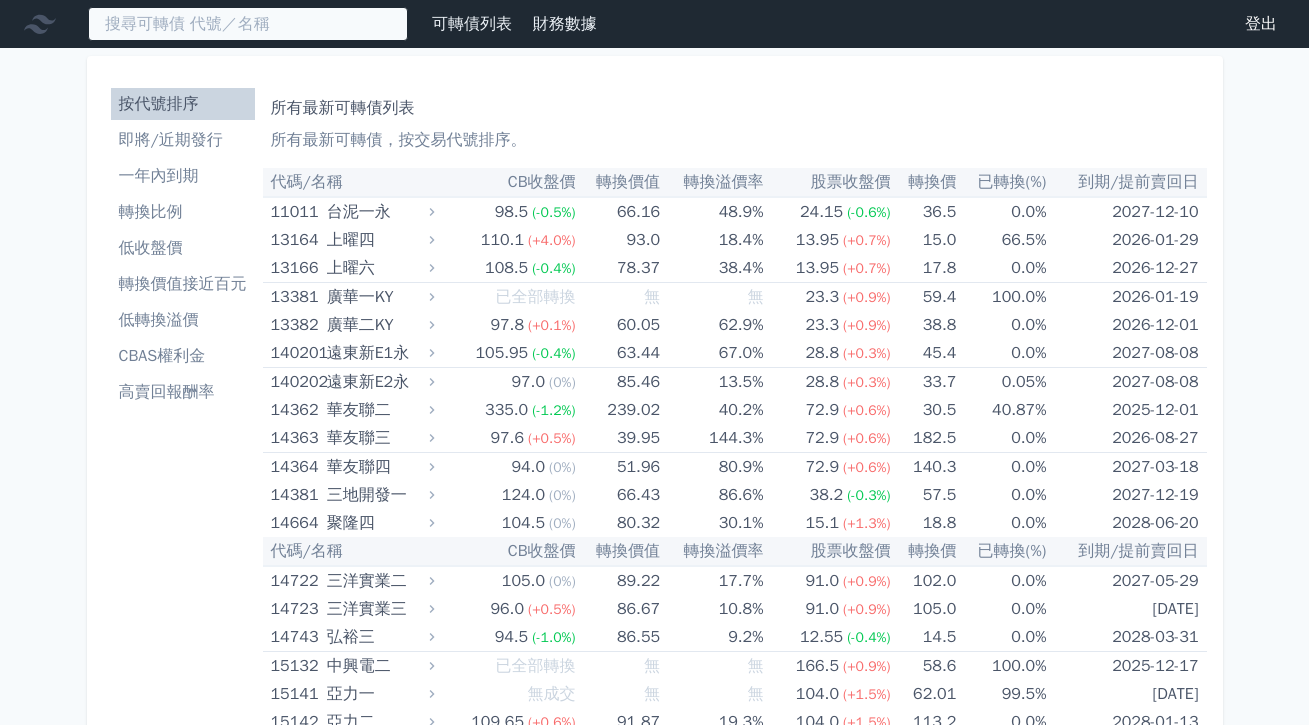 click at bounding box center [248, 24] 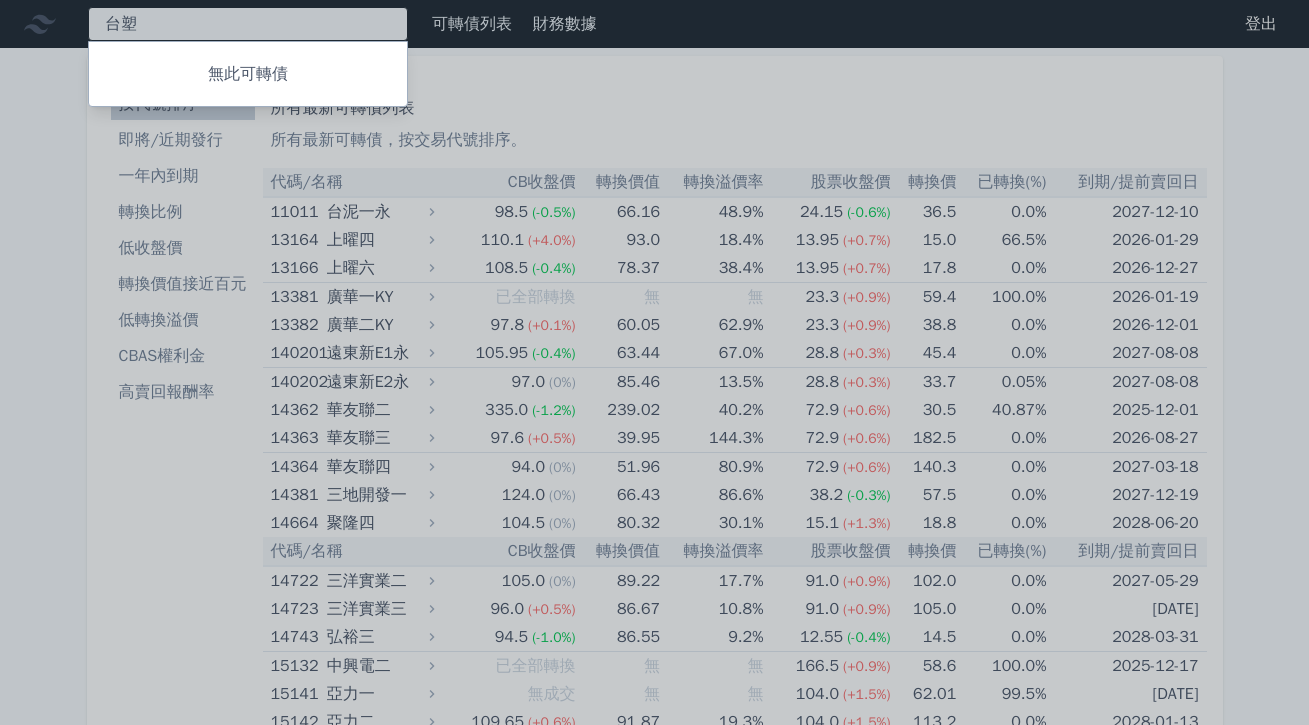 type on "台" 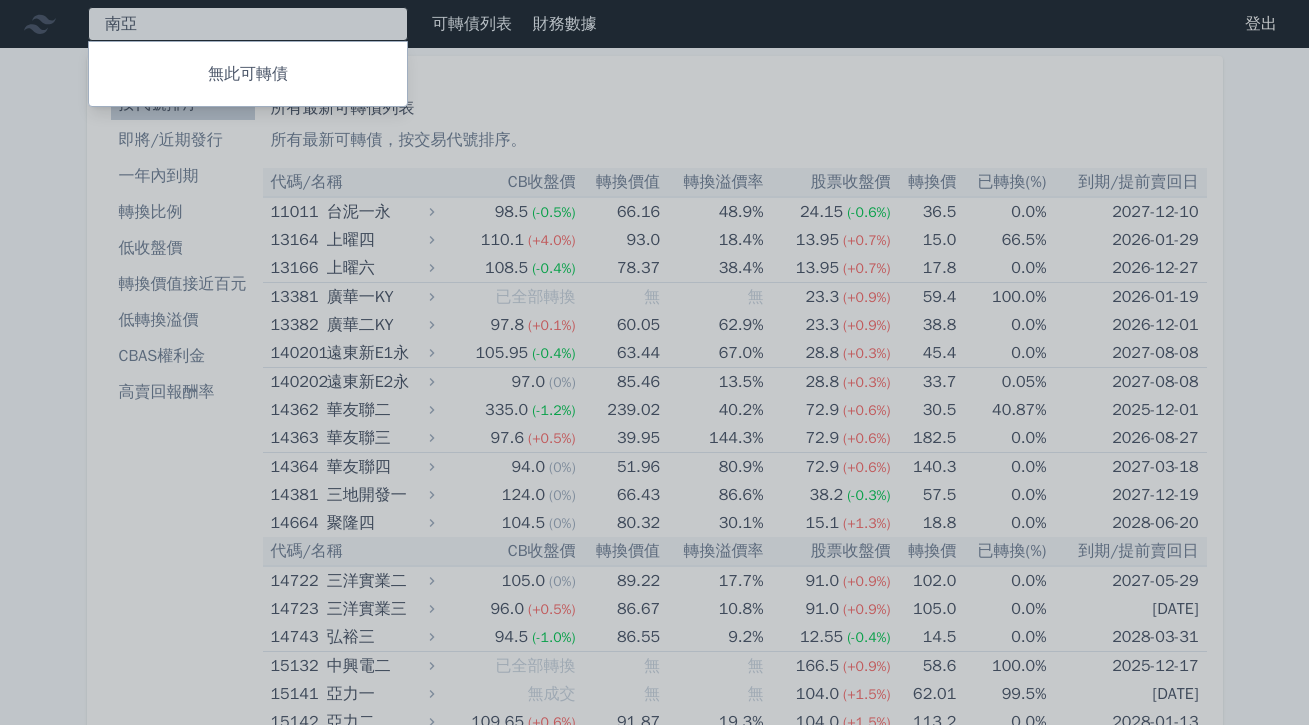 type on "[NAME]" 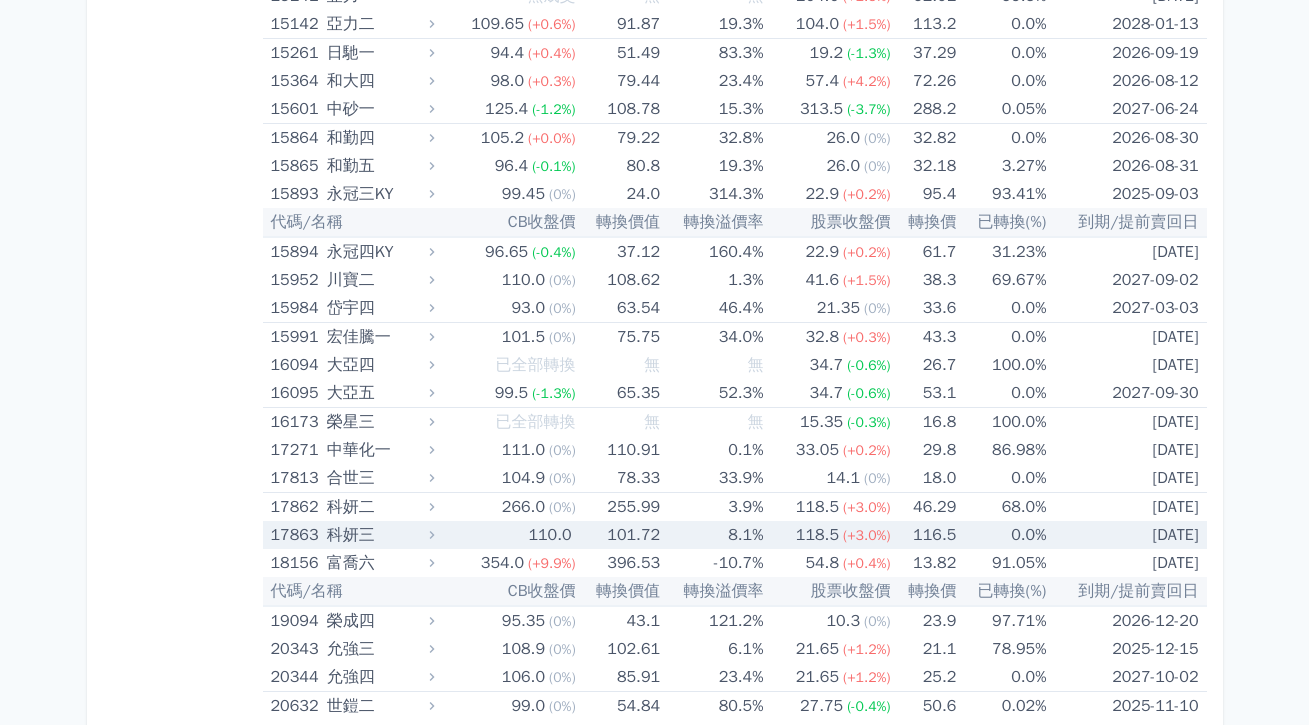 scroll, scrollTop: 702, scrollLeft: 0, axis: vertical 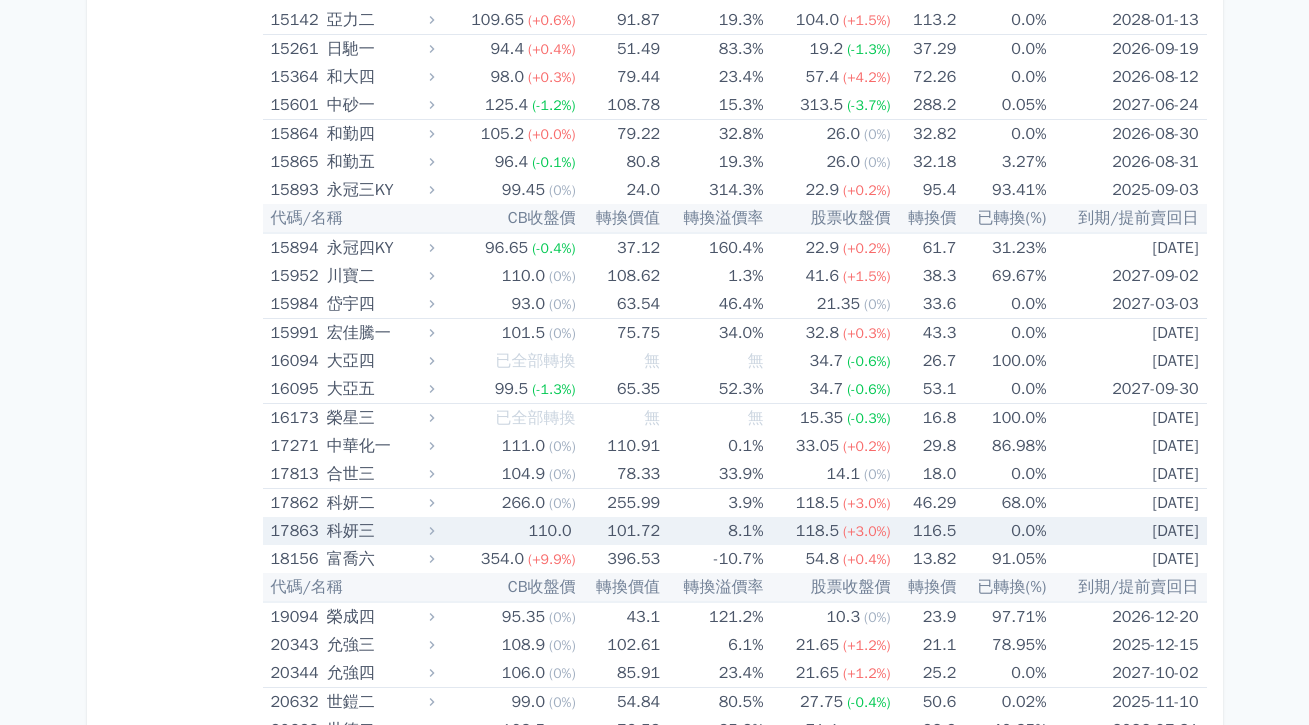 type 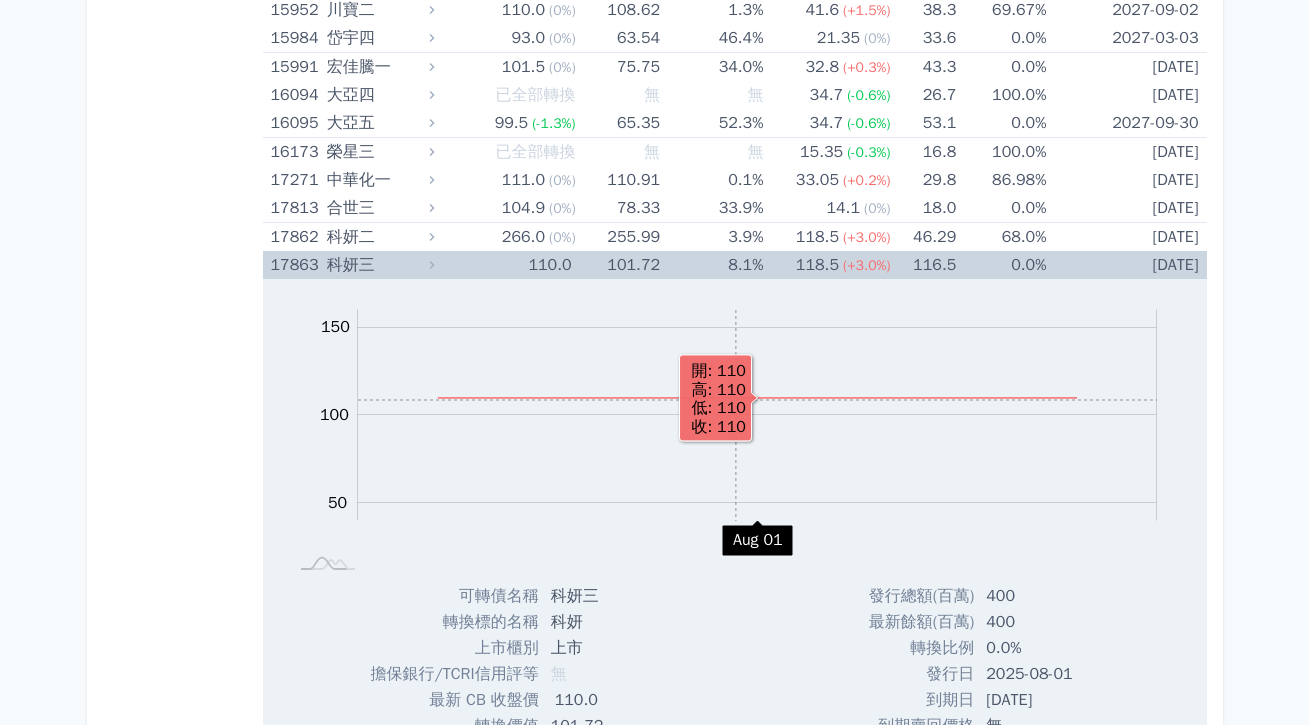 scroll, scrollTop: 787, scrollLeft: 0, axis: vertical 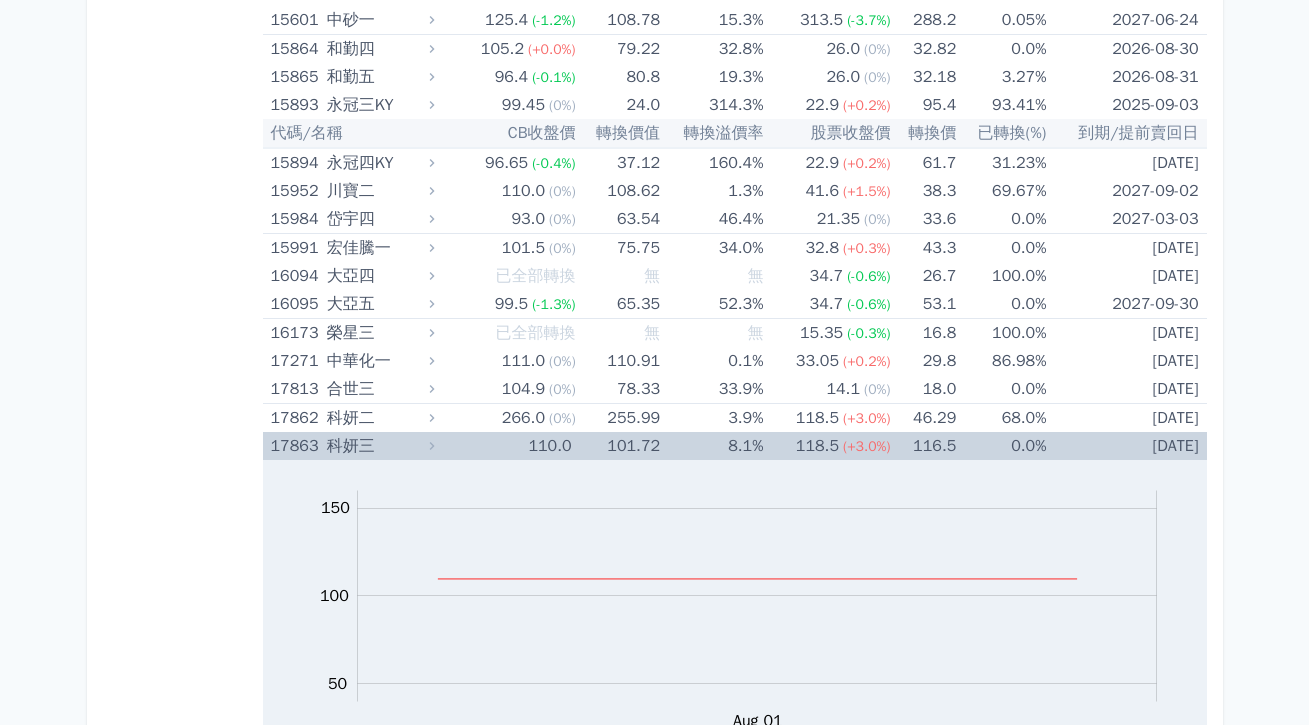 click on "110.0" at bounding box center (507, 446) 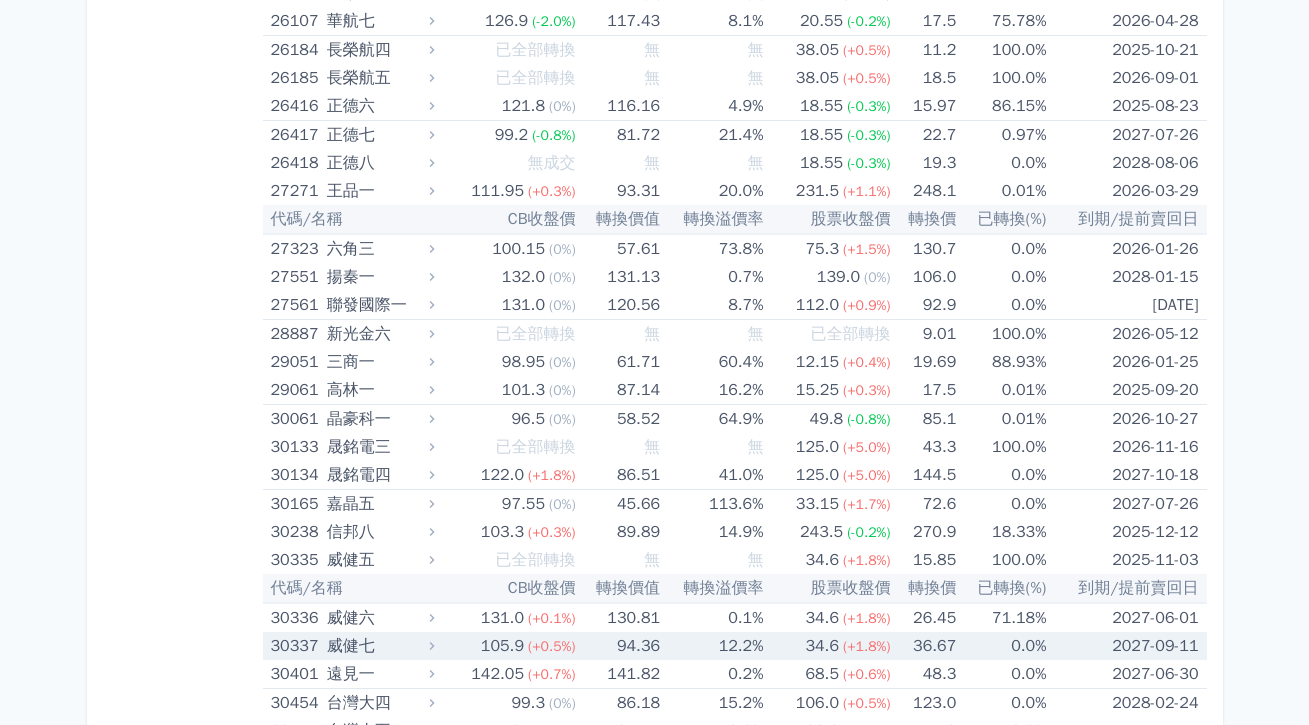 scroll, scrollTop: 2550, scrollLeft: 0, axis: vertical 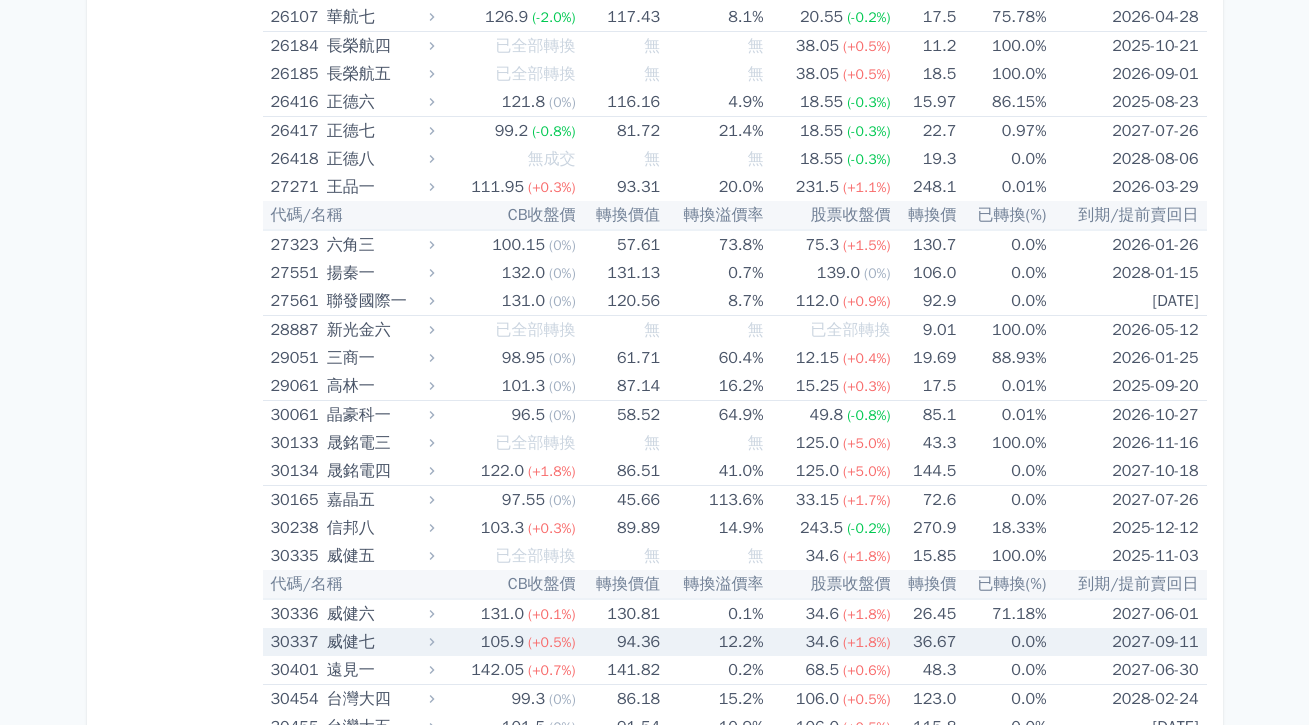 click on "(+0.5%)" at bounding box center (552, 642) 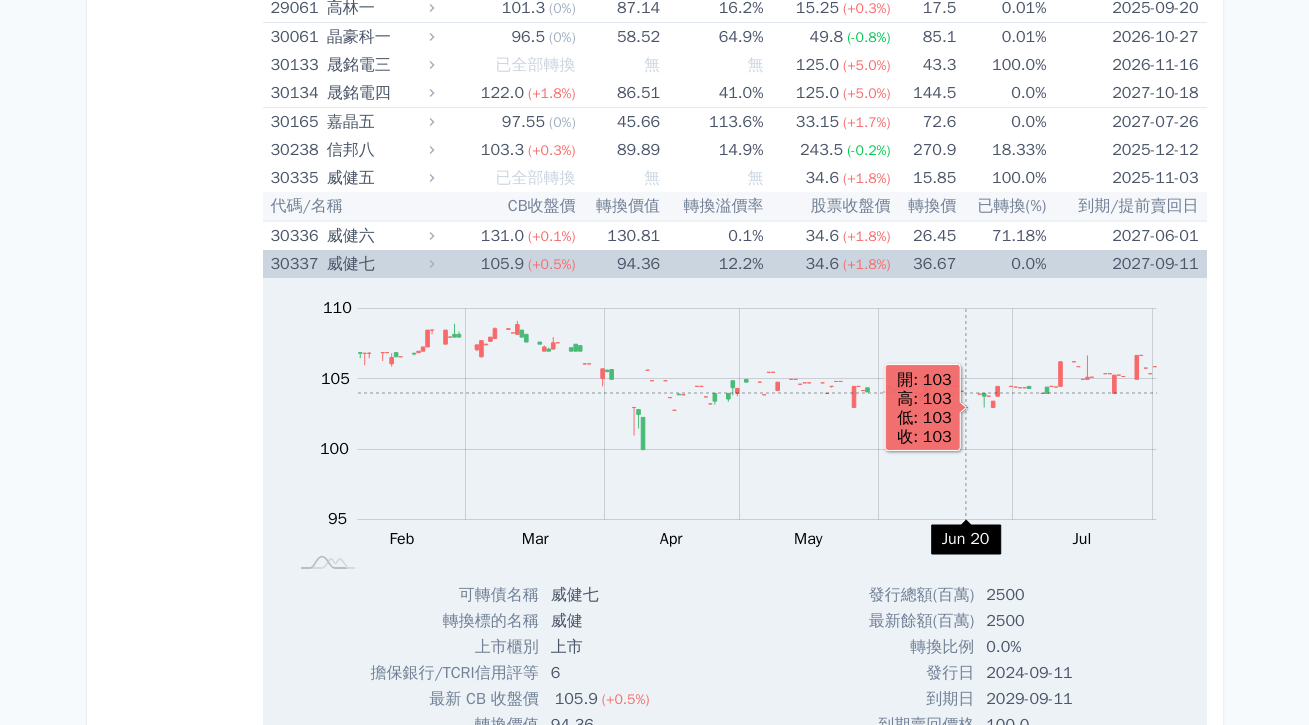 scroll, scrollTop: 2846, scrollLeft: 0, axis: vertical 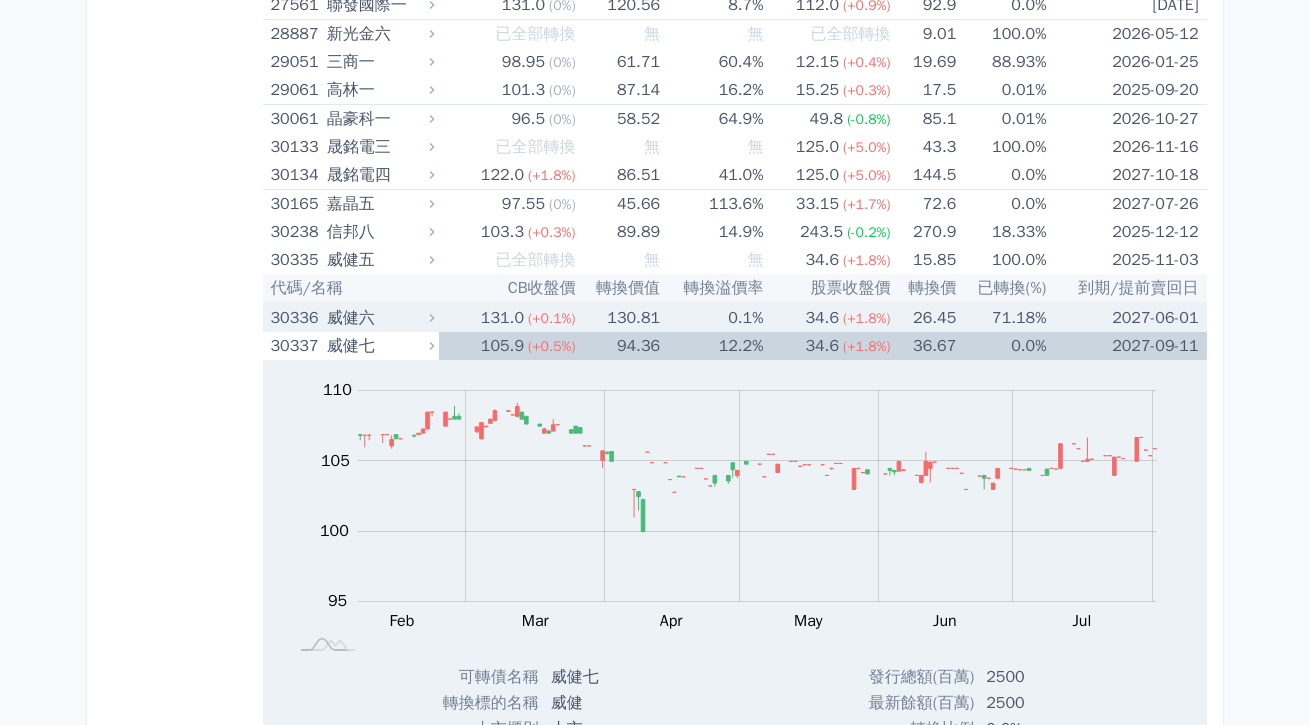 click on "131.0" at bounding box center (502, 318) 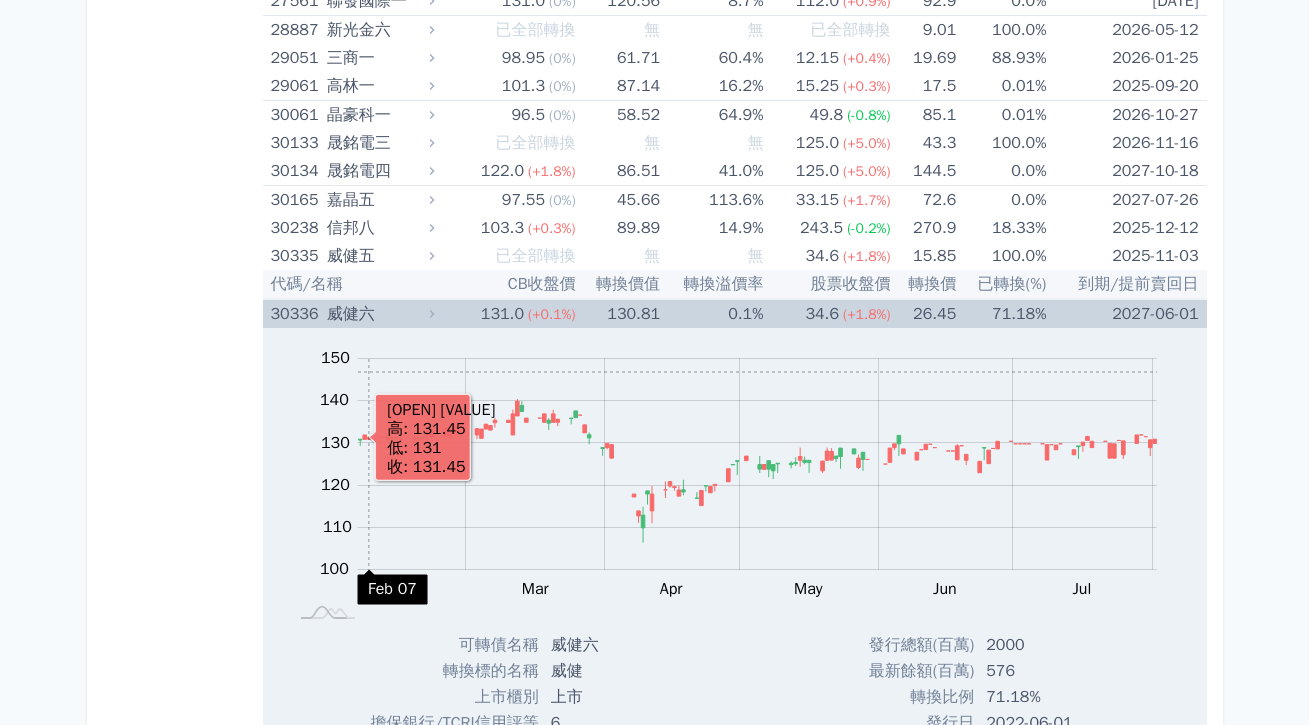 scroll, scrollTop: 3411, scrollLeft: 0, axis: vertical 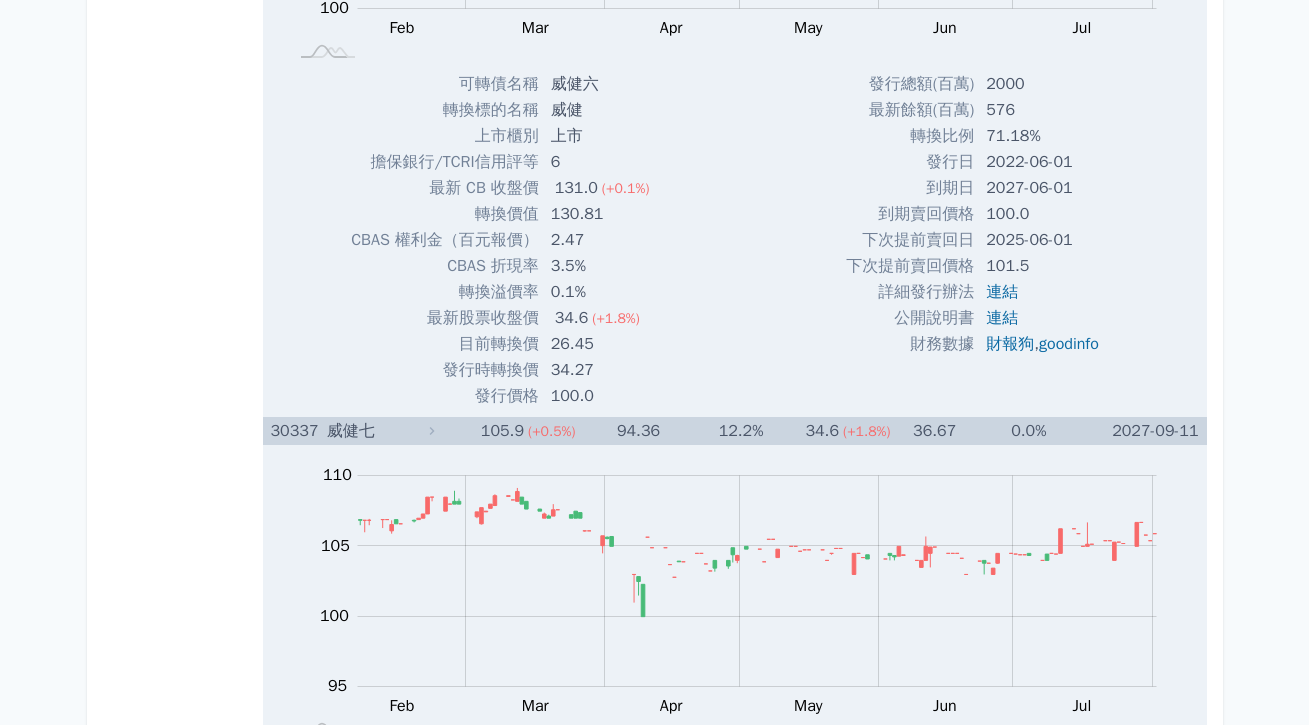 click on "威健七" at bounding box center (378, 431) 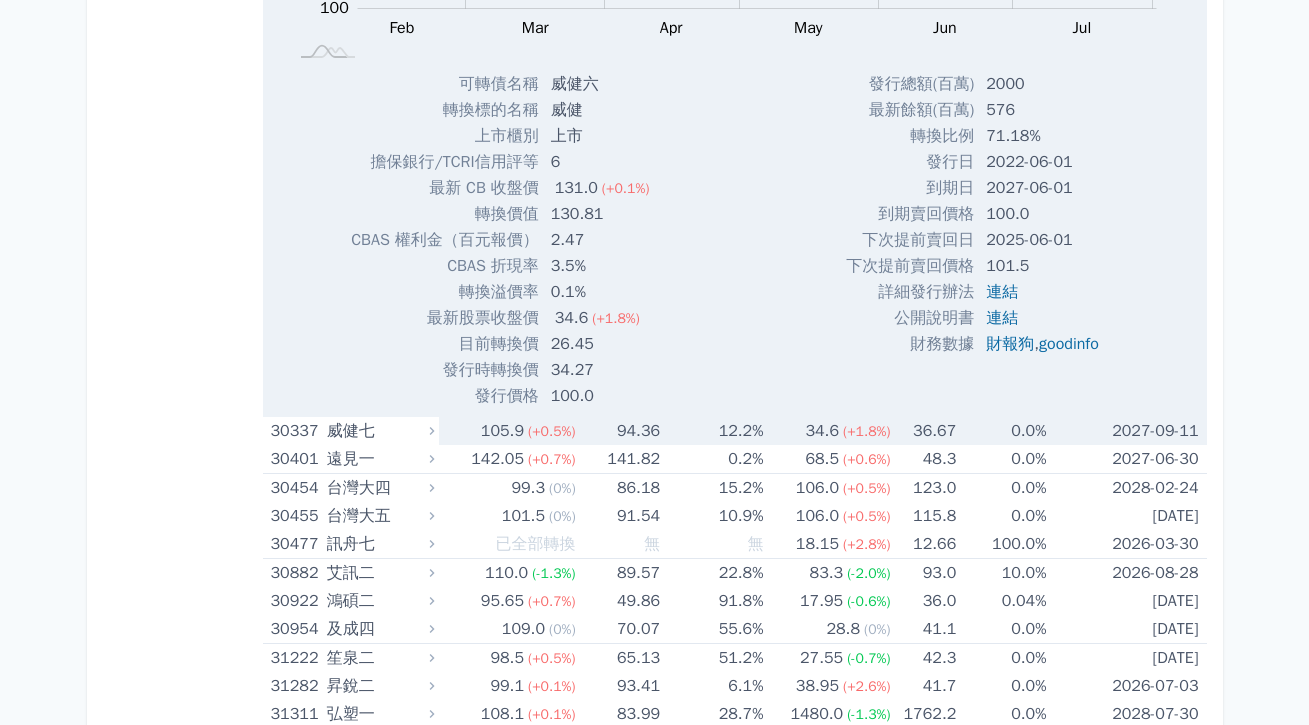 click on "威健七" at bounding box center [378, 431] 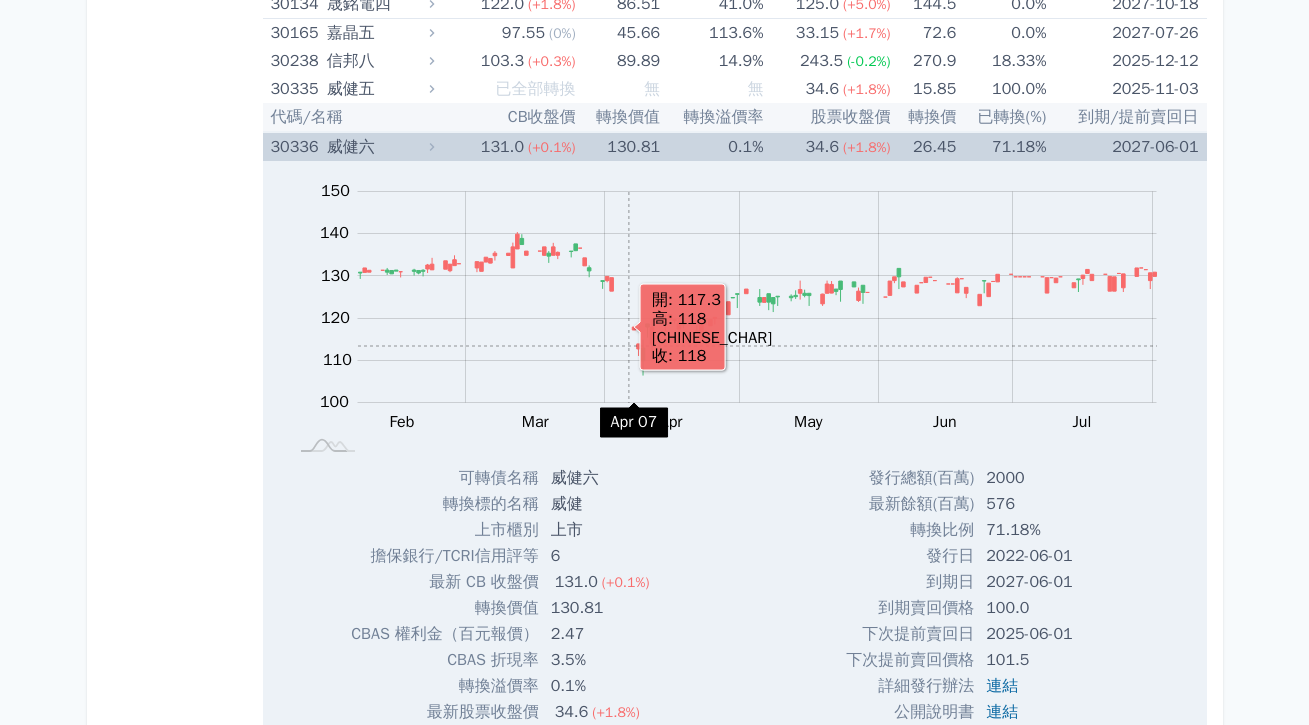 scroll, scrollTop: 3013, scrollLeft: 0, axis: vertical 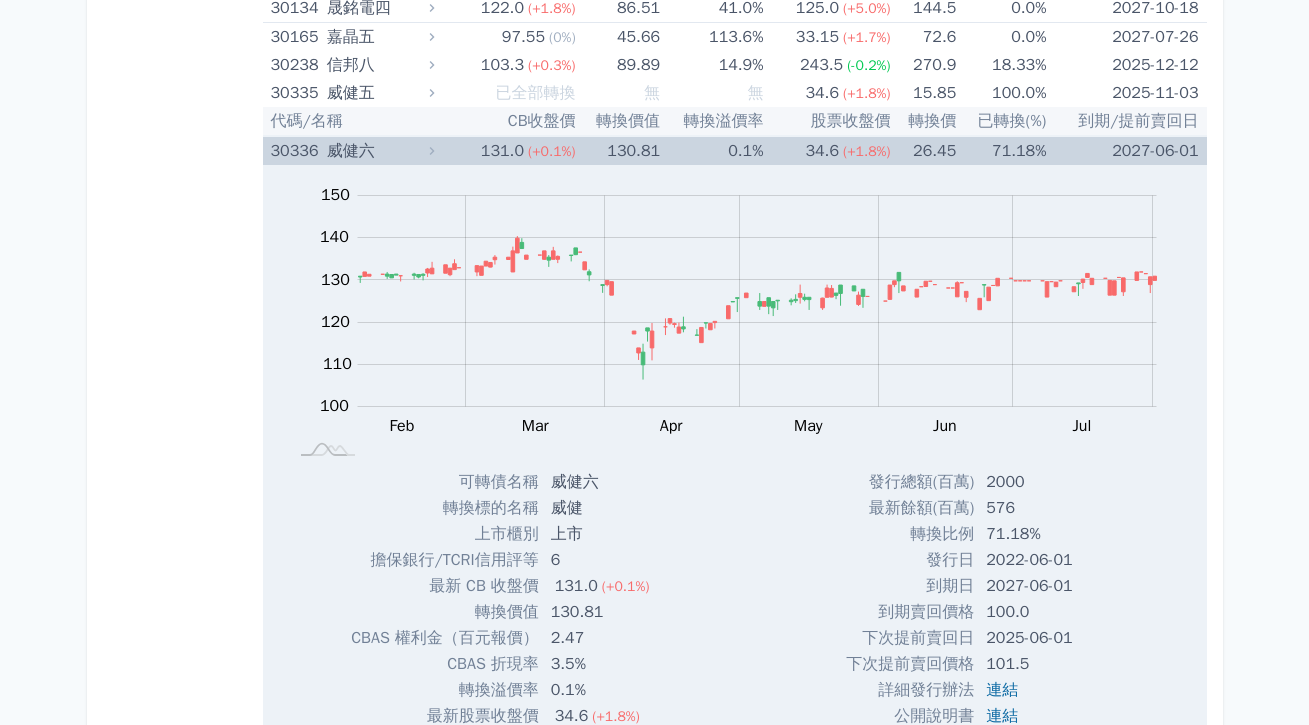 click on "威健六" at bounding box center [378, 151] 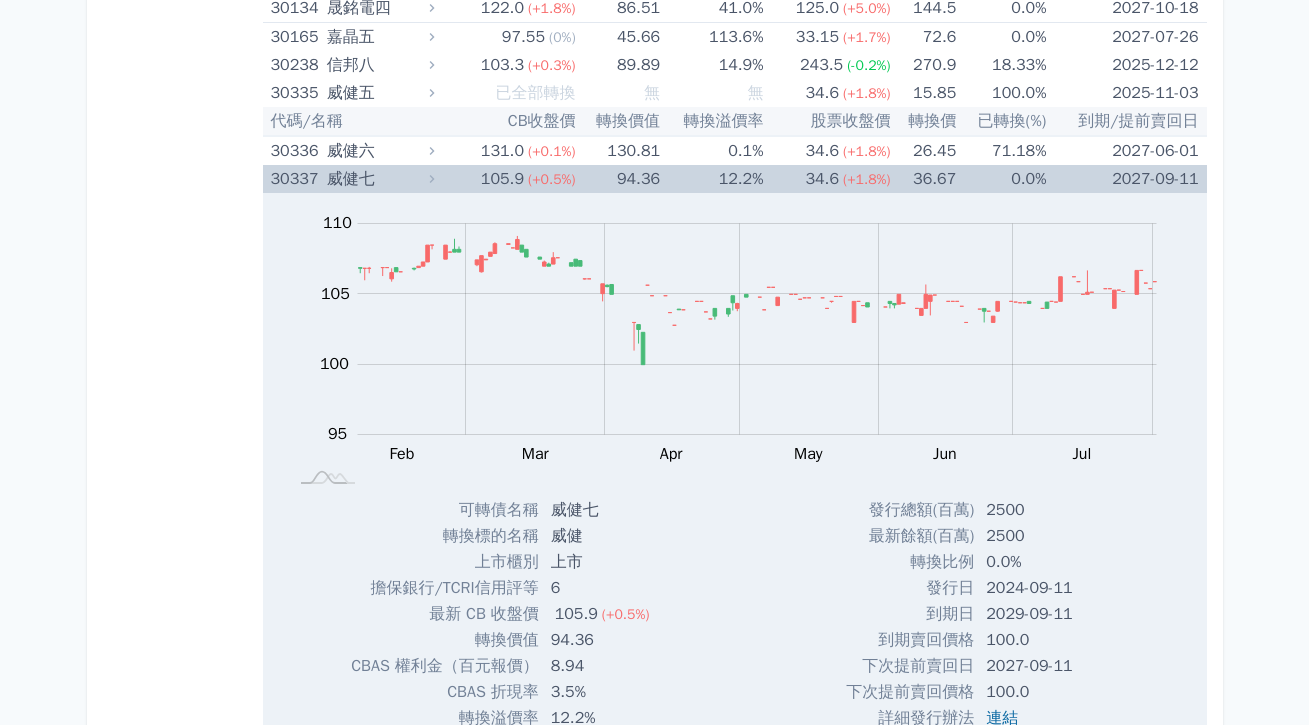 click on "威健七" at bounding box center (378, 179) 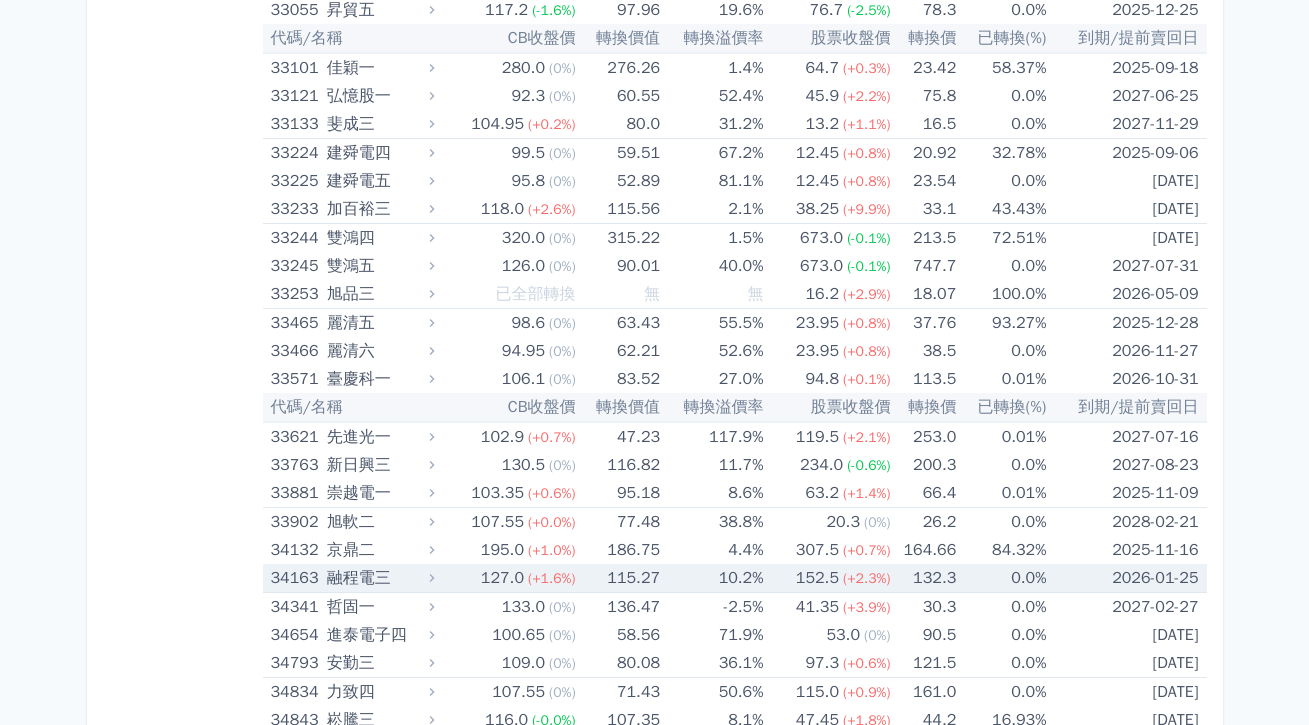 scroll, scrollTop: 3874, scrollLeft: 0, axis: vertical 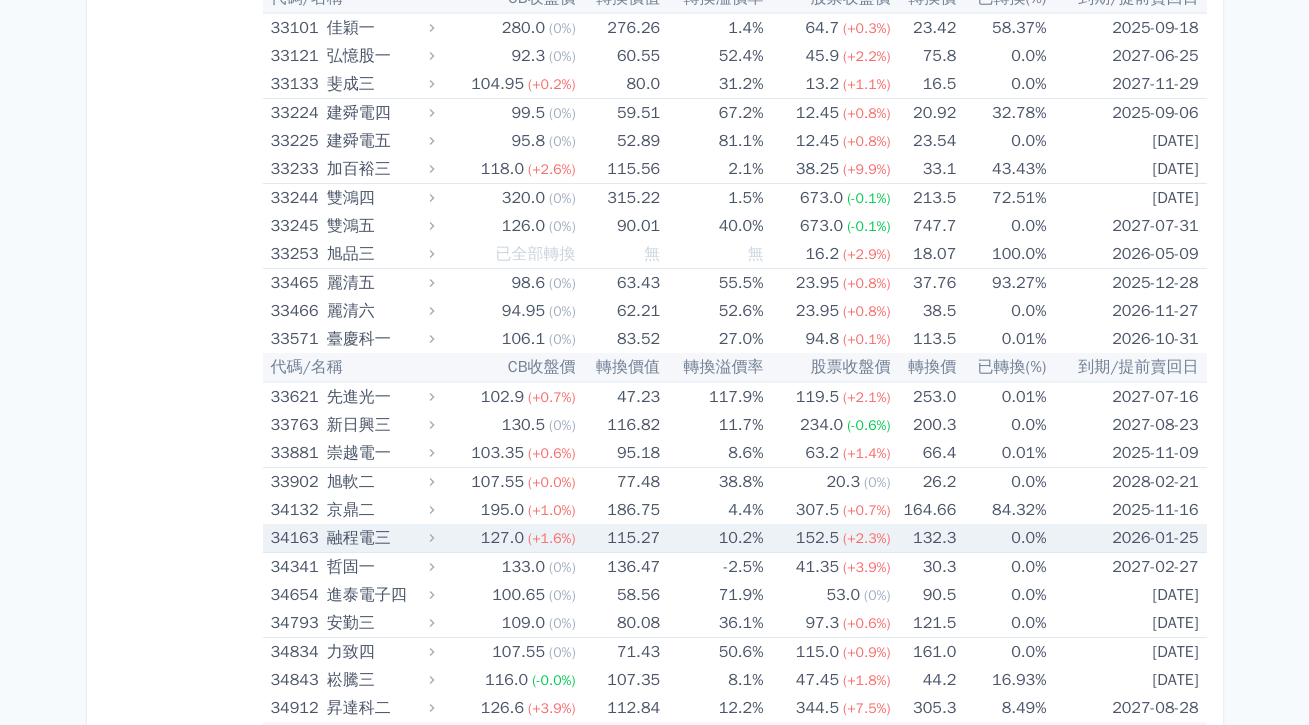 click on "127.0" at bounding box center [502, 538] 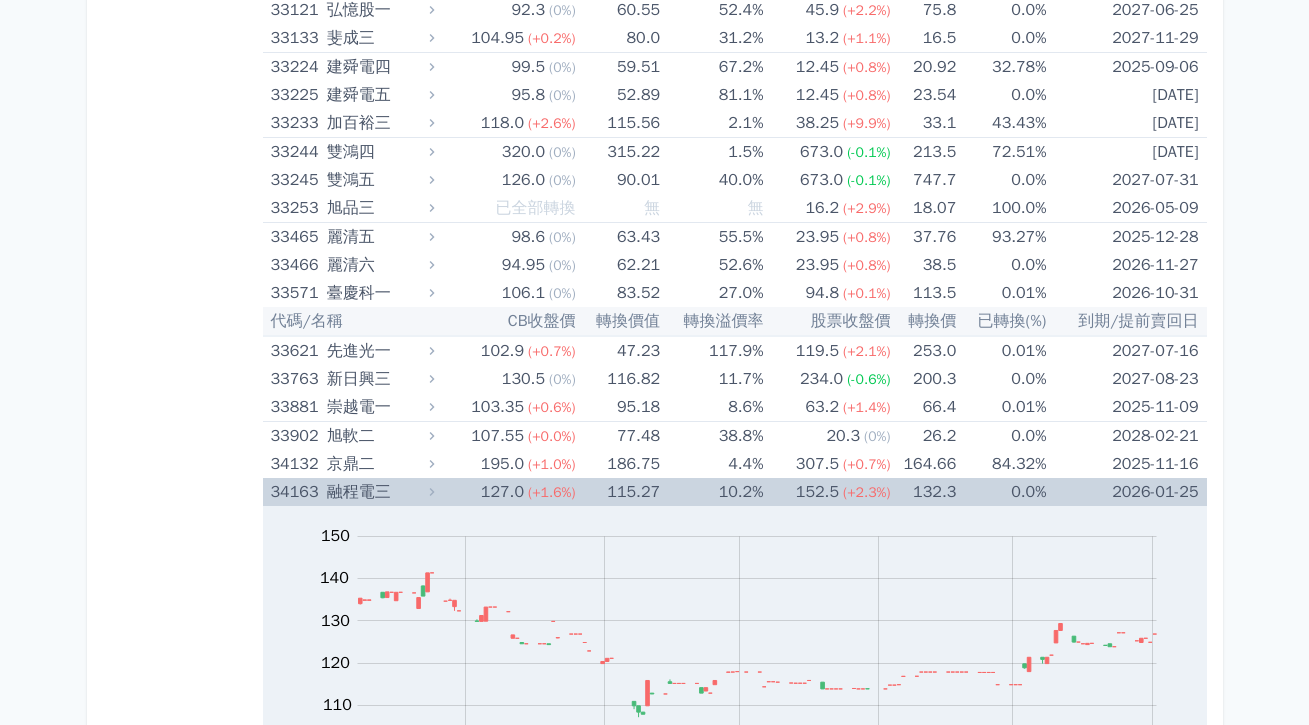scroll, scrollTop: 3947, scrollLeft: 0, axis: vertical 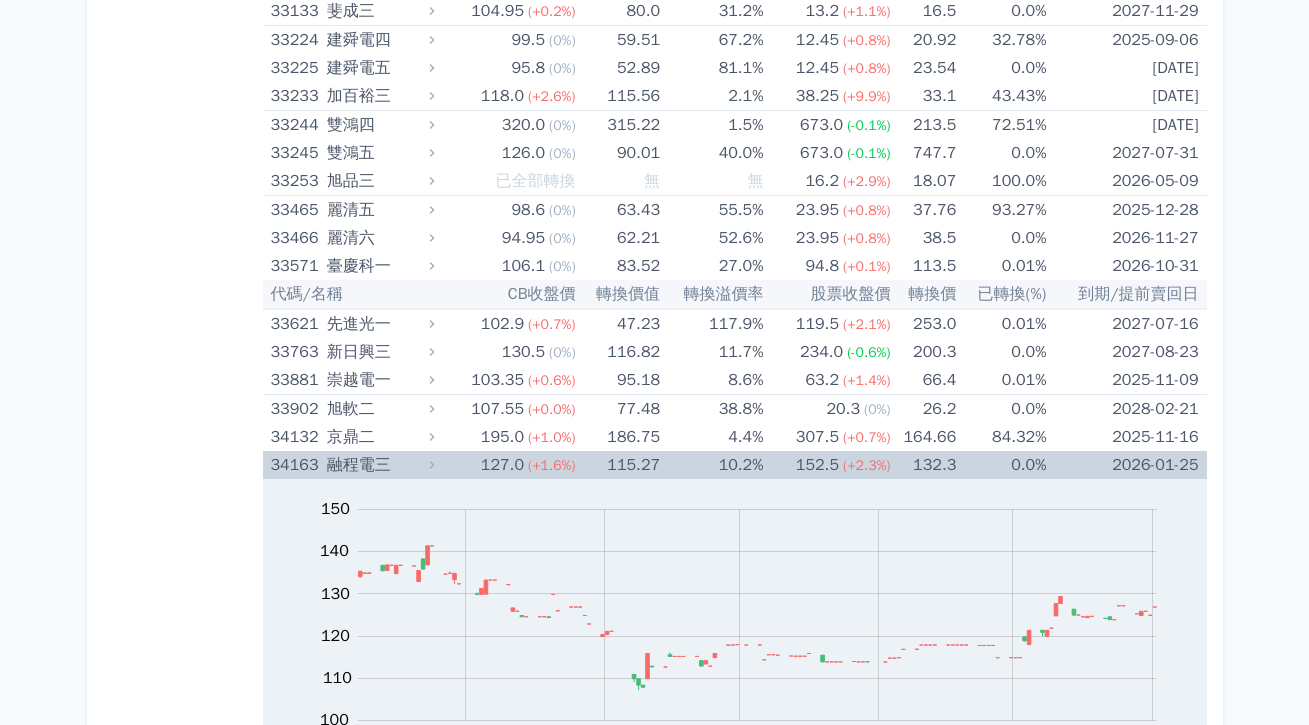 click on "融程電三" at bounding box center (378, 465) 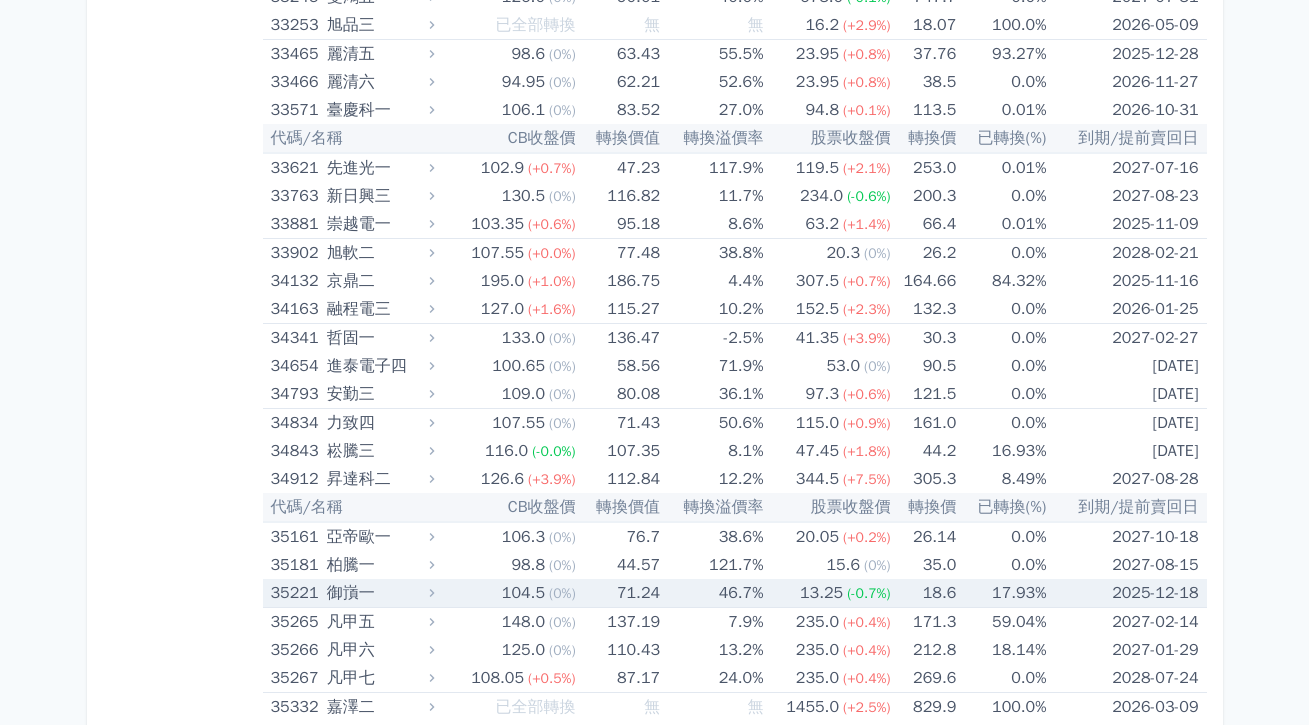 scroll, scrollTop: 4107, scrollLeft: 0, axis: vertical 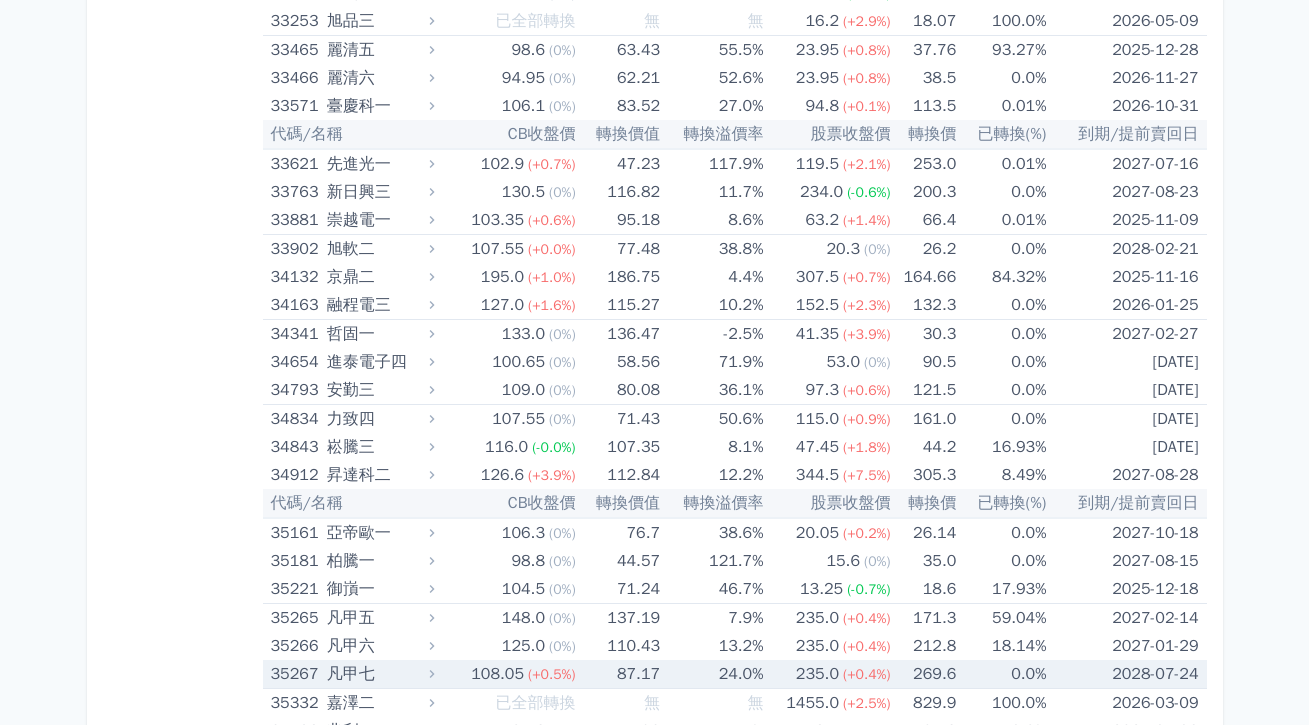 click on "凡甲七" at bounding box center [378, 674] 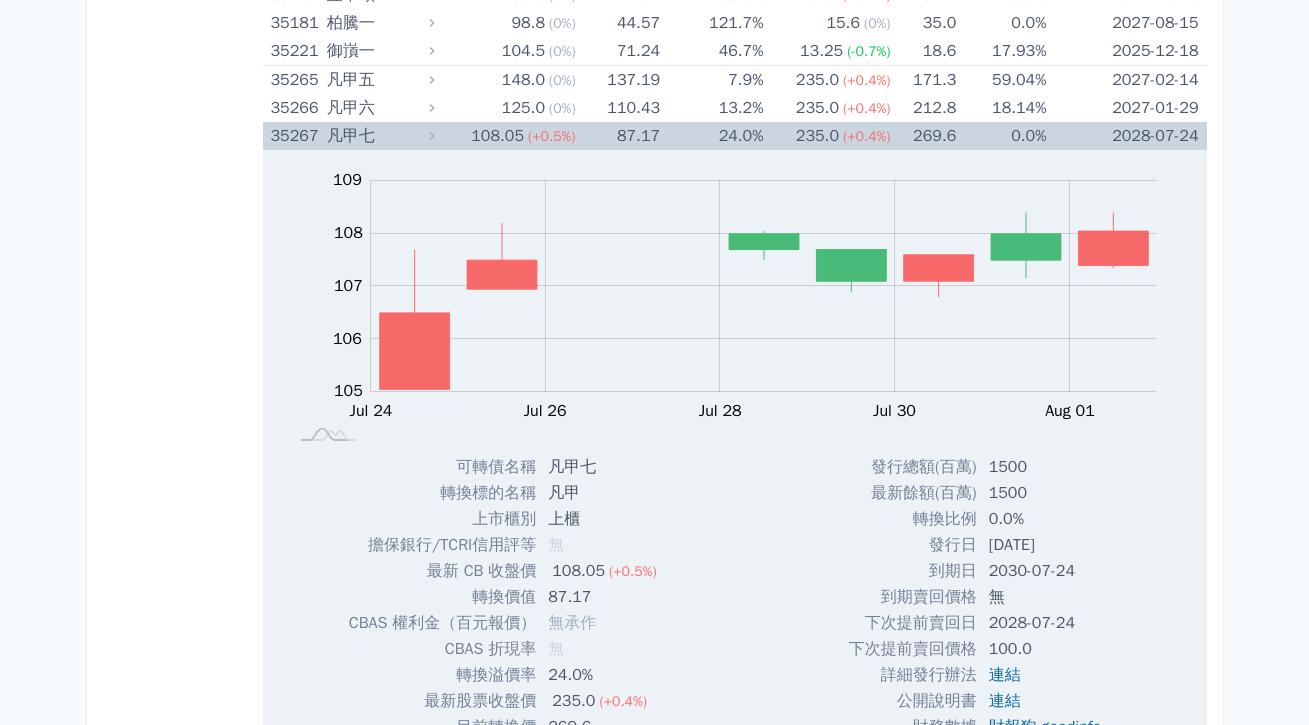 scroll, scrollTop: 4097, scrollLeft: 0, axis: vertical 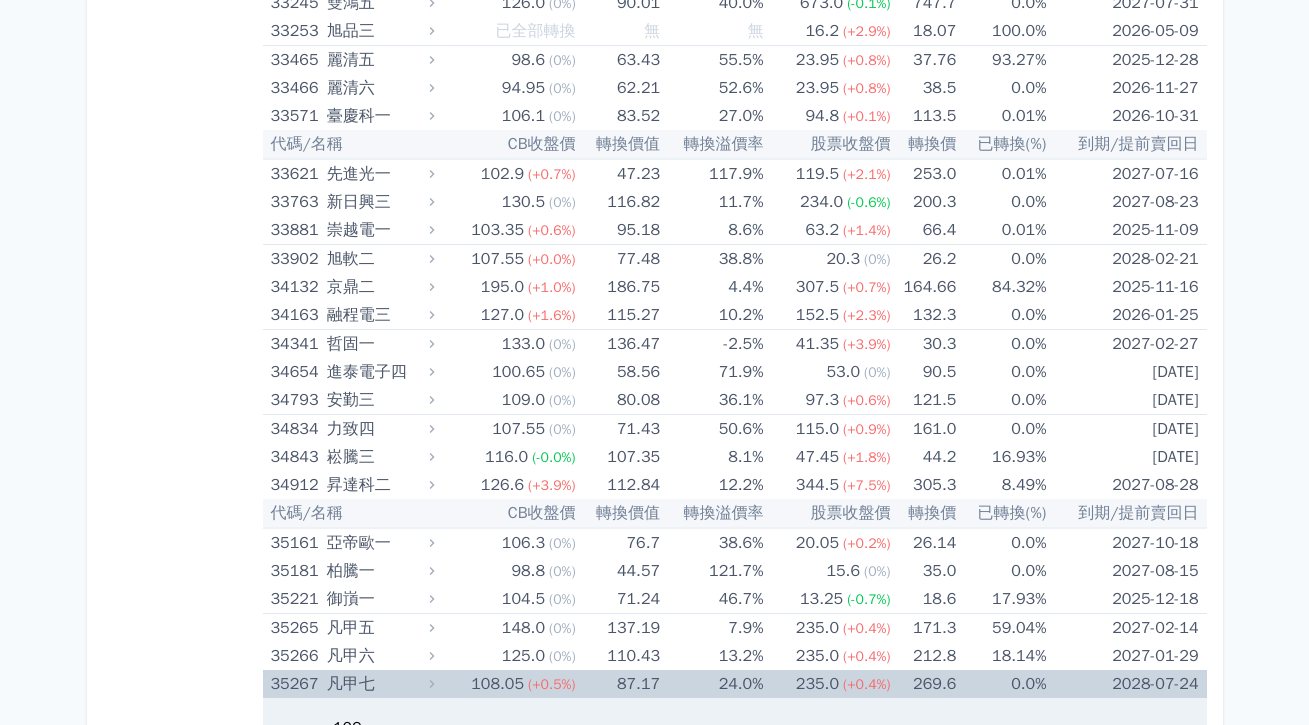 click on "凡甲七" at bounding box center (378, 684) 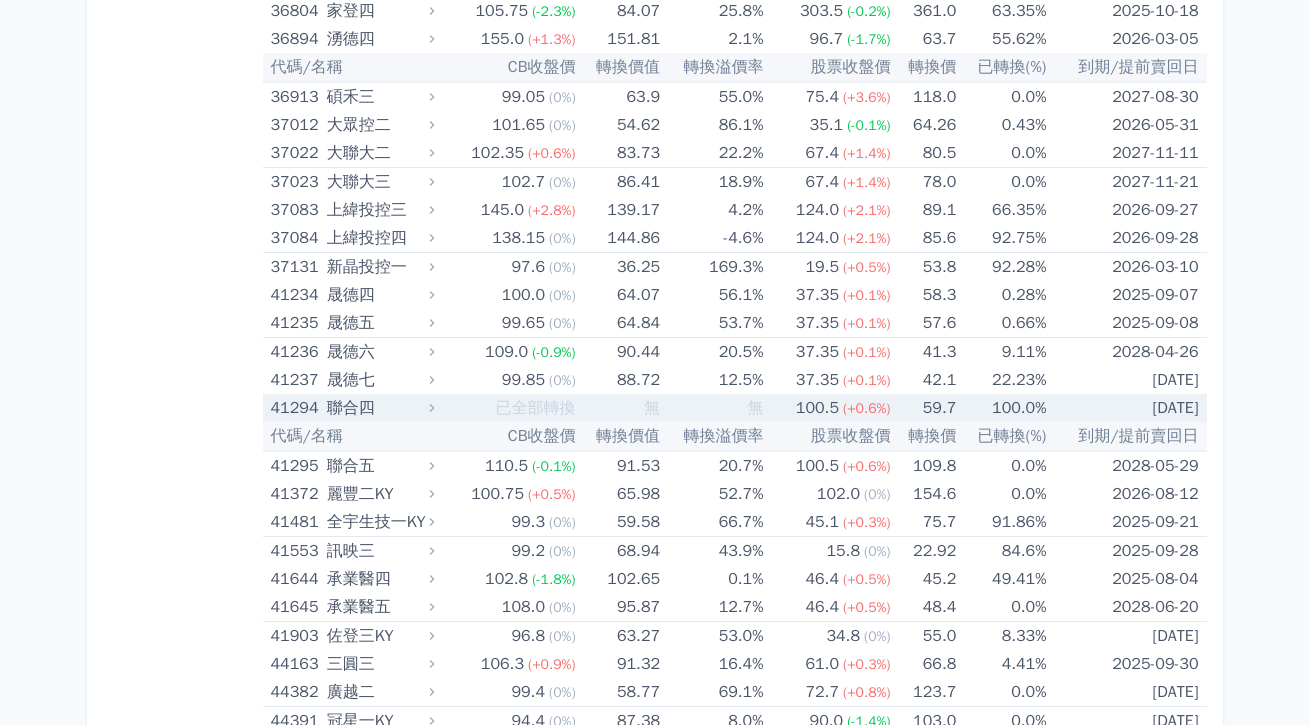 scroll, scrollTop: 5086, scrollLeft: 0, axis: vertical 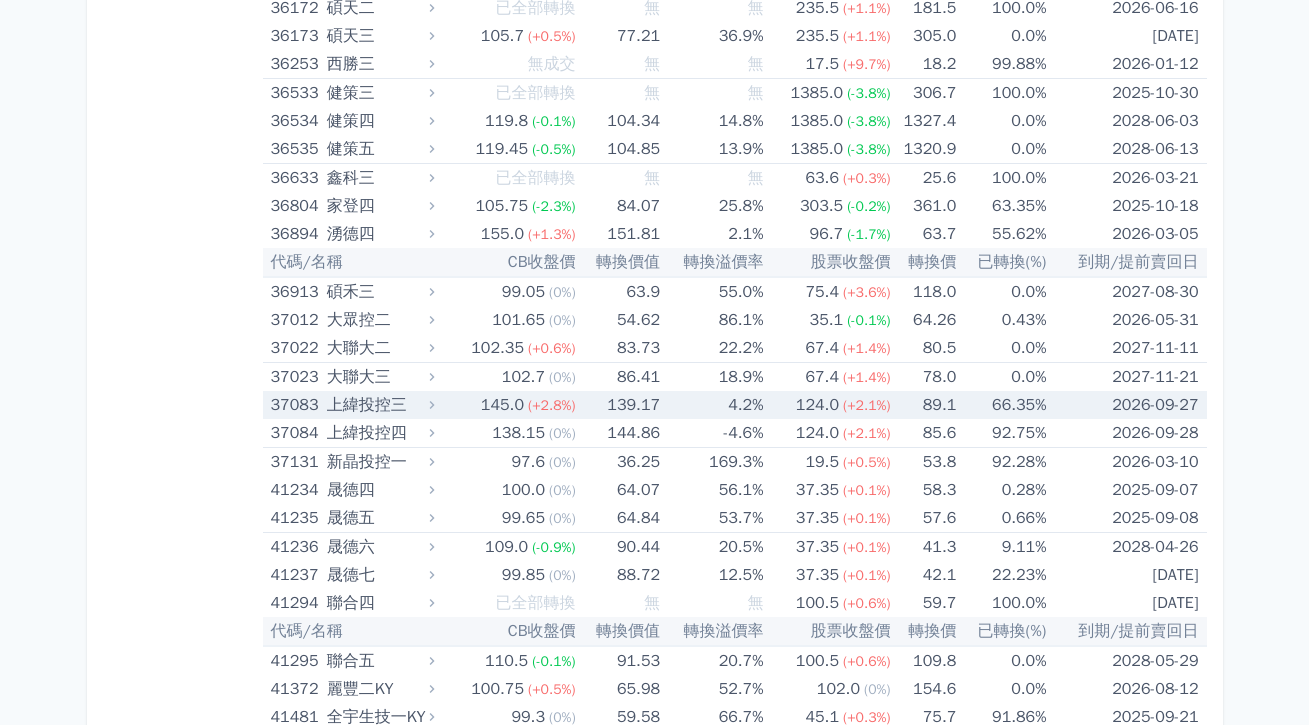 click on "145.0" at bounding box center (502, 405) 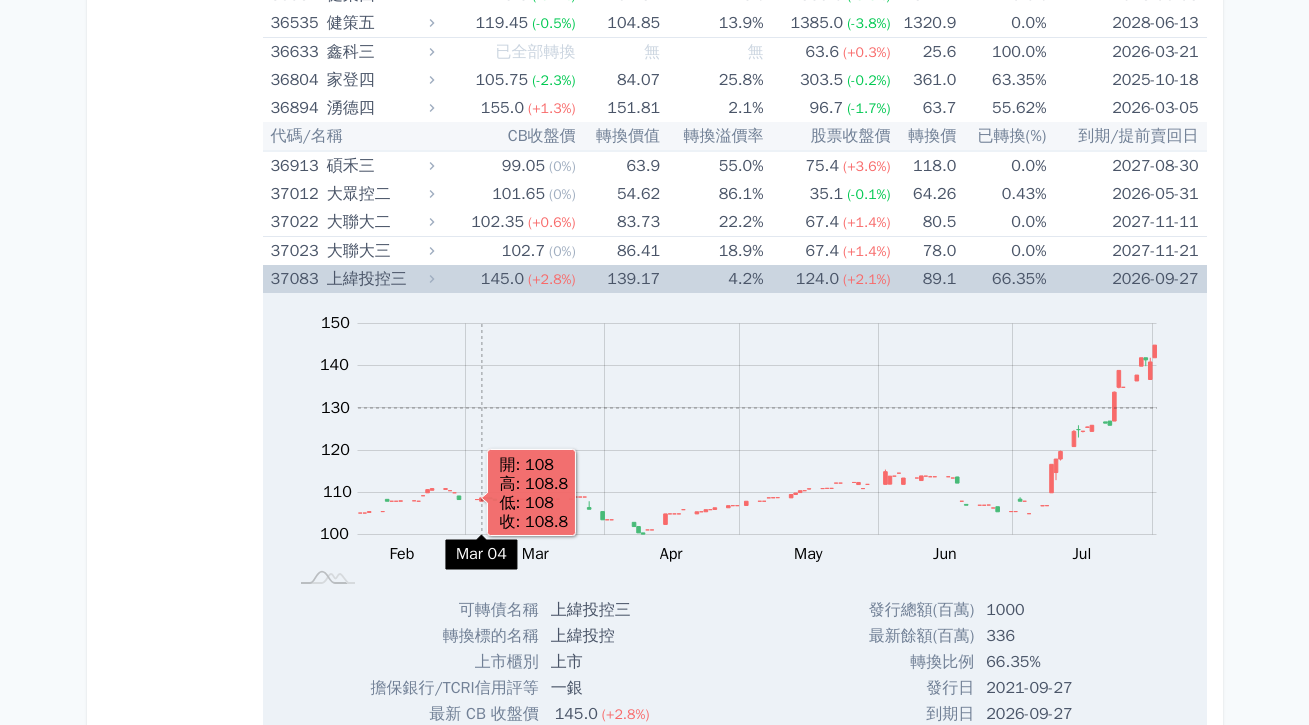 scroll, scrollTop: 5216, scrollLeft: 0, axis: vertical 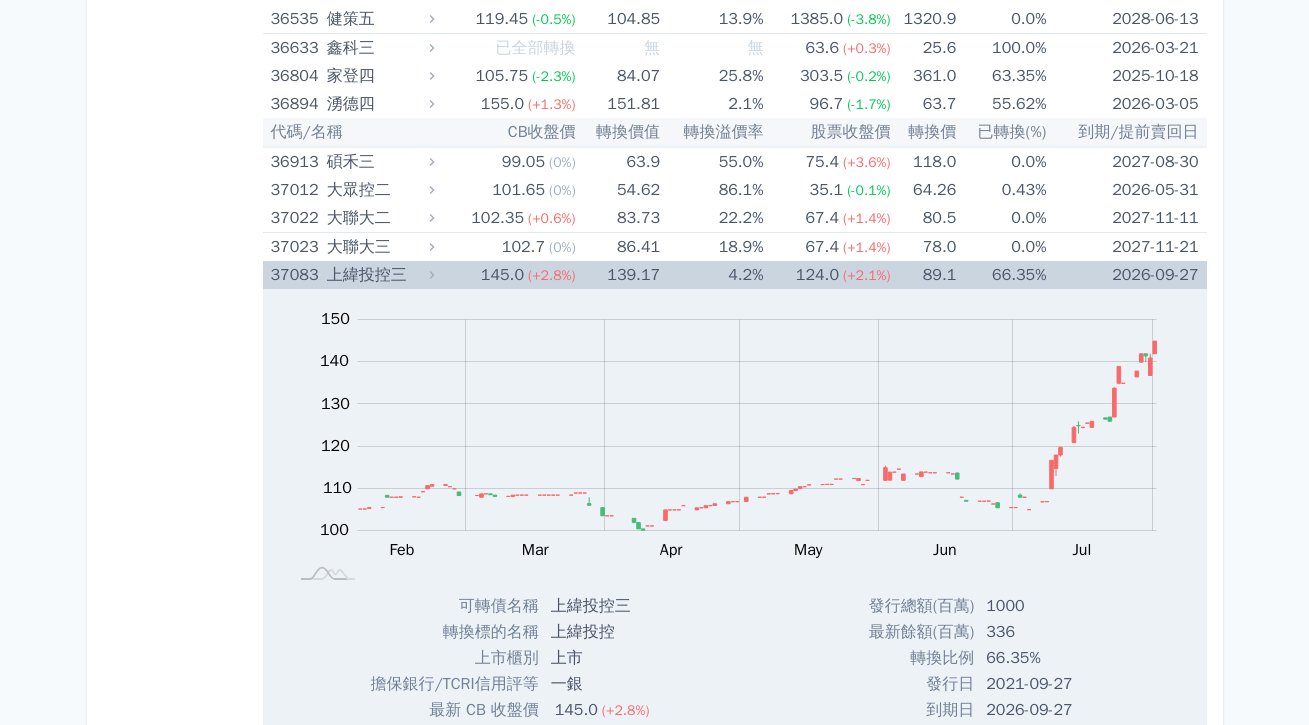 click on "上緯投控三" at bounding box center [378, 275] 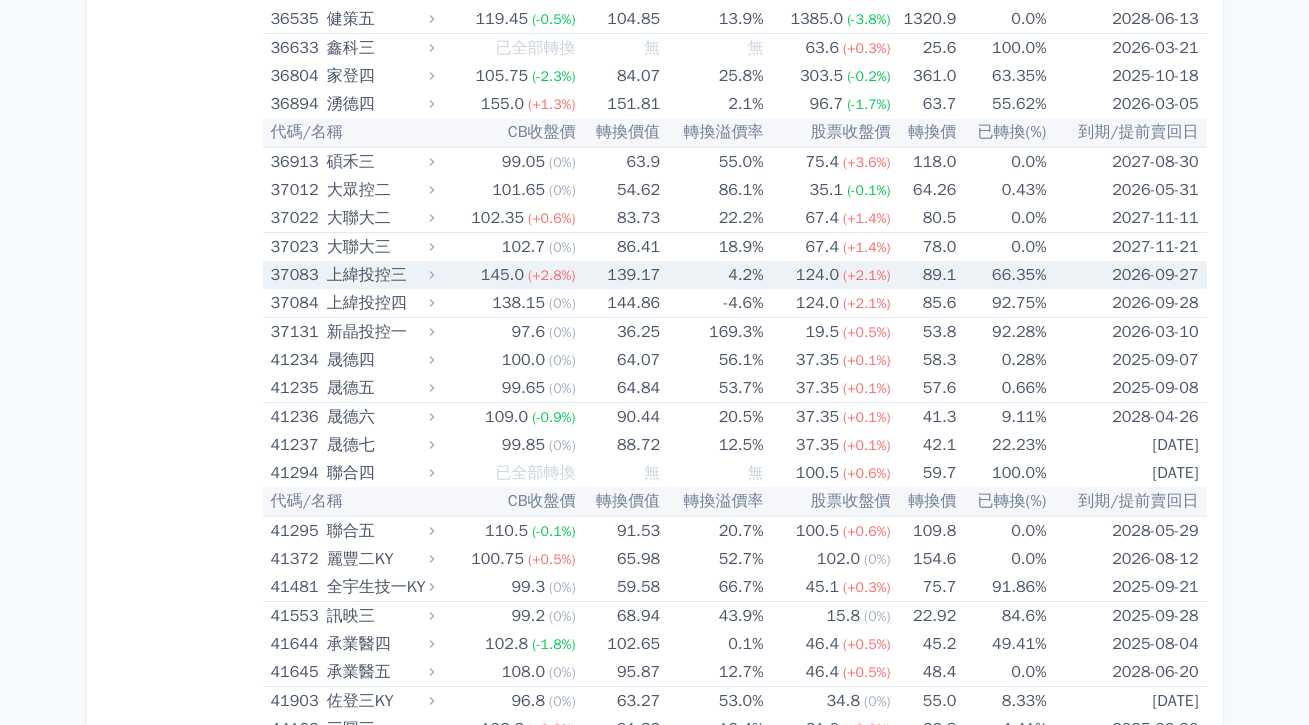 click on "上緯投控三" at bounding box center (378, 275) 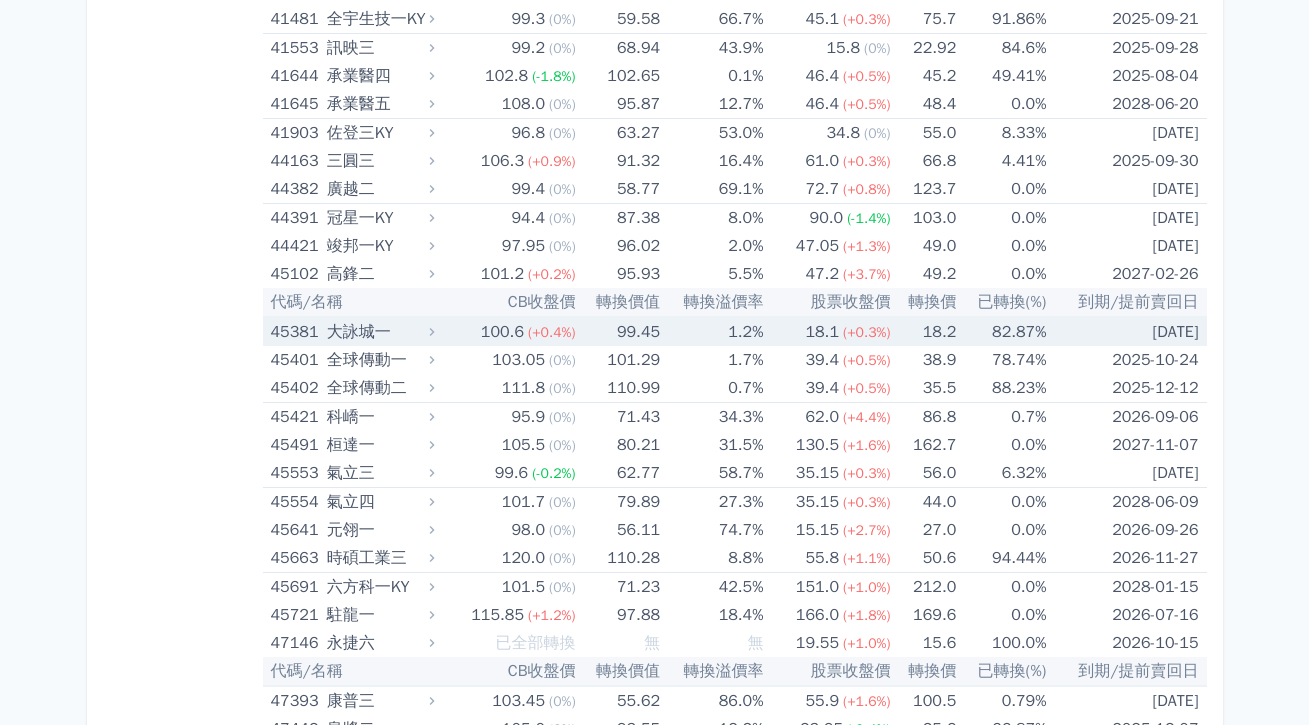 scroll, scrollTop: 6430, scrollLeft: 0, axis: vertical 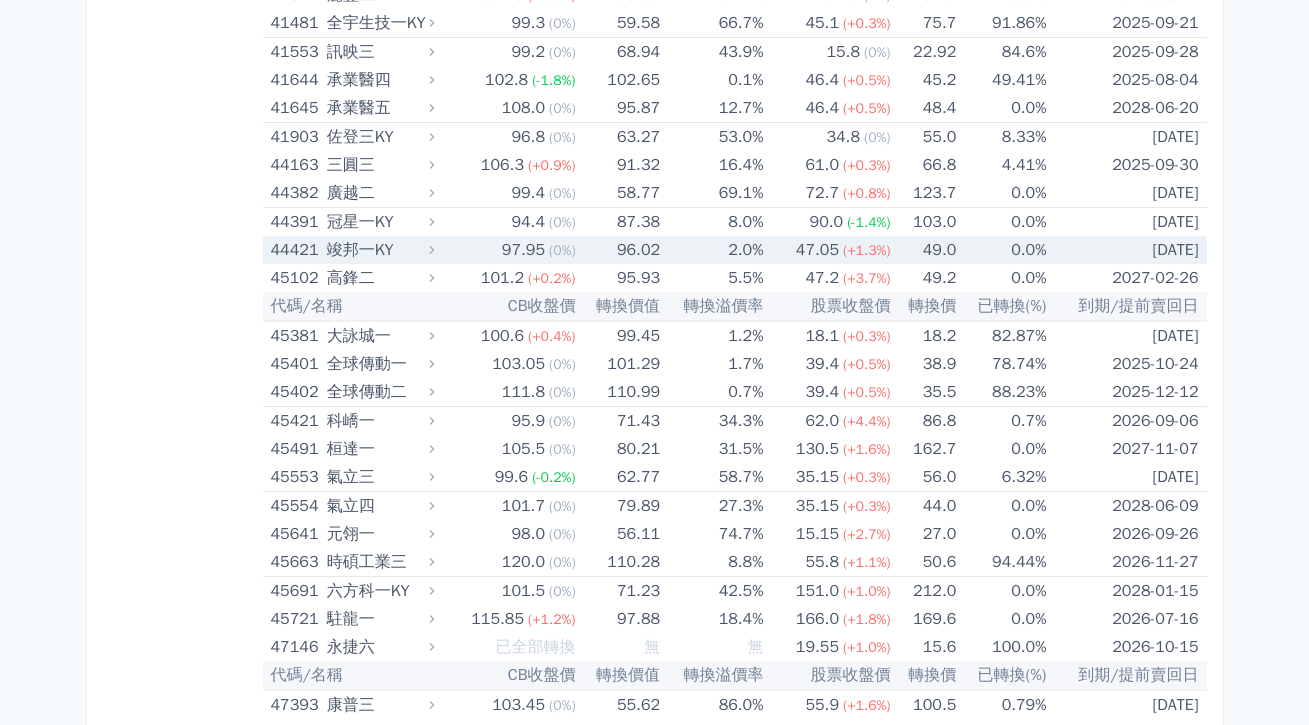 click on "97.95 (0%)" at bounding box center (507, 250) 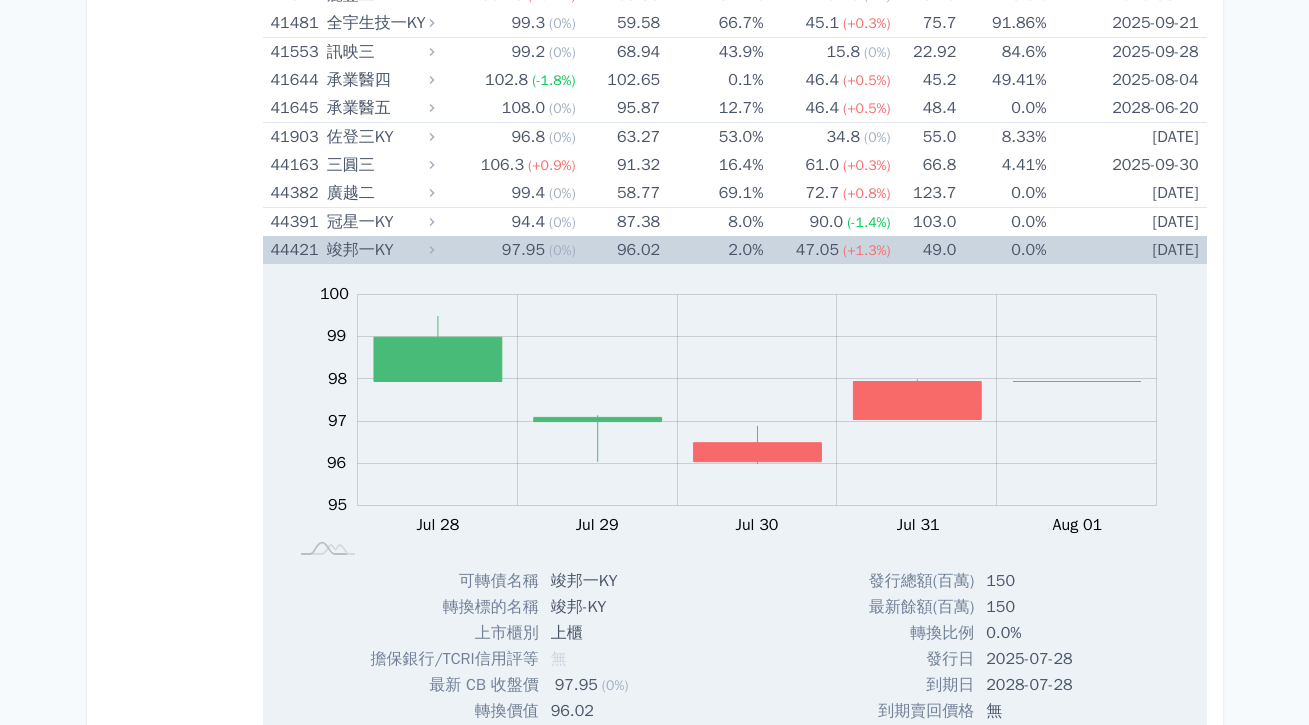 scroll, scrollTop: 6426, scrollLeft: 0, axis: vertical 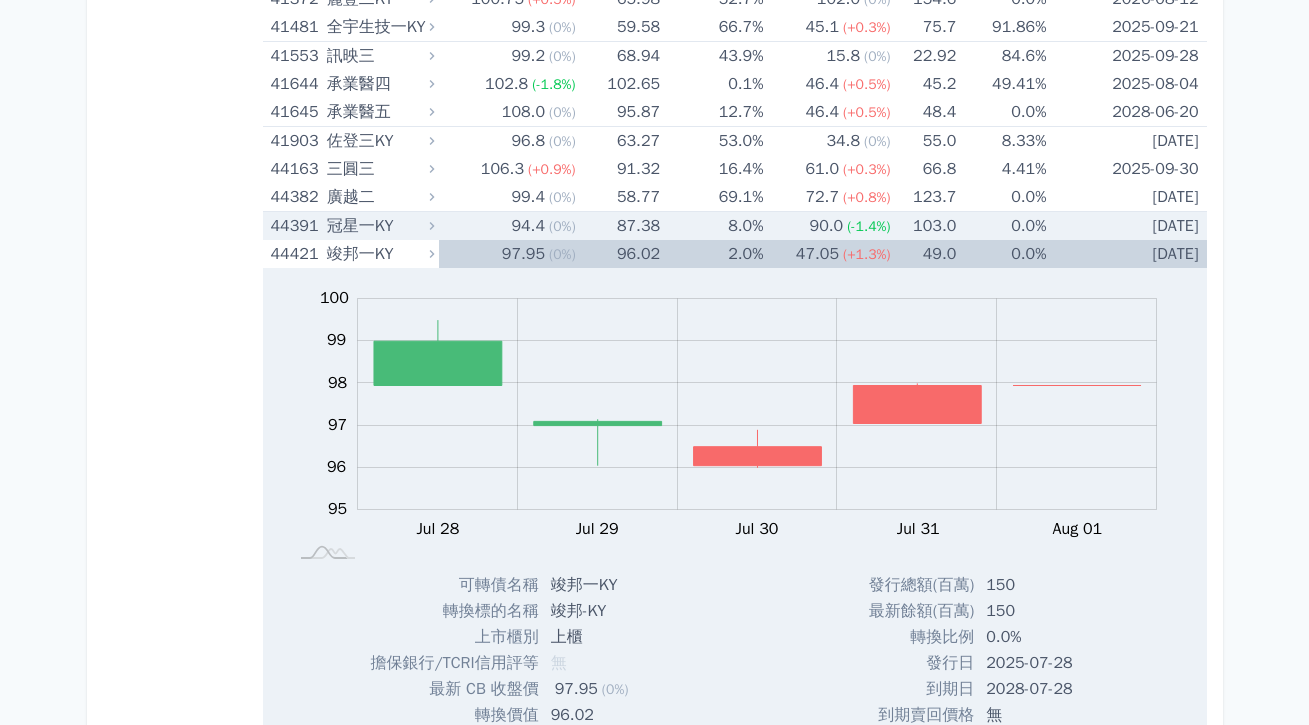 click on "94.4 (0%)" at bounding box center [507, 226] 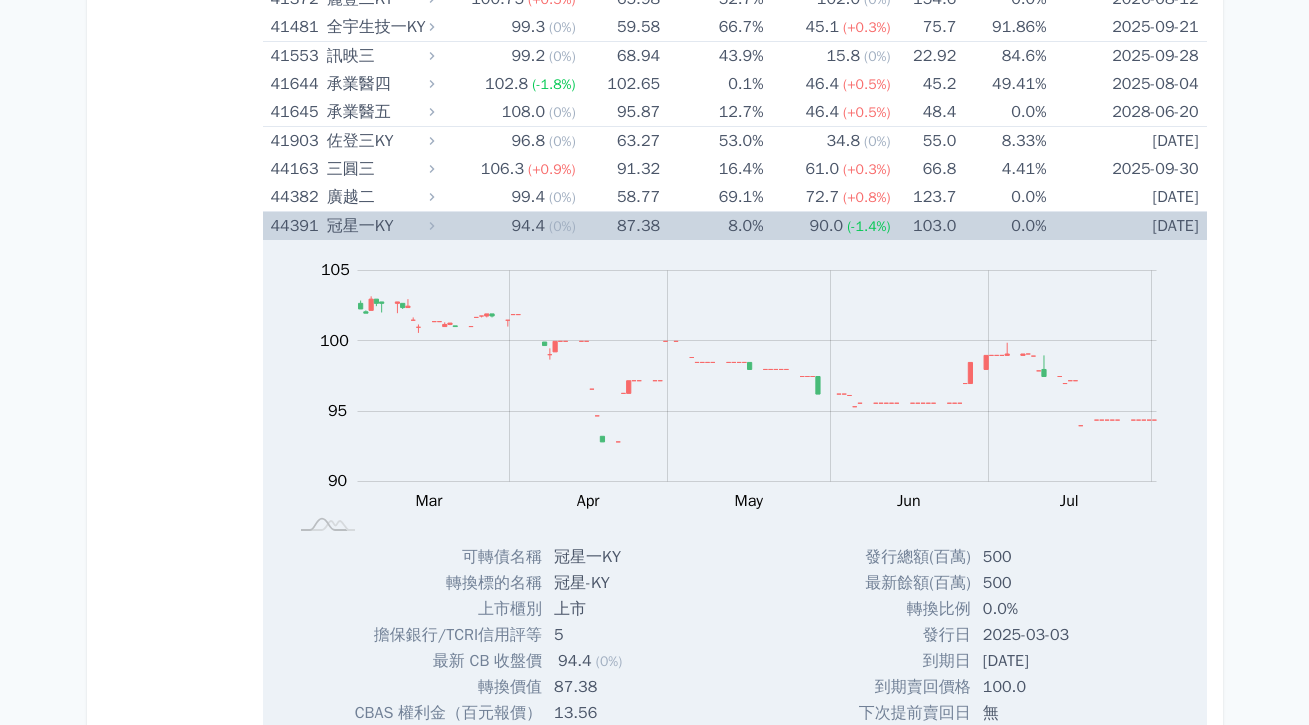 click on "94.4 (0%)" at bounding box center (507, 226) 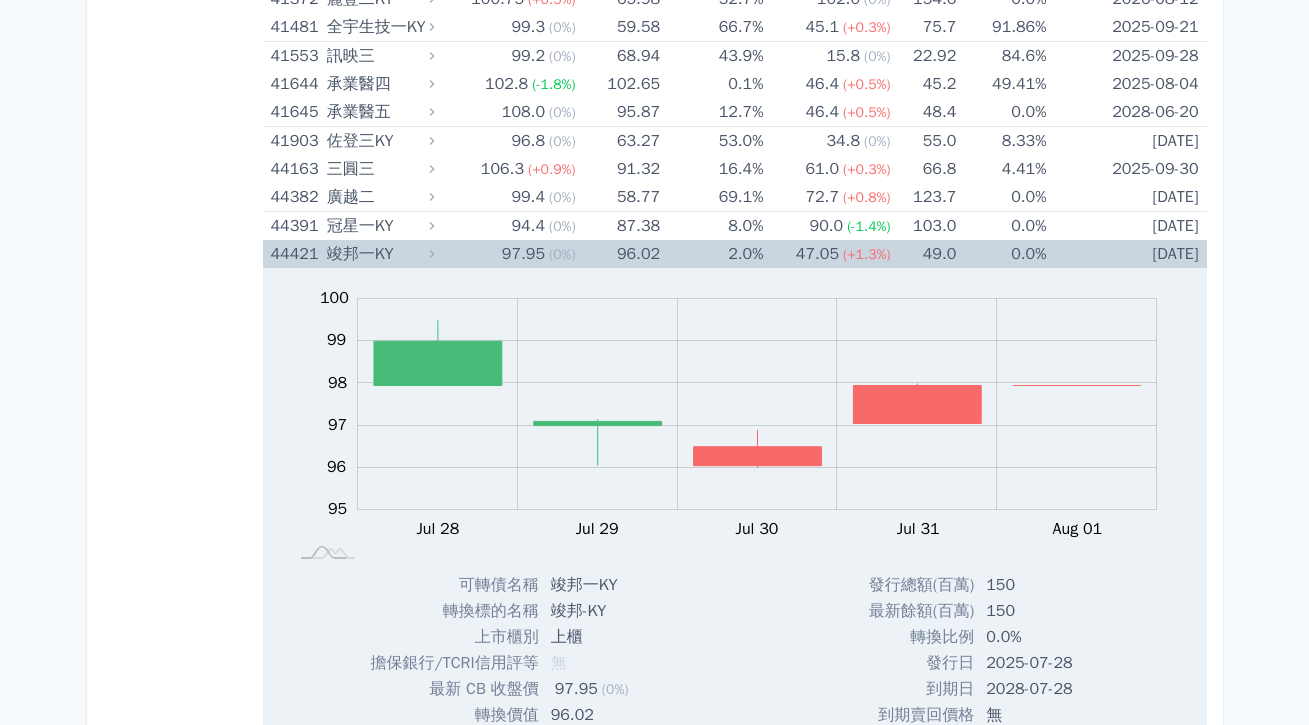 click on "Zoom Out 100 93 94 95 96 97 98 99 100 101 L Jul 28 Jul 29 Jul 30 Jul 31 Aug 01 Aug 02 Aug 03 100% Chart created using amCharts library" at bounding box center (733, 420) 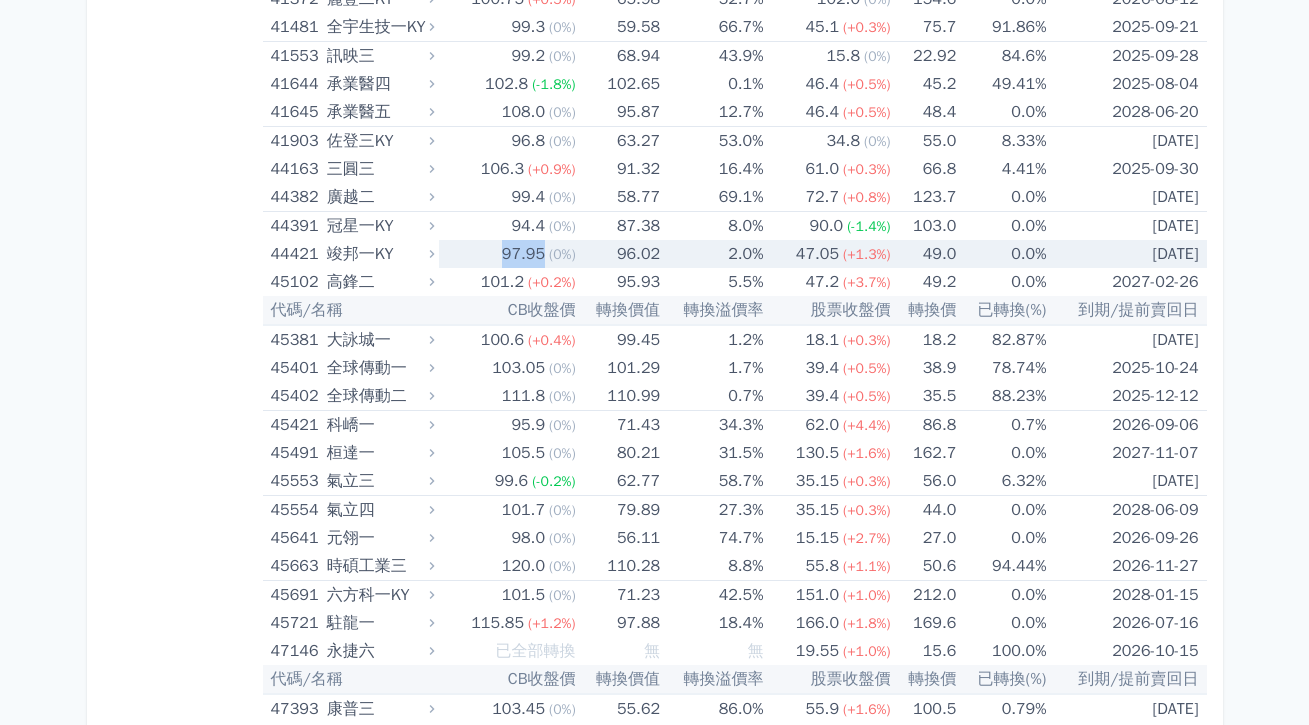 click on "97.95 (0%)" at bounding box center (507, 254) 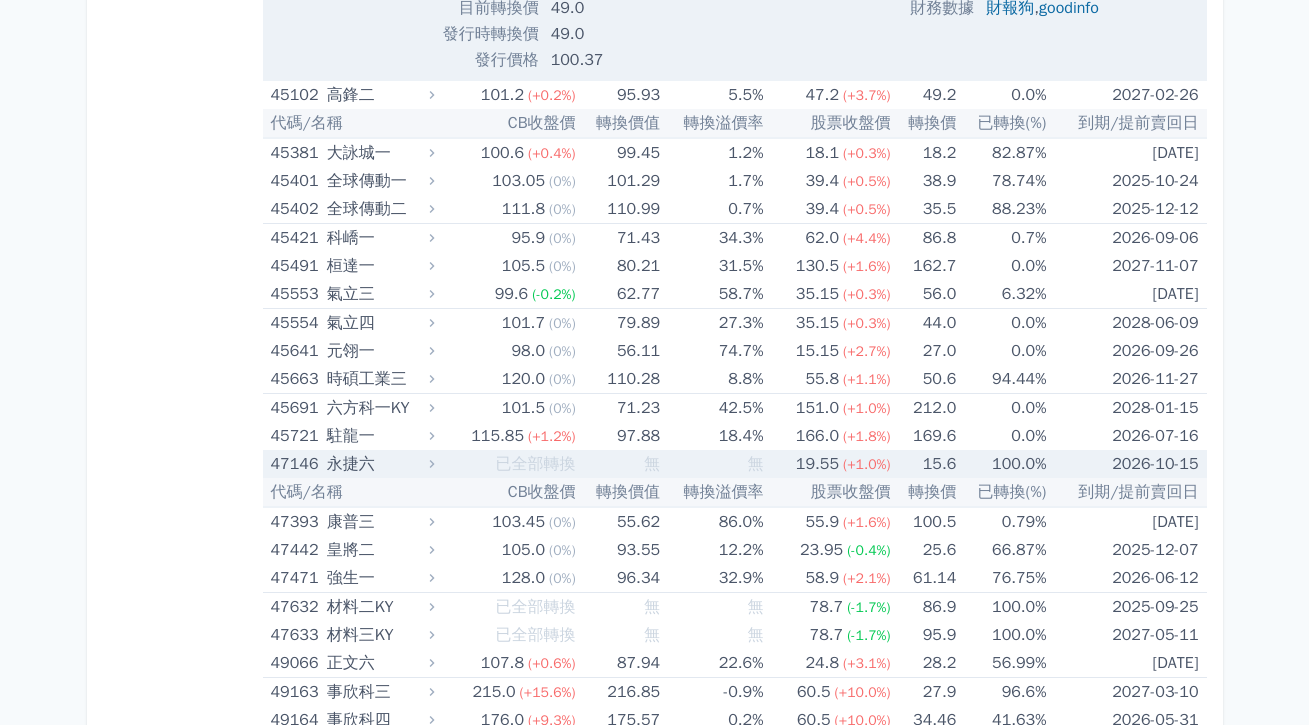 scroll, scrollTop: 7267, scrollLeft: 0, axis: vertical 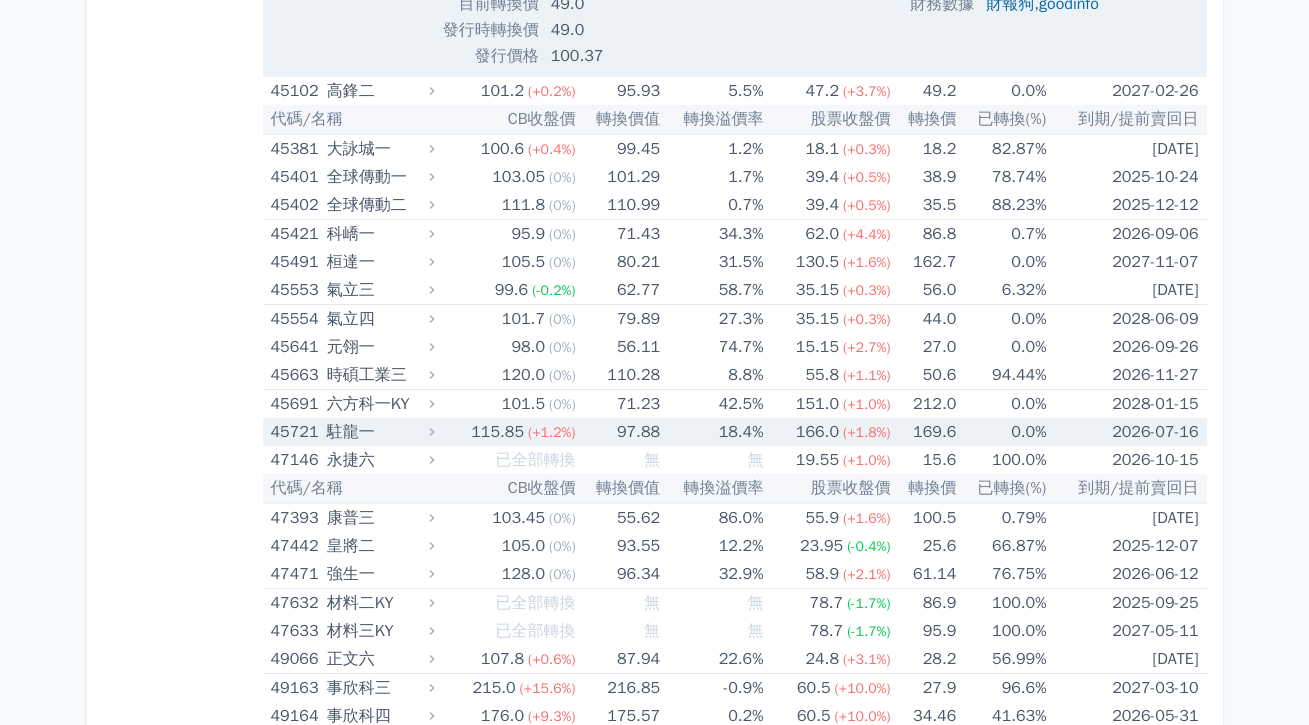 click on "駐龍一" at bounding box center (378, 432) 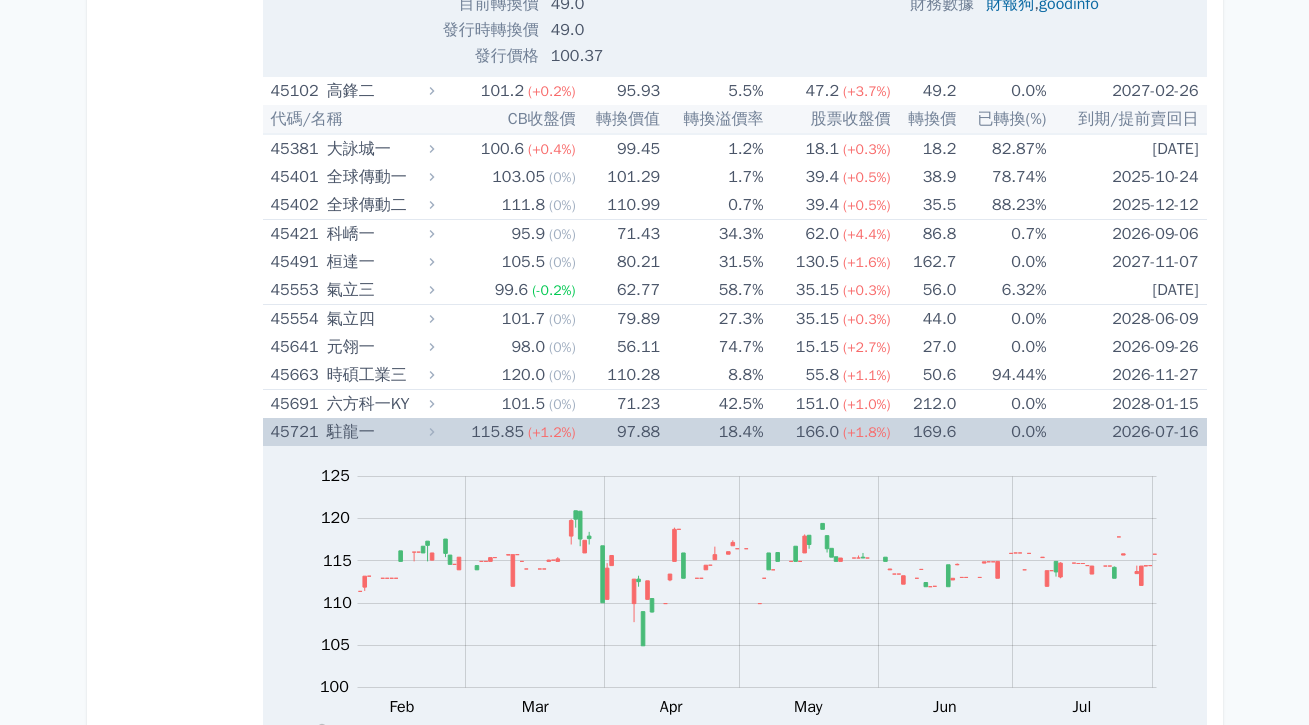 scroll, scrollTop: 7301, scrollLeft: 0, axis: vertical 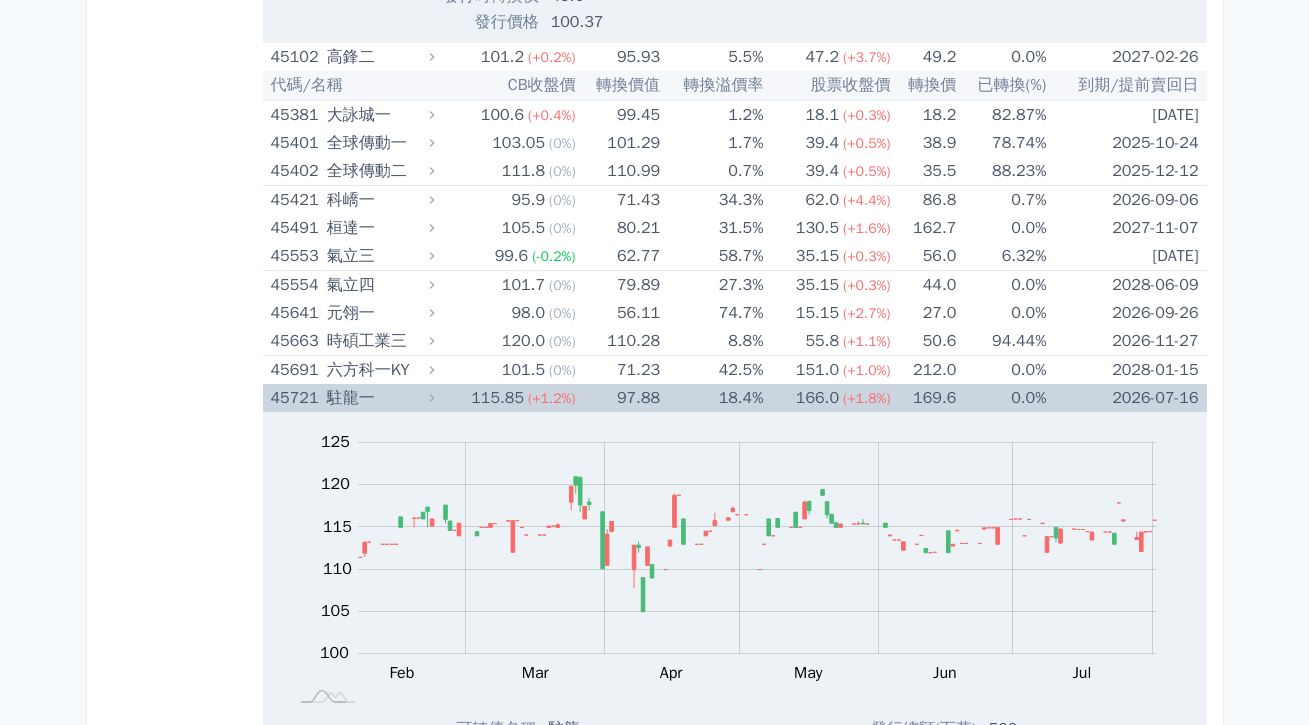click on "駐龍一" at bounding box center (378, 398) 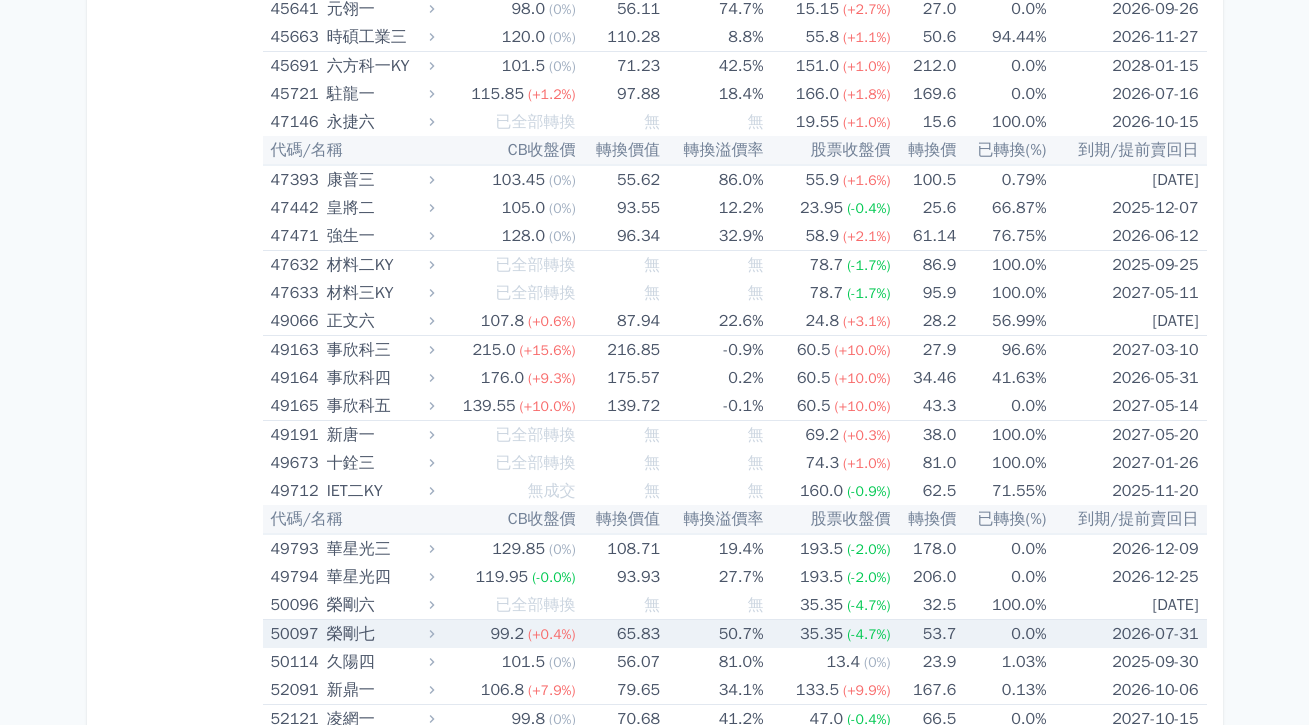 scroll, scrollTop: 7766, scrollLeft: 0, axis: vertical 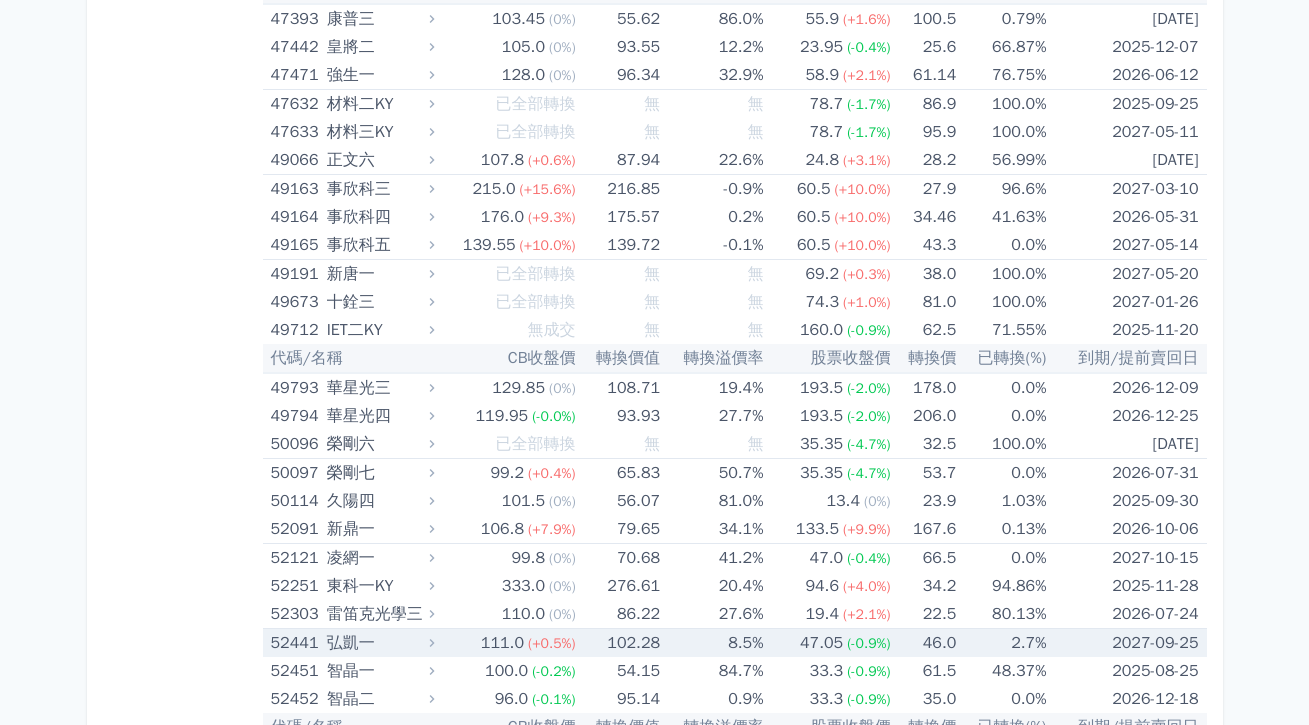 click on "[PRICE] ([PERCENT])" at bounding box center [507, 643] 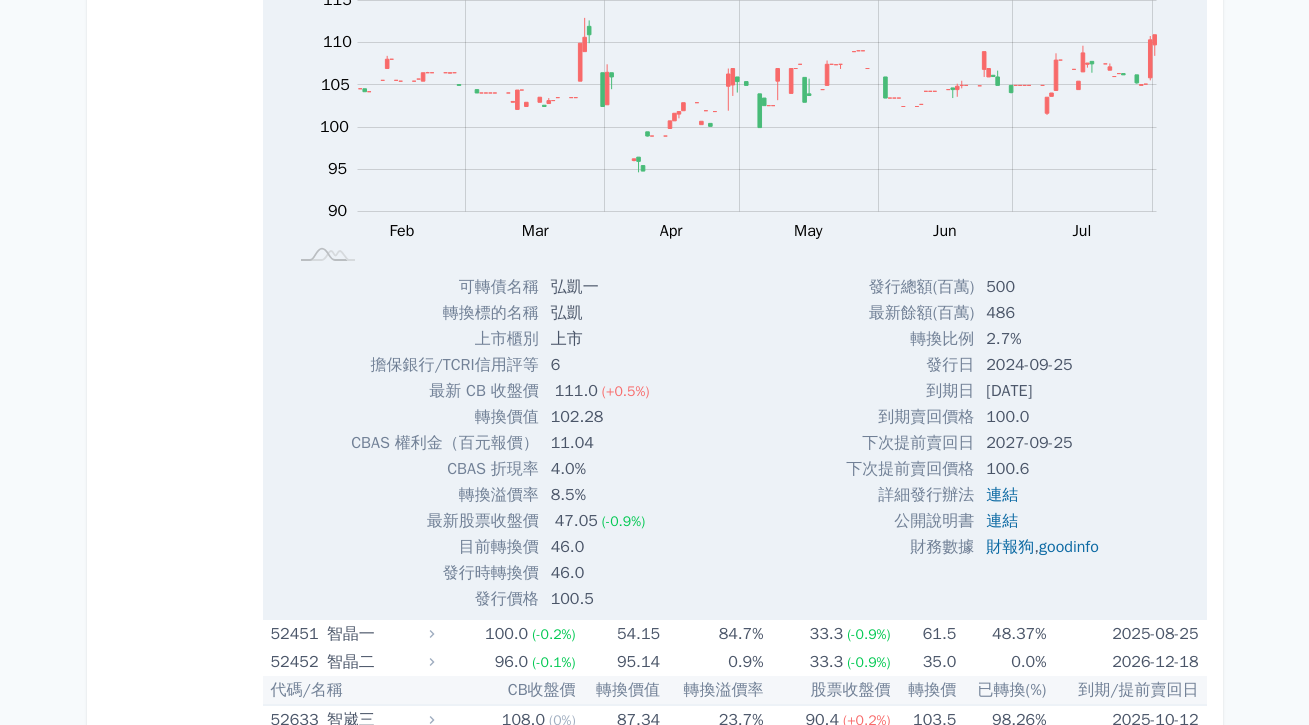 scroll, scrollTop: 8668, scrollLeft: 0, axis: vertical 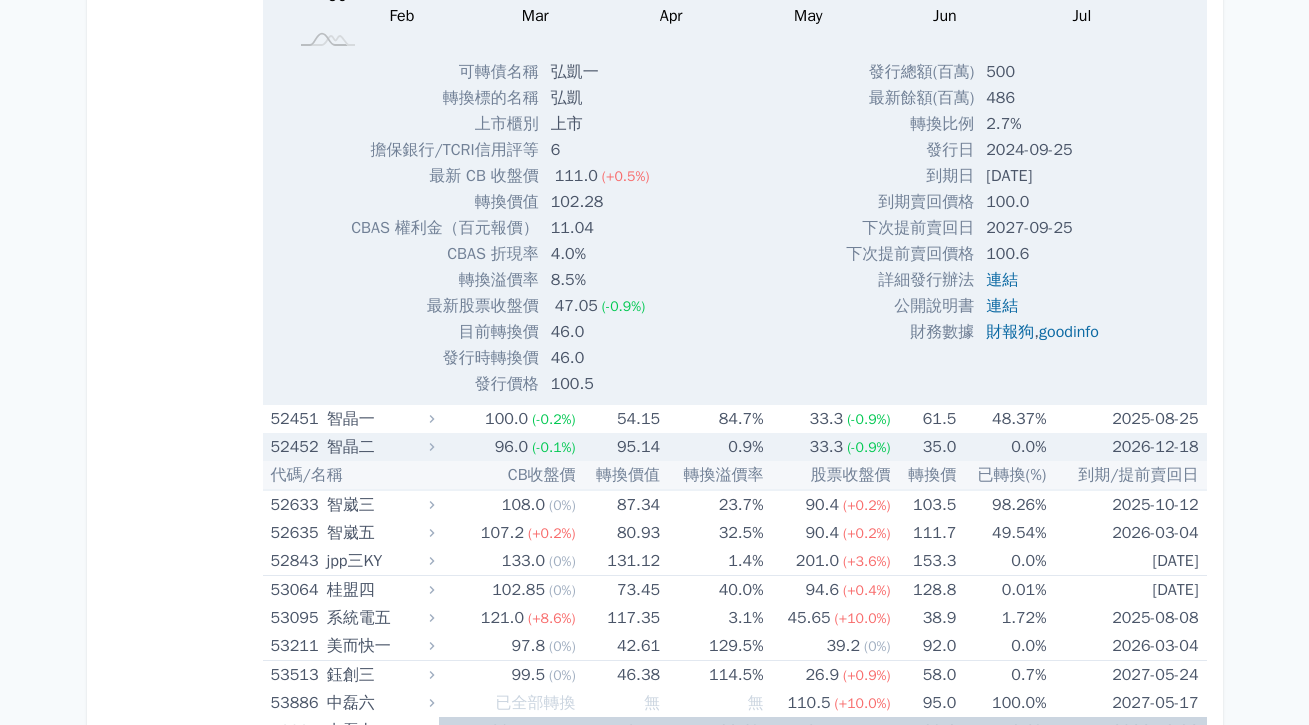 click on "智晶二" at bounding box center (378, 447) 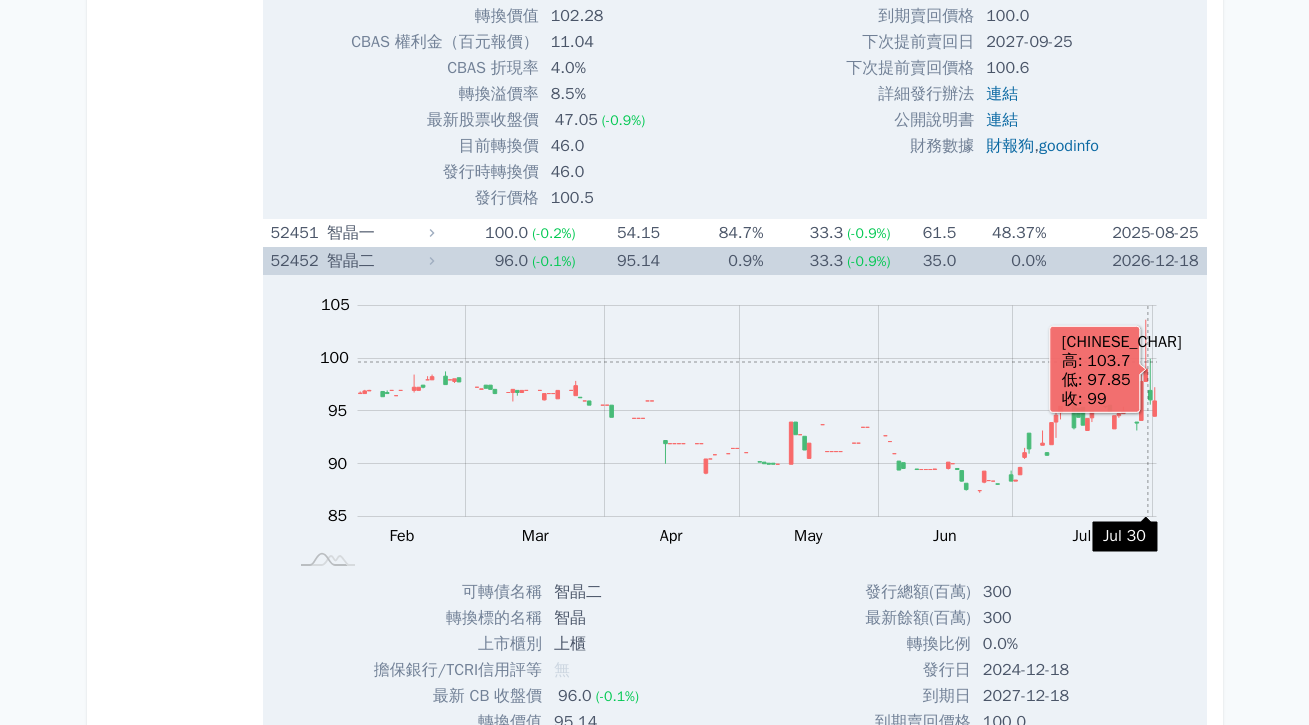 scroll, scrollTop: 8820, scrollLeft: 0, axis: vertical 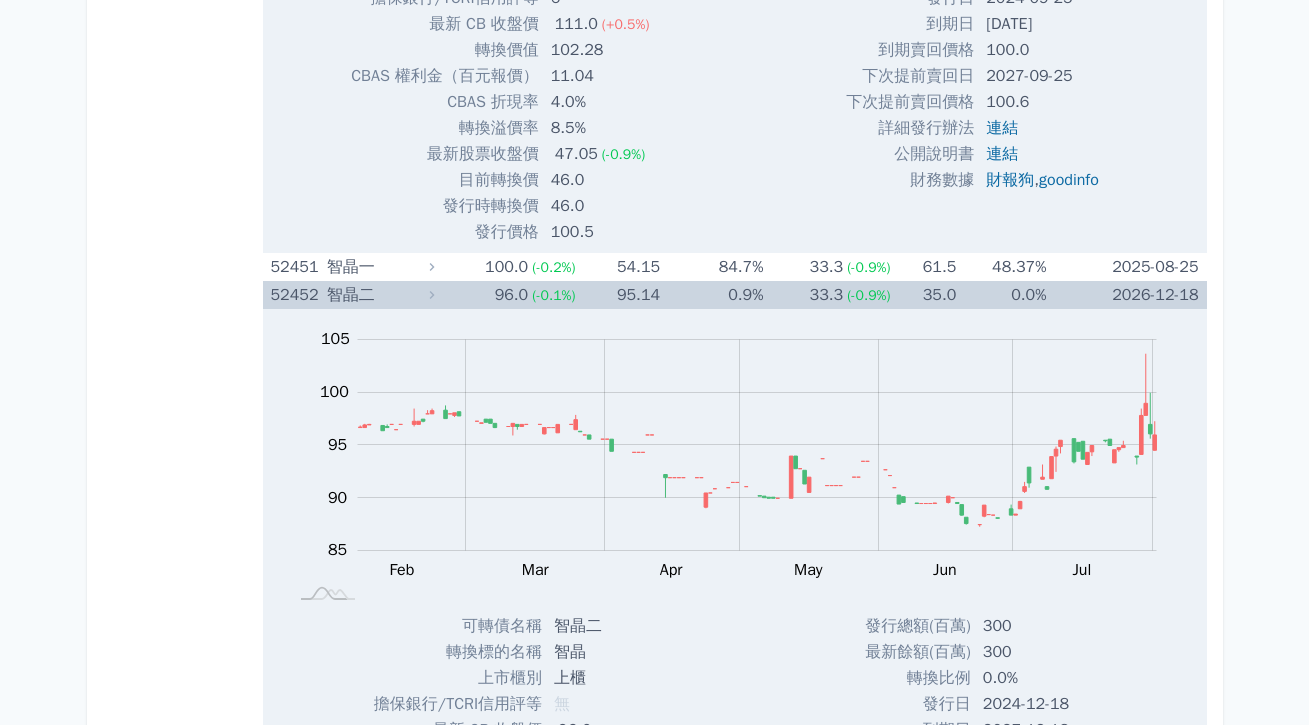 click on "52452" at bounding box center (296, 295) 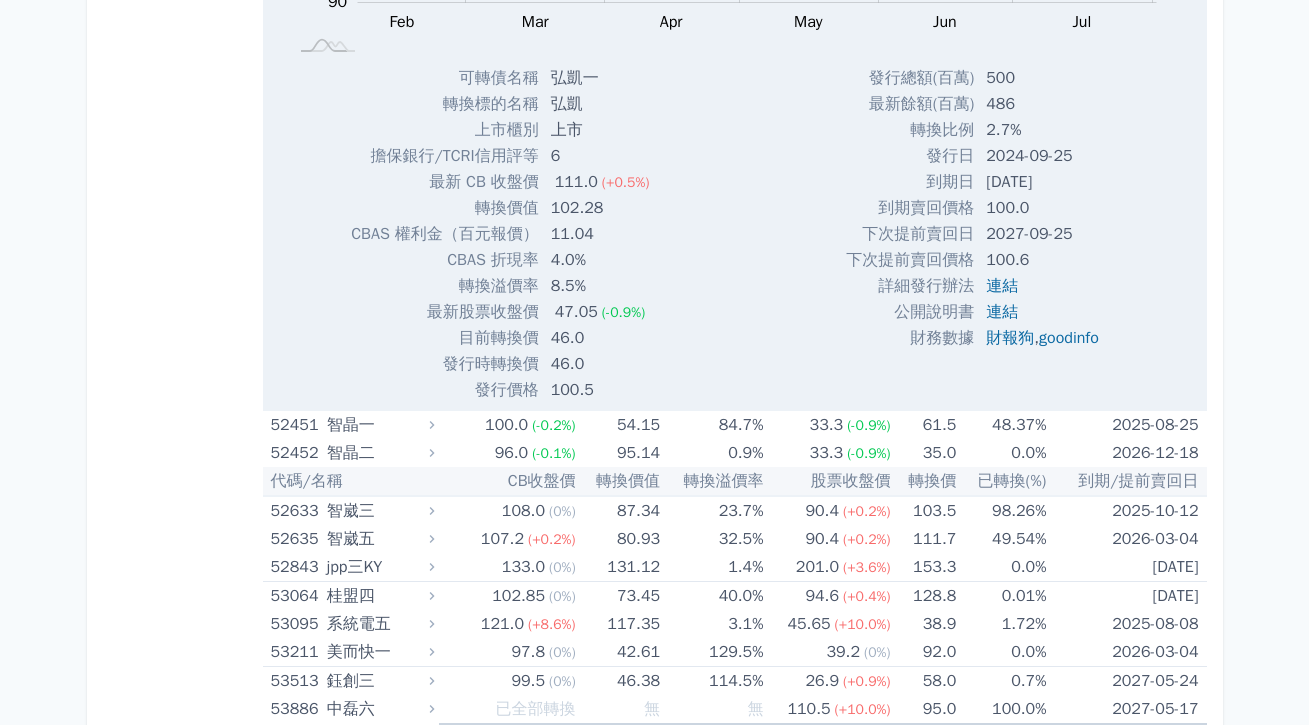scroll, scrollTop: 8690, scrollLeft: 0, axis: vertical 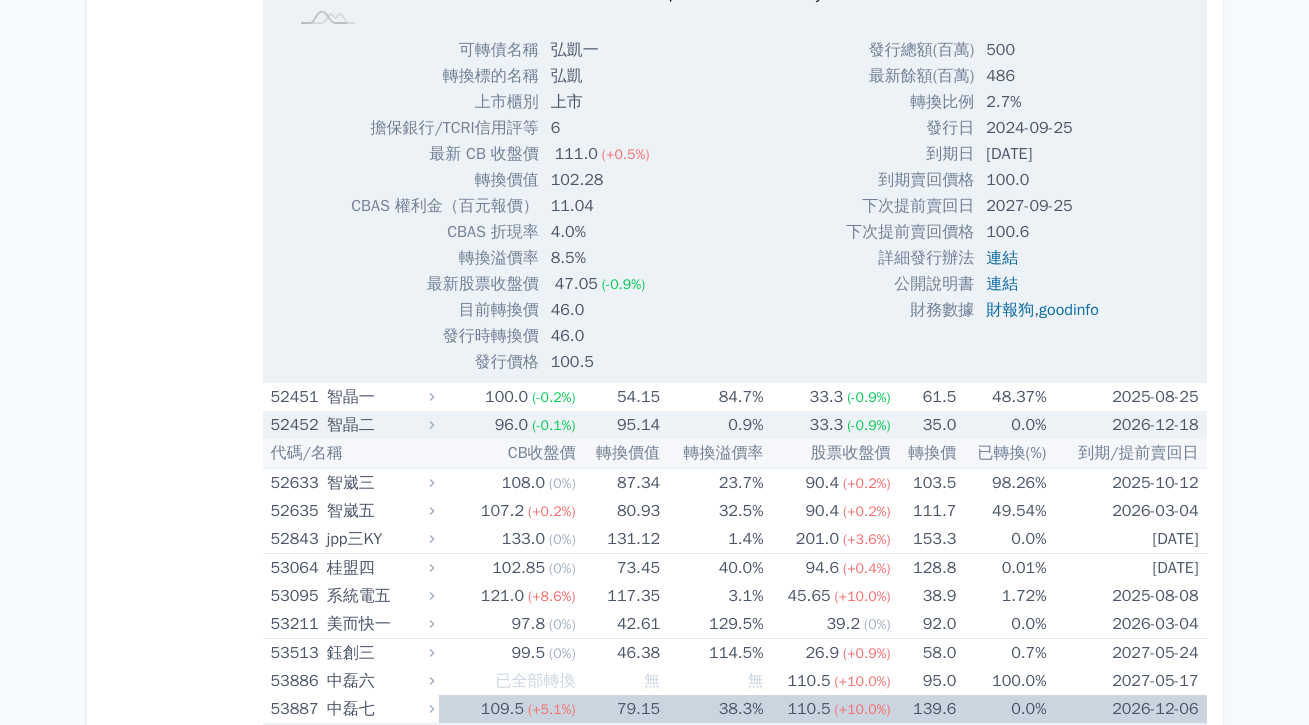 click on "智晶二" at bounding box center (378, 425) 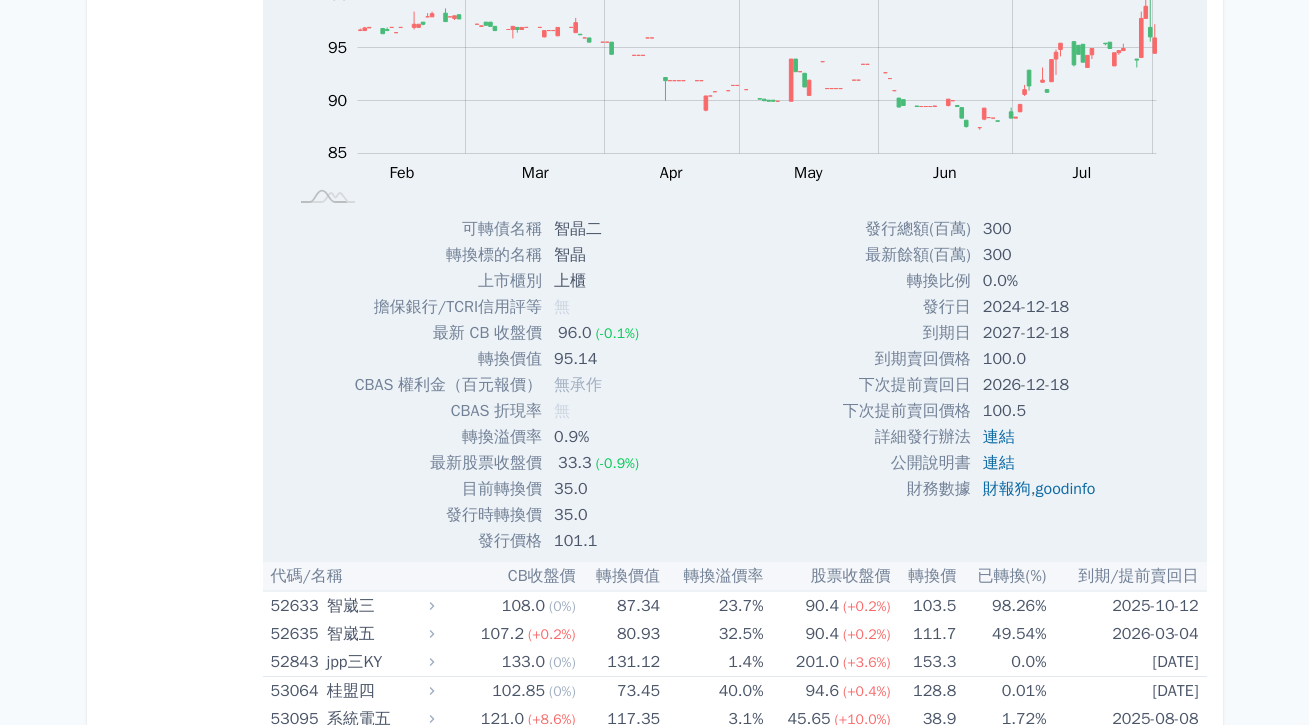 scroll, scrollTop: 8761, scrollLeft: 0, axis: vertical 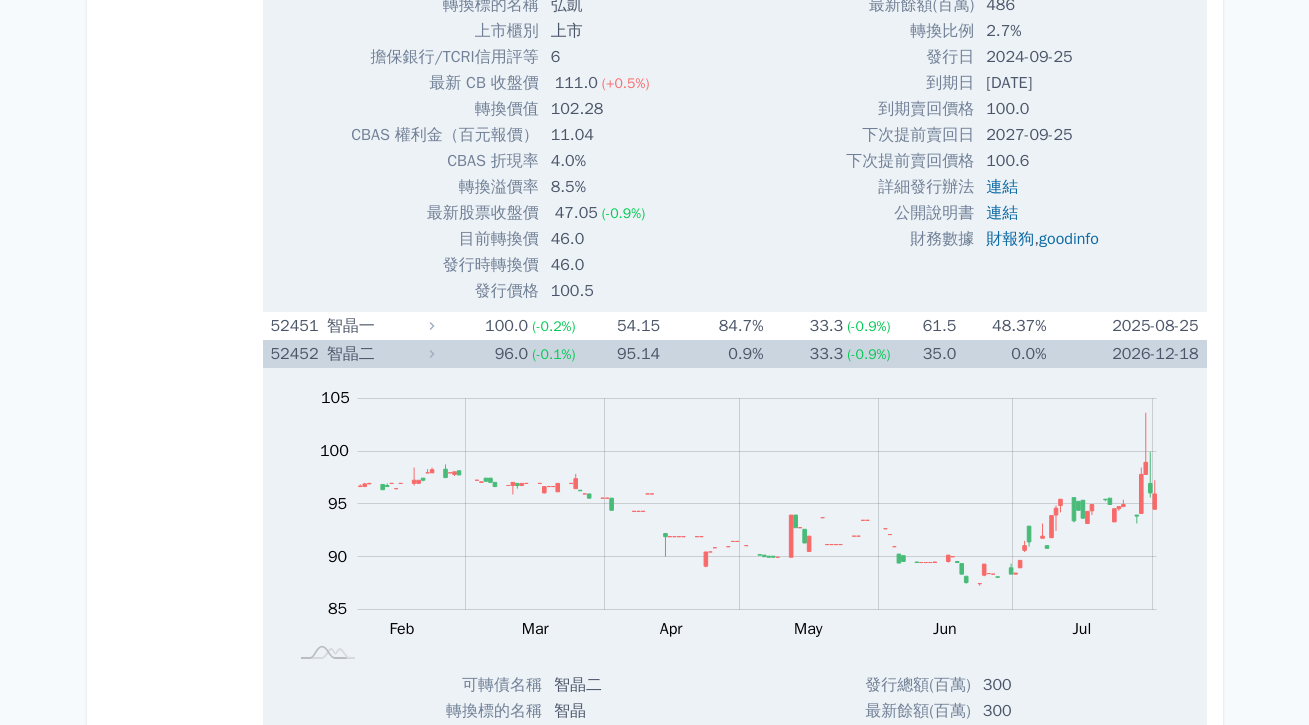 click on "智晶二" at bounding box center (378, 354) 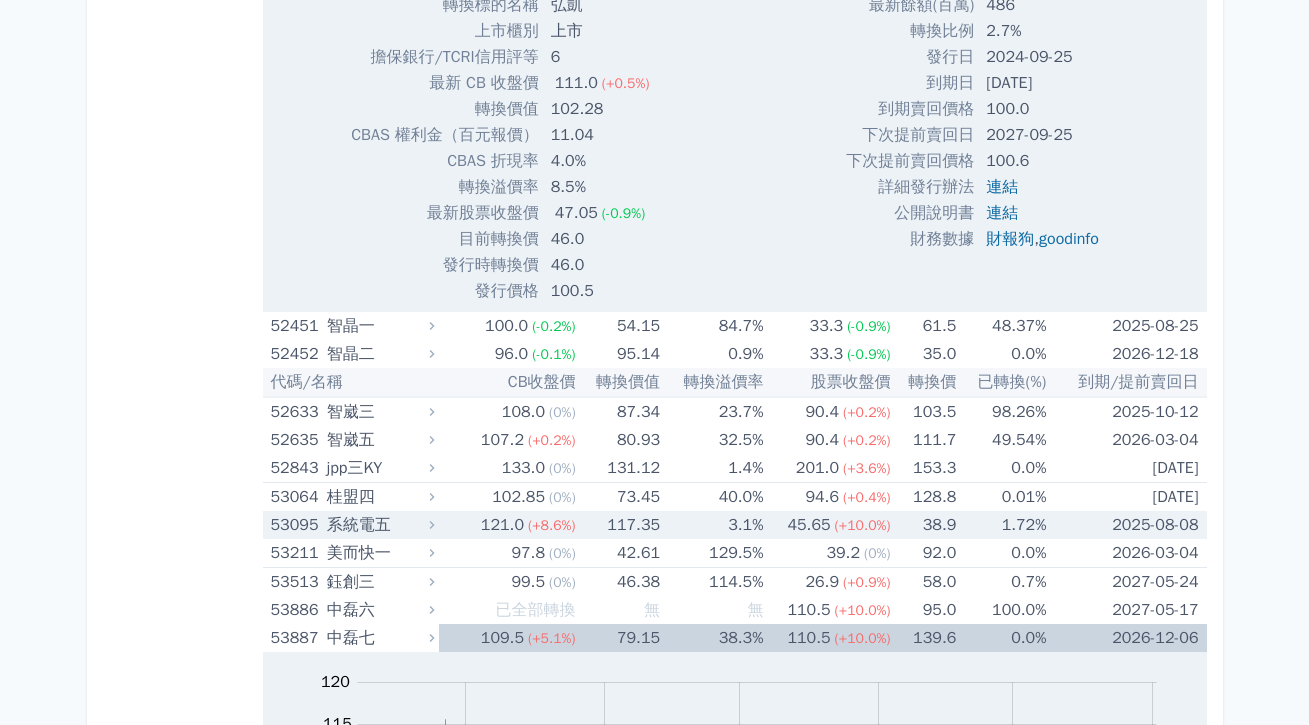 click on "系統電五" at bounding box center [378, 525] 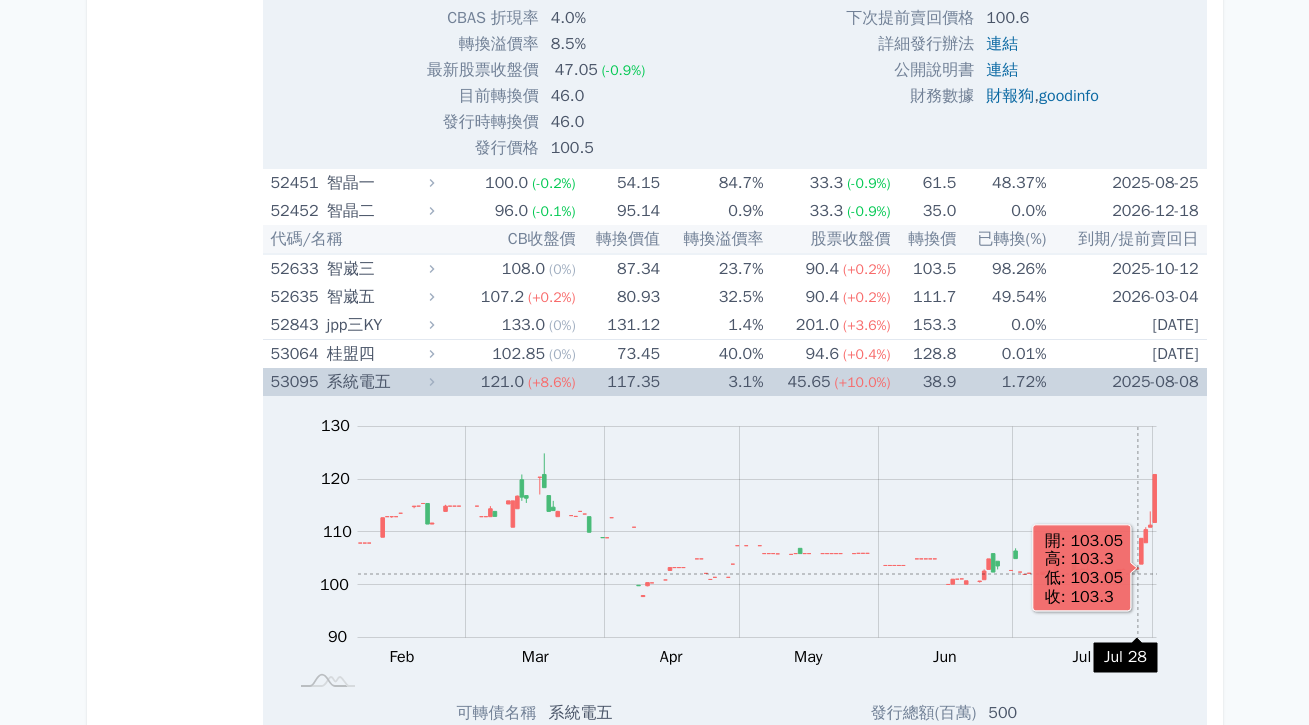 scroll, scrollTop: 8908, scrollLeft: 0, axis: vertical 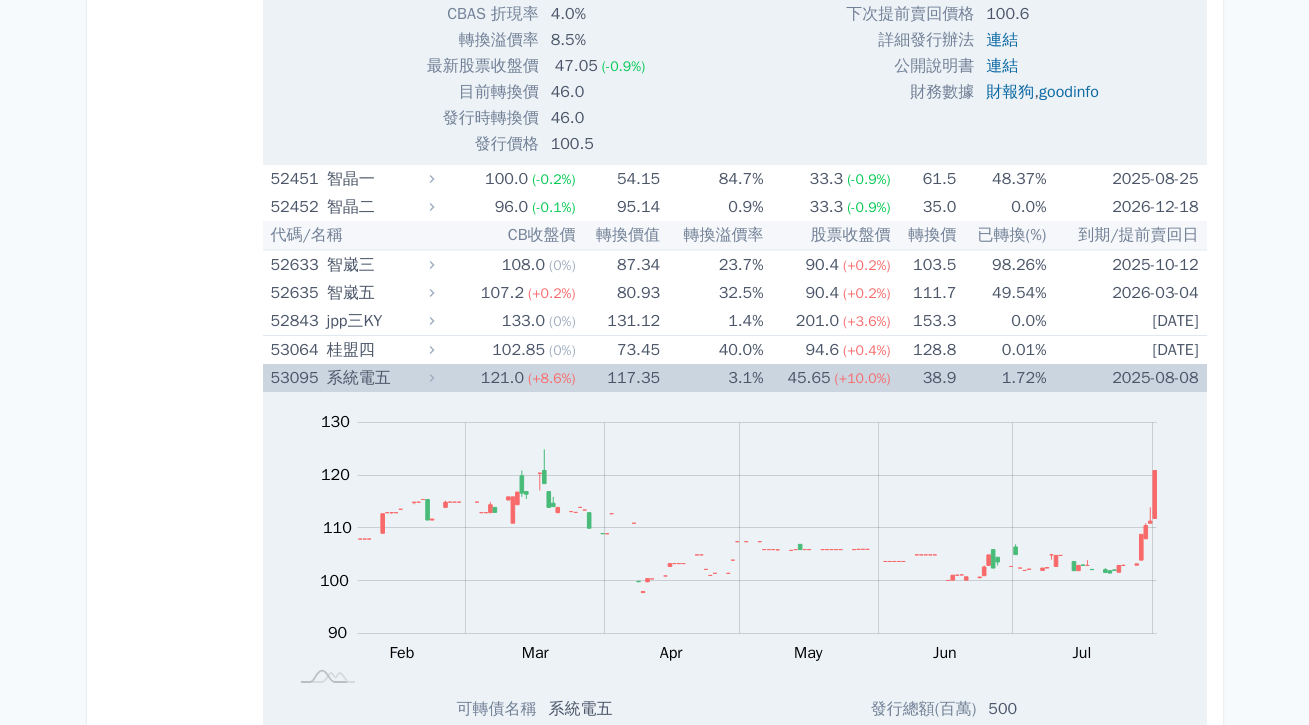 click on "系統電五" at bounding box center (378, 378) 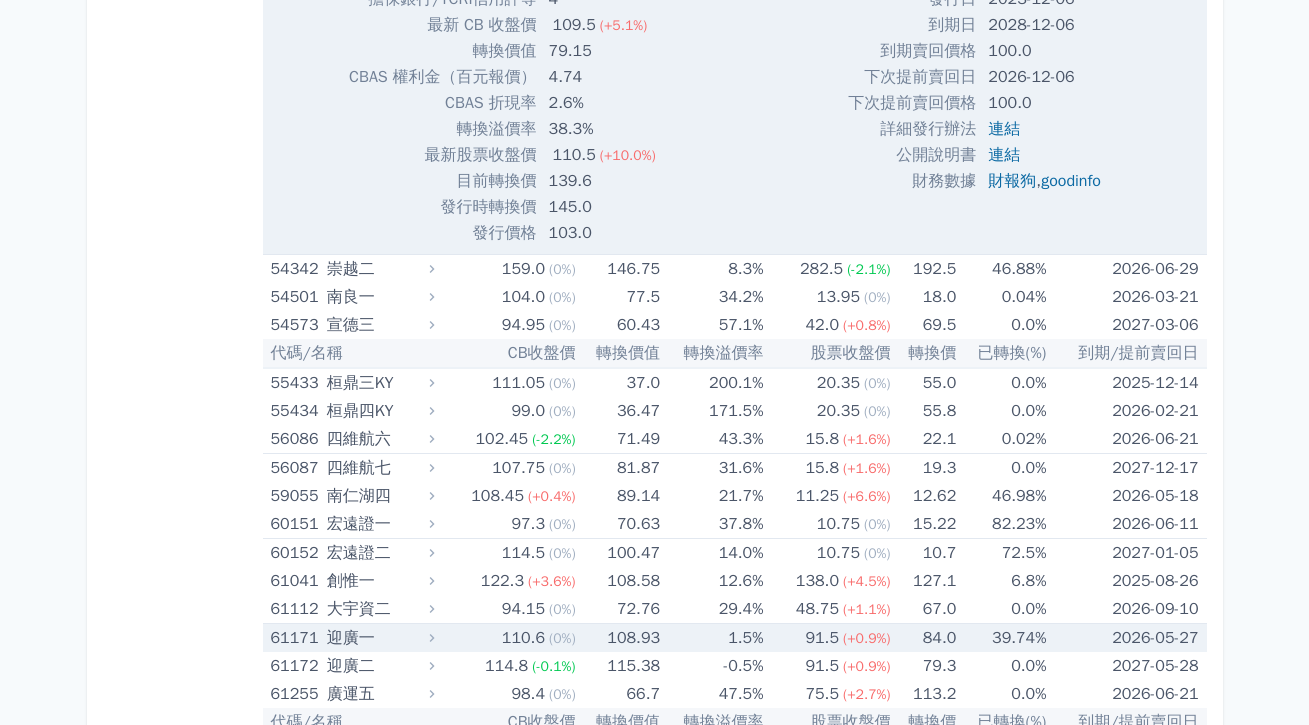 scroll, scrollTop: 9813, scrollLeft: 0, axis: vertical 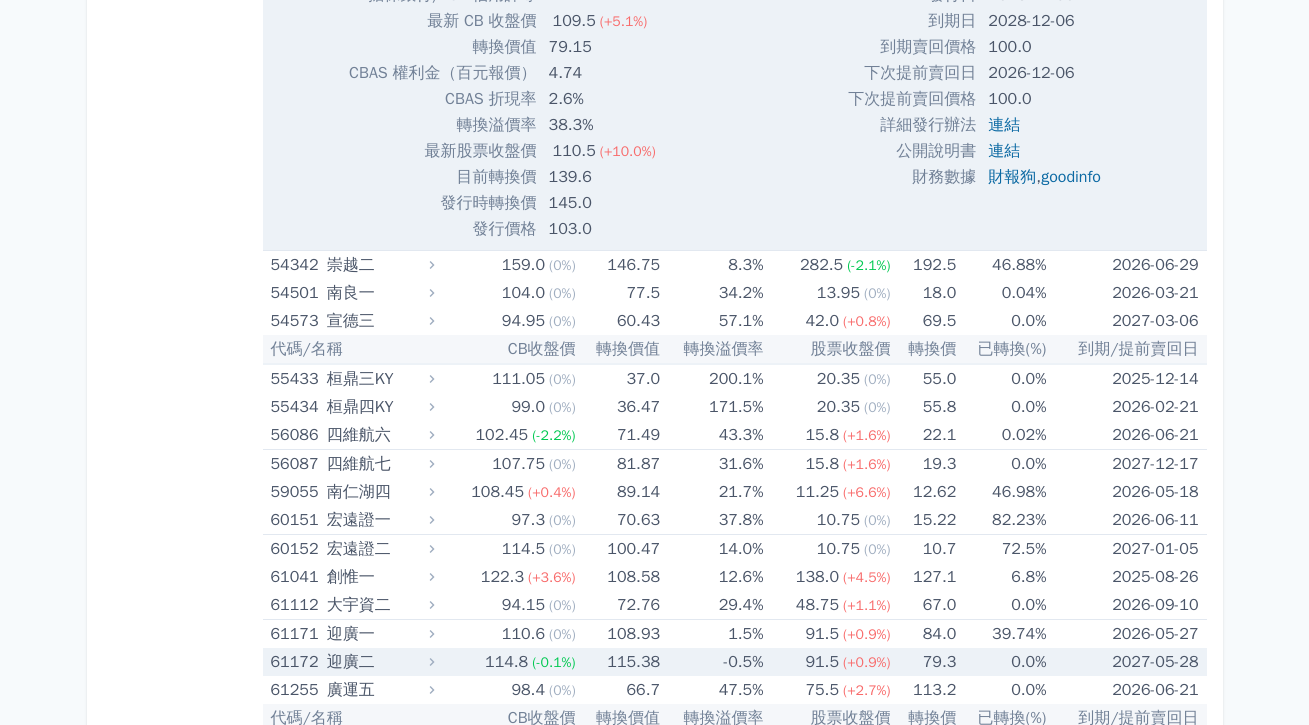 click 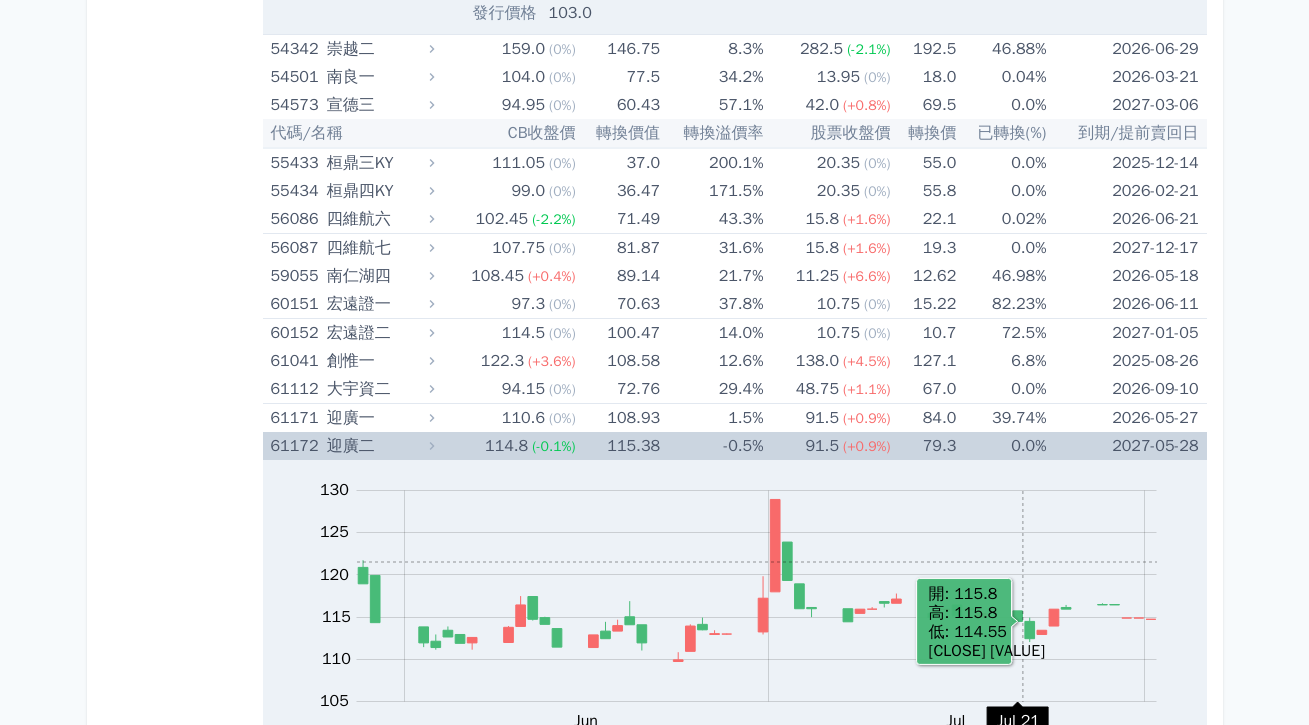scroll, scrollTop: 10076, scrollLeft: 0, axis: vertical 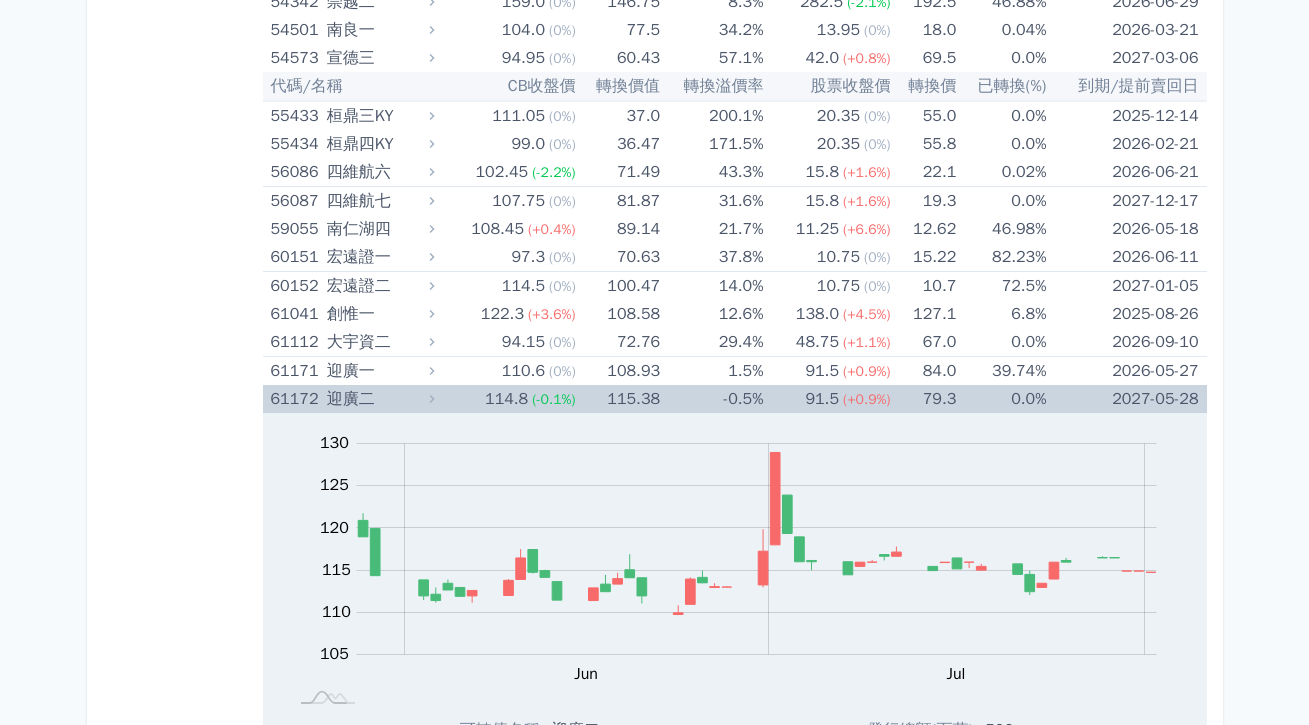 click on "迎廣二" at bounding box center [378, 399] 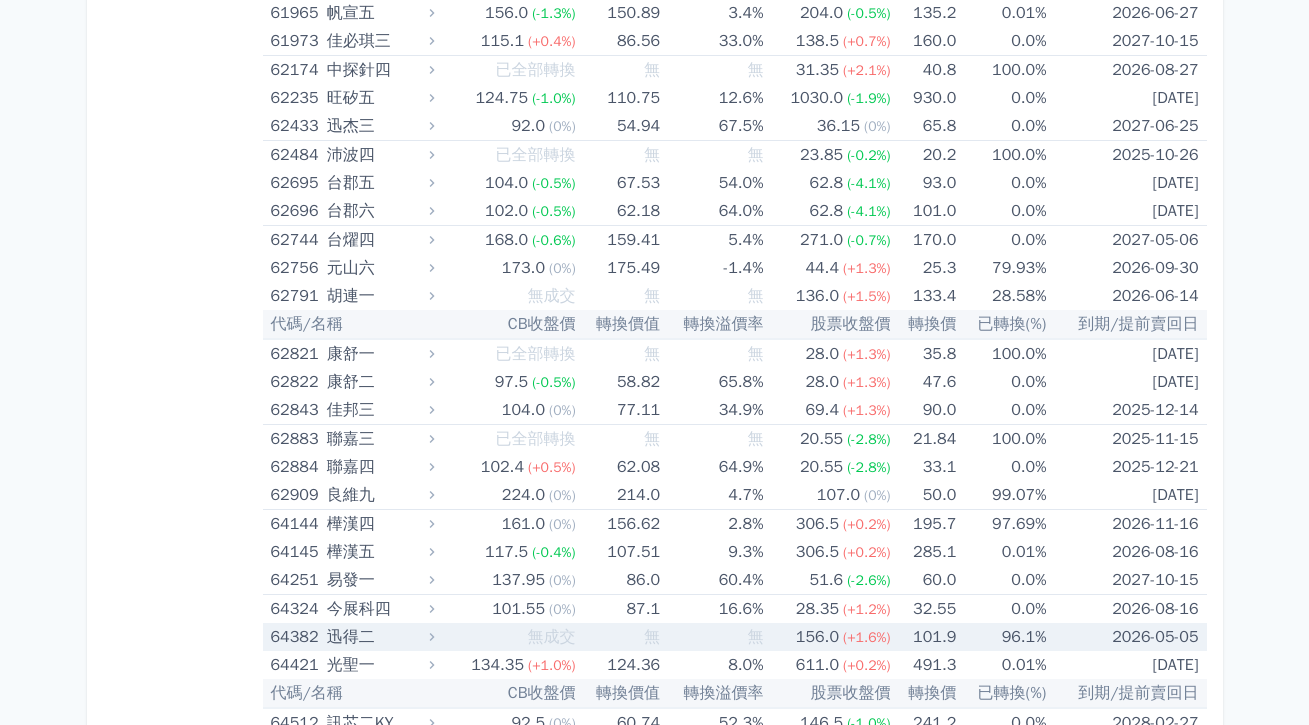 scroll, scrollTop: 10986, scrollLeft: 0, axis: vertical 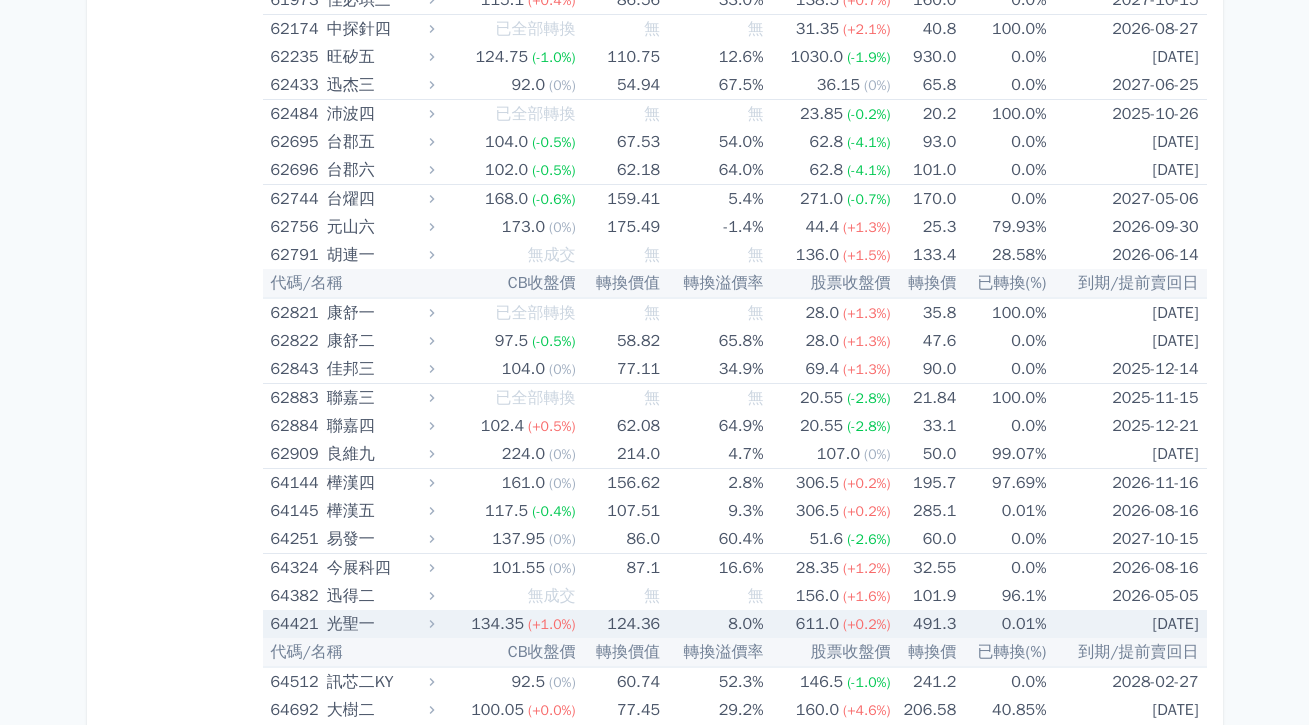 click on "光聖一" at bounding box center [378, 624] 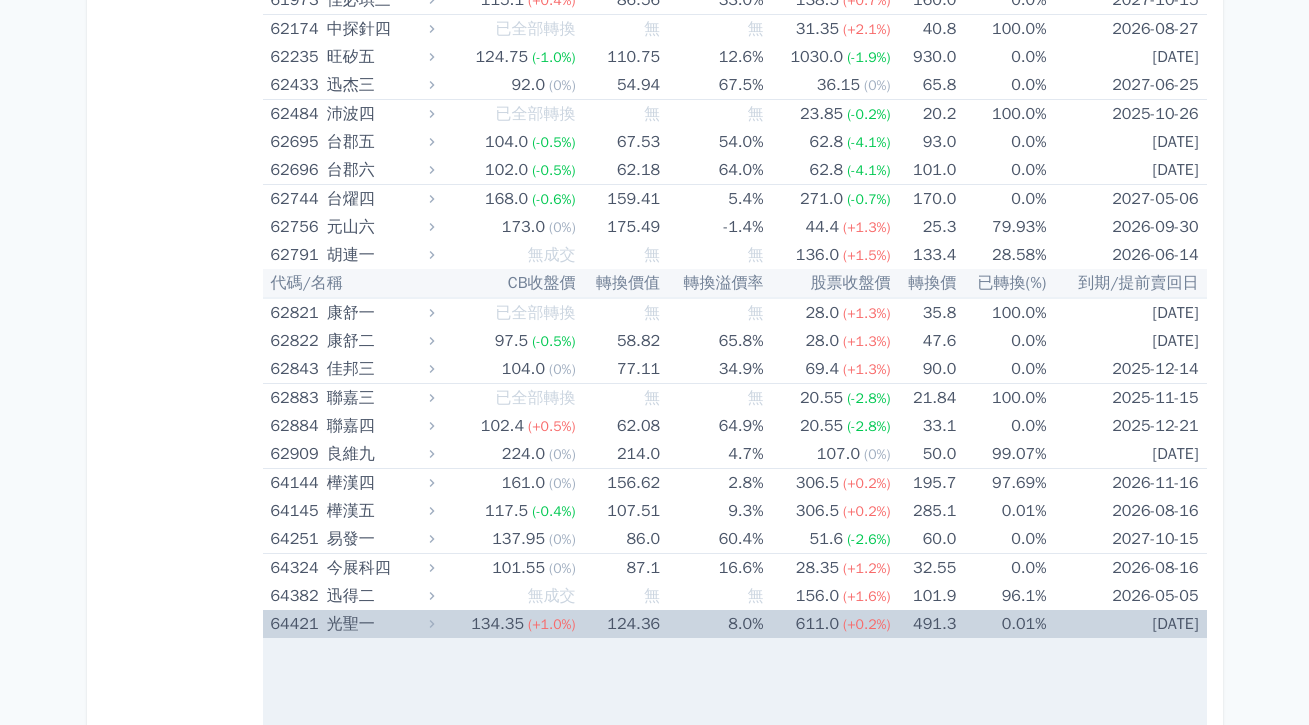 scroll, scrollTop: 11221, scrollLeft: 0, axis: vertical 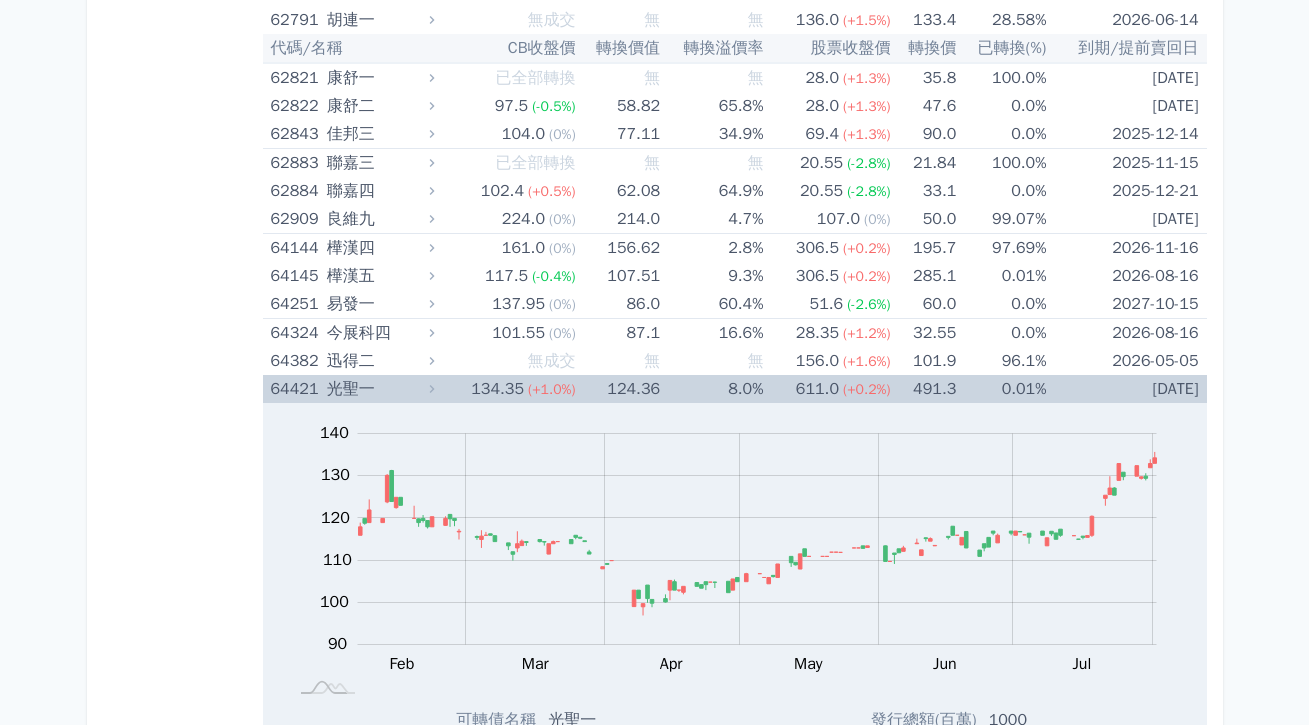 click on "光聖一" at bounding box center (378, 389) 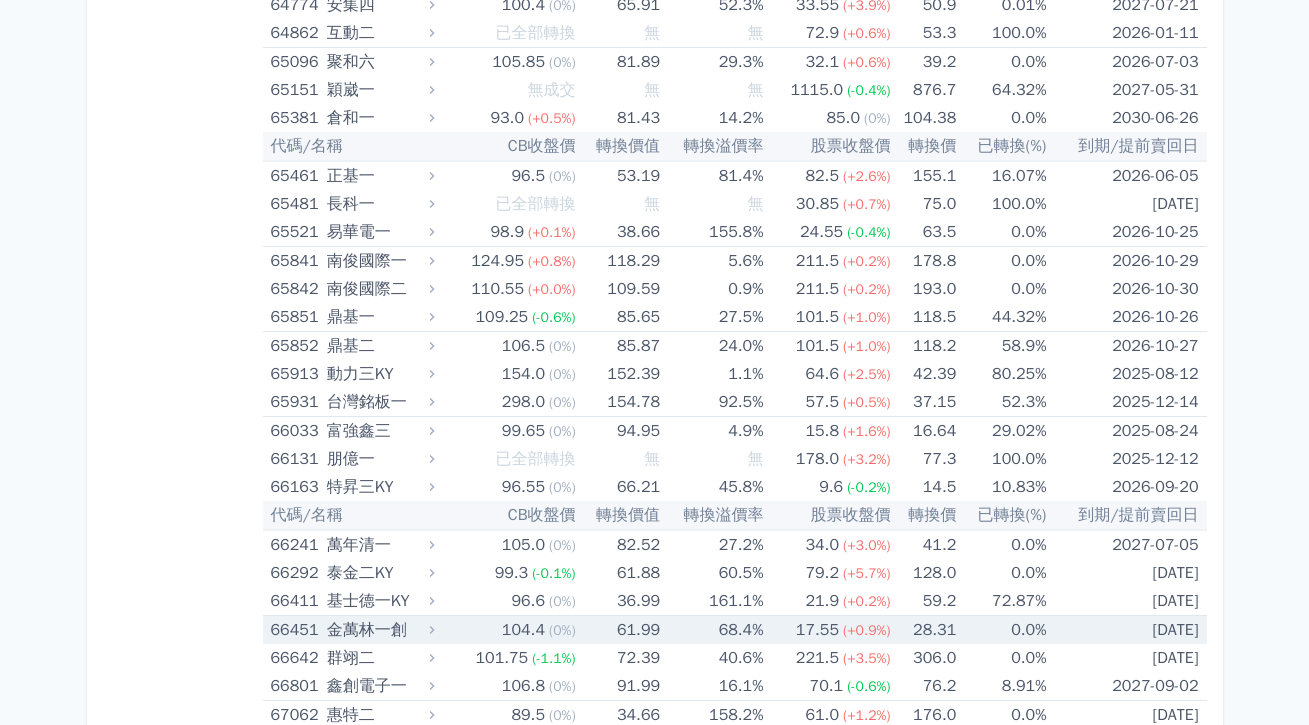 scroll, scrollTop: 11887, scrollLeft: 0, axis: vertical 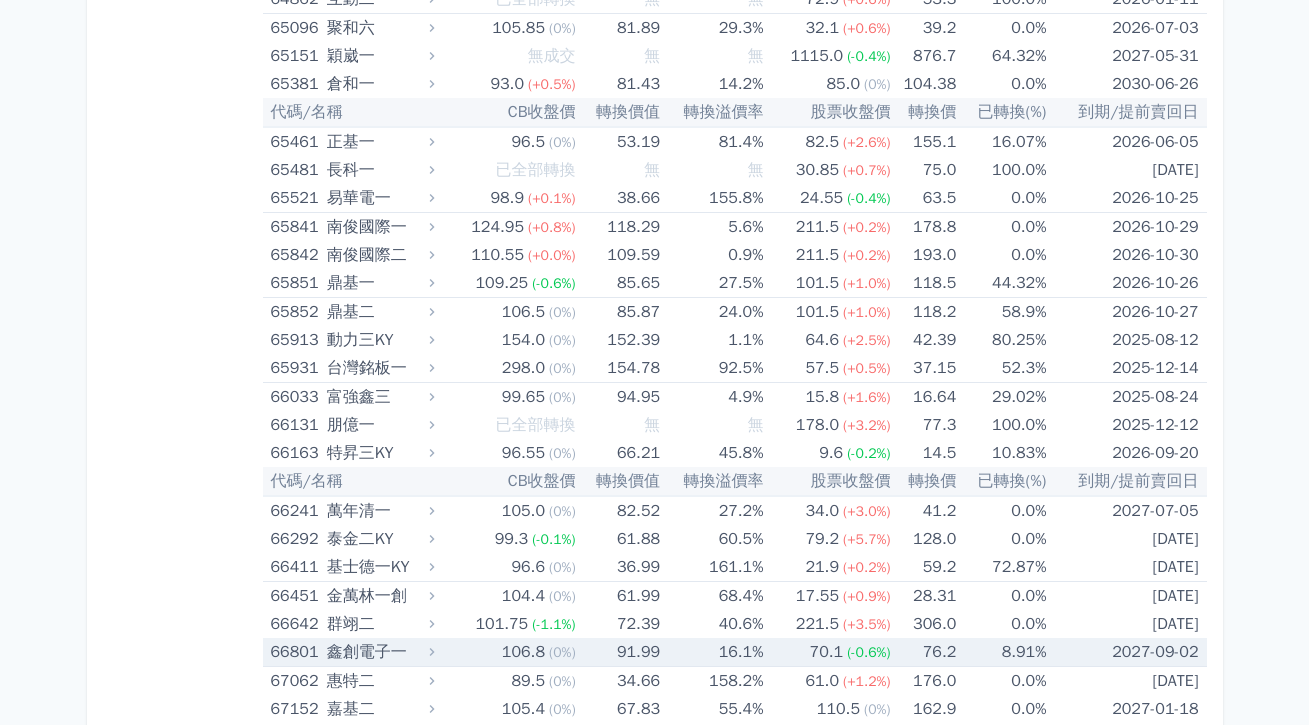 click on "106.8 (0%)" at bounding box center (507, 652) 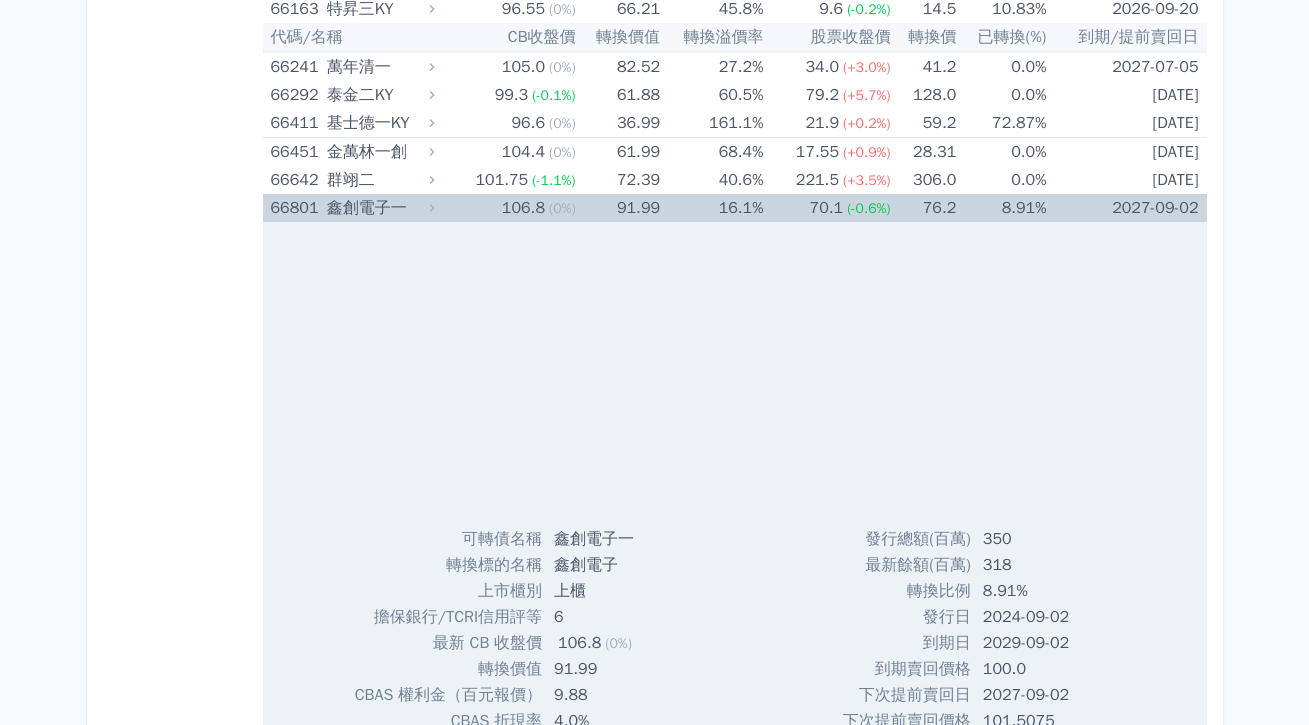 scroll, scrollTop: 12273, scrollLeft: 0, axis: vertical 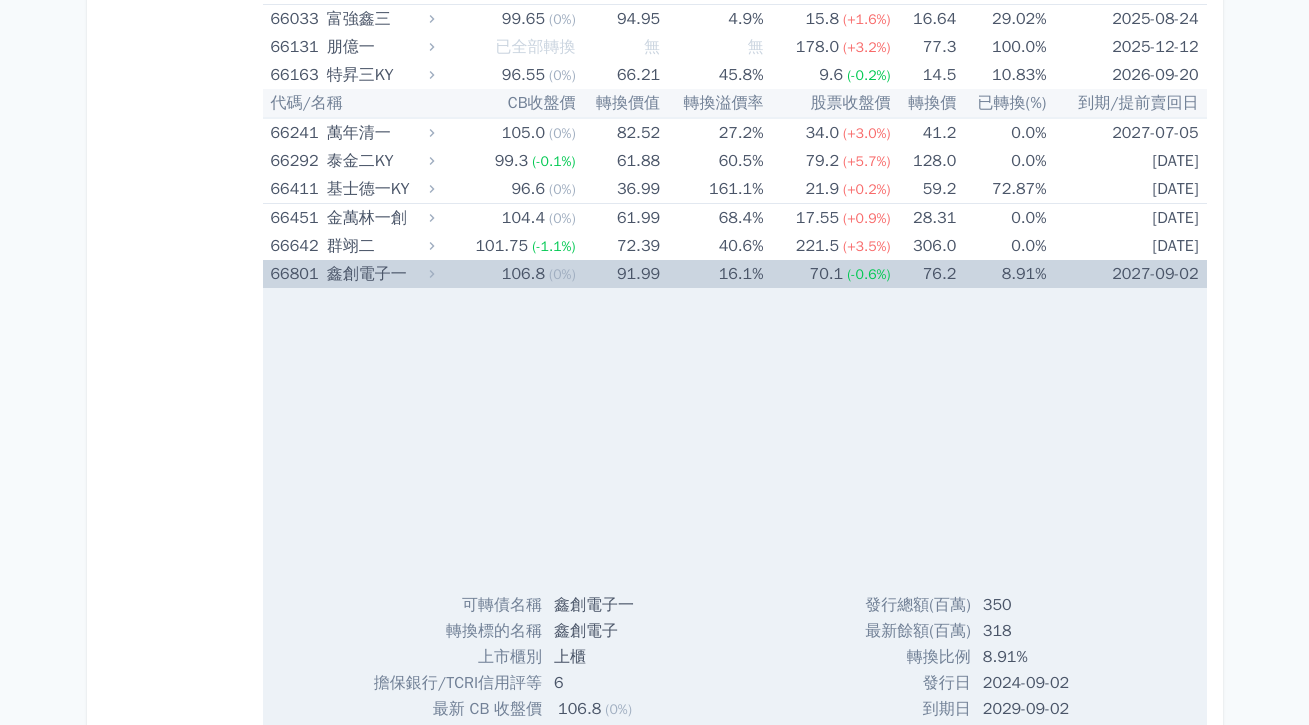 click at bounding box center [733, 444] 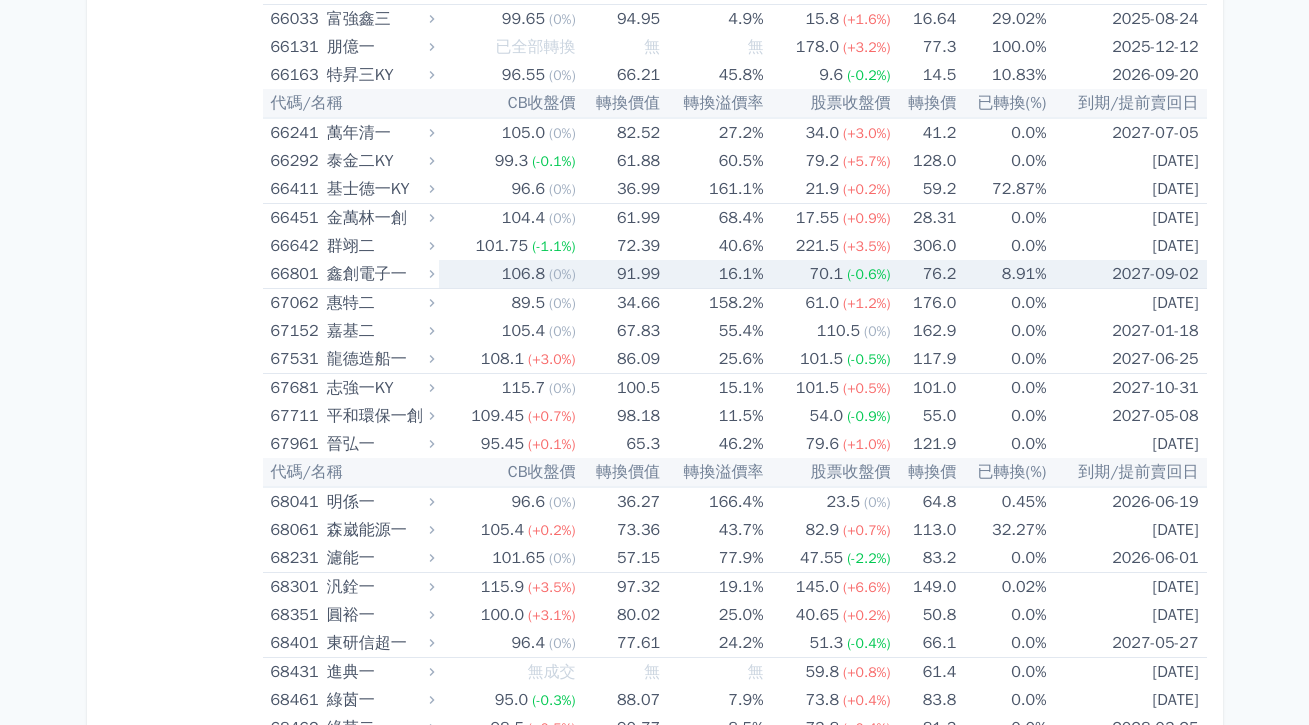 click on "鑫創電子一" at bounding box center (378, 274) 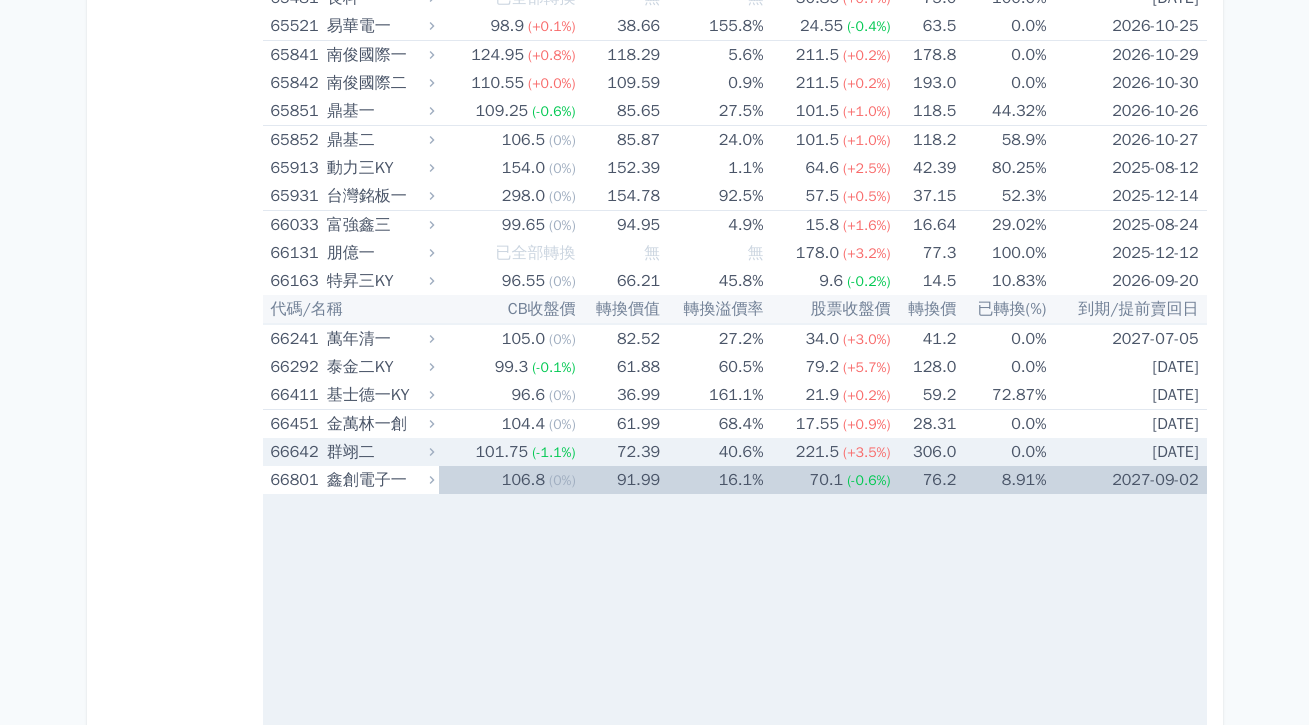 scroll, scrollTop: 12071, scrollLeft: 0, axis: vertical 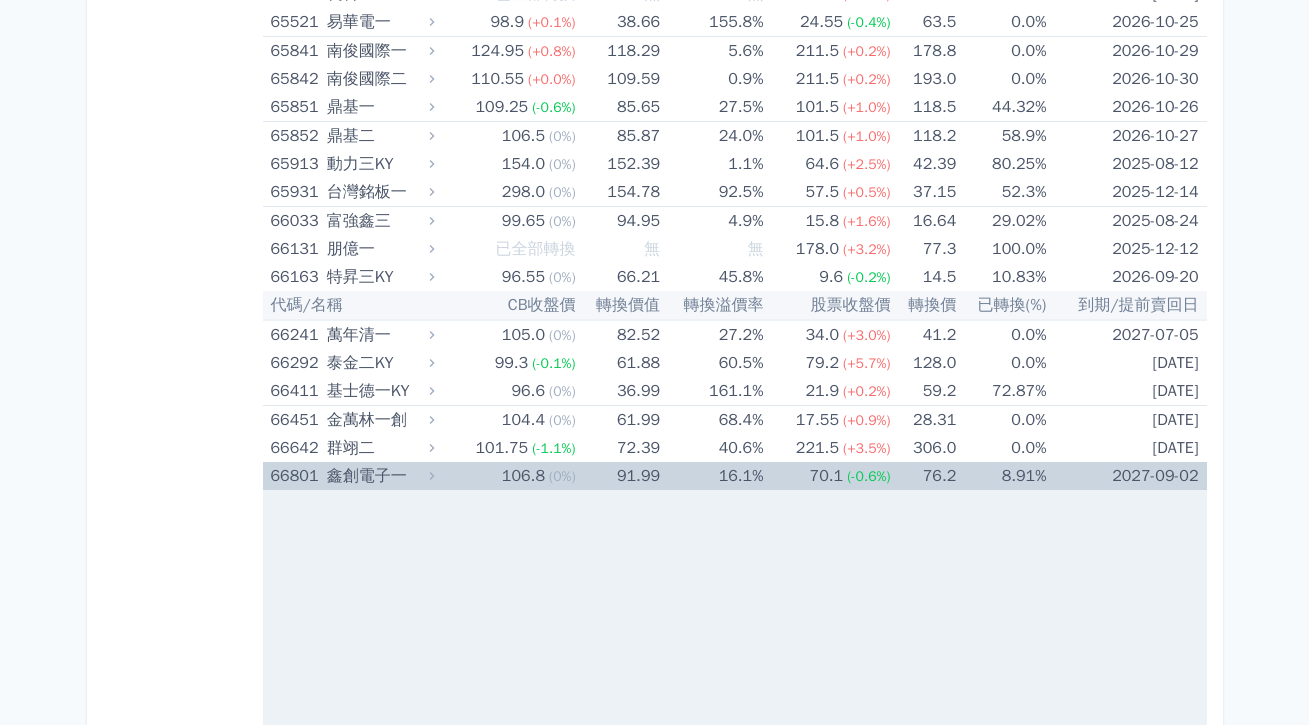 click 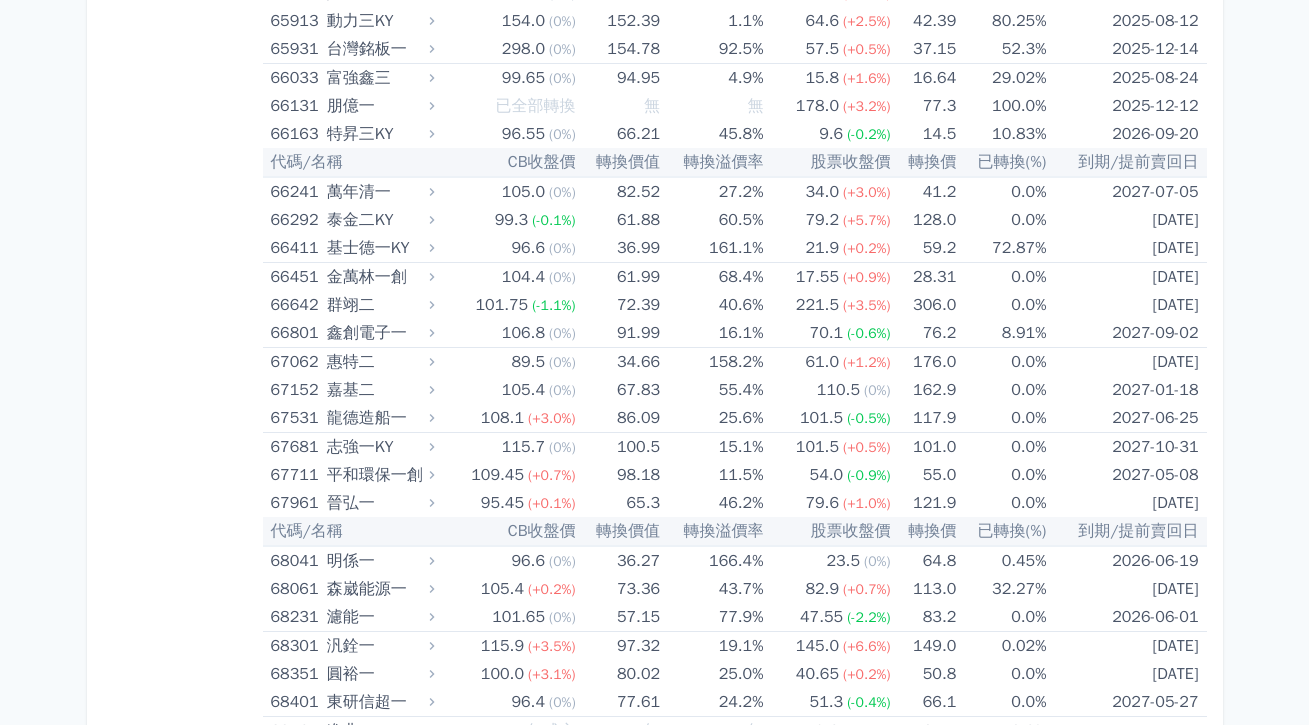 scroll, scrollTop: 12218, scrollLeft: 0, axis: vertical 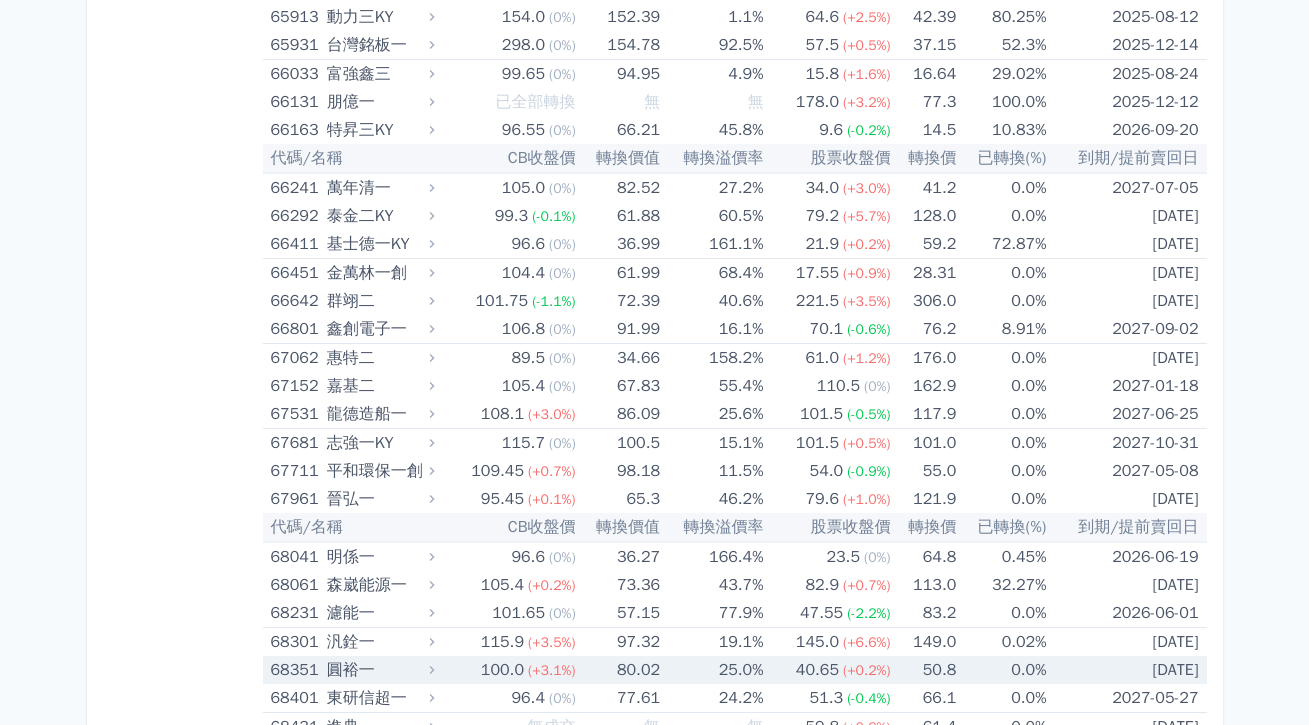 click 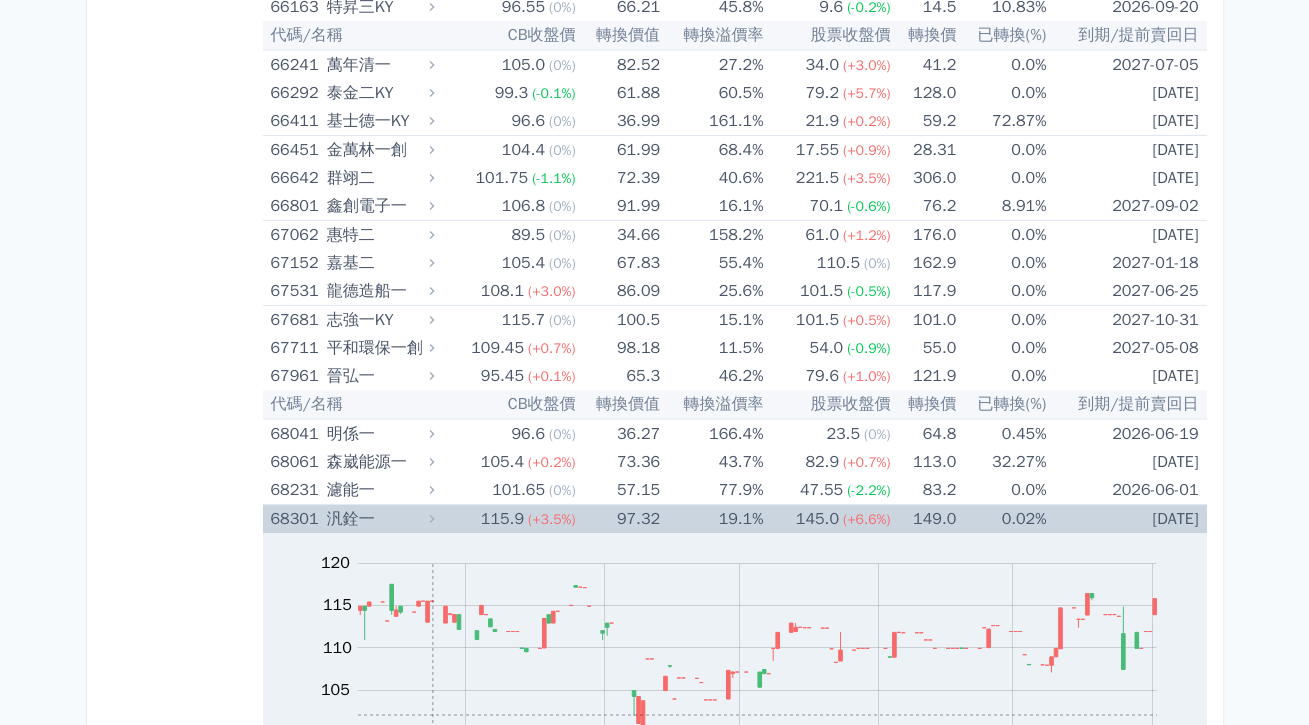 scroll, scrollTop: 12414, scrollLeft: 0, axis: vertical 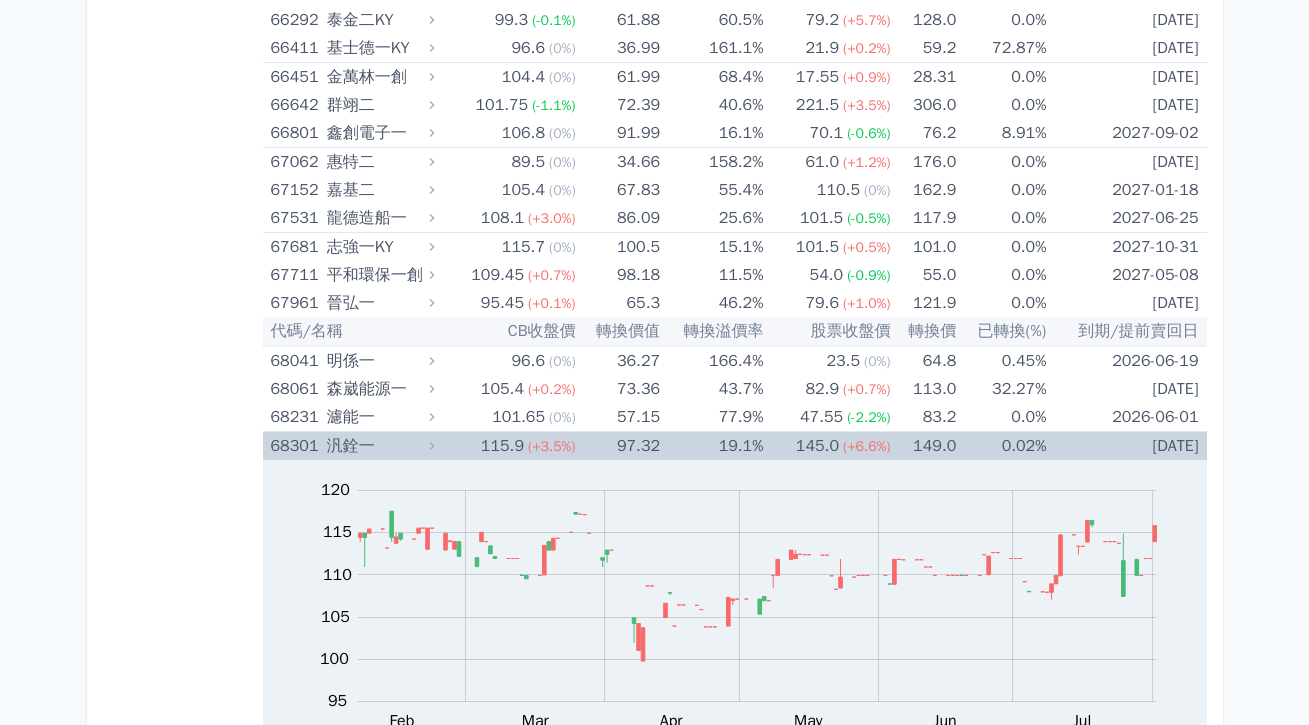 click 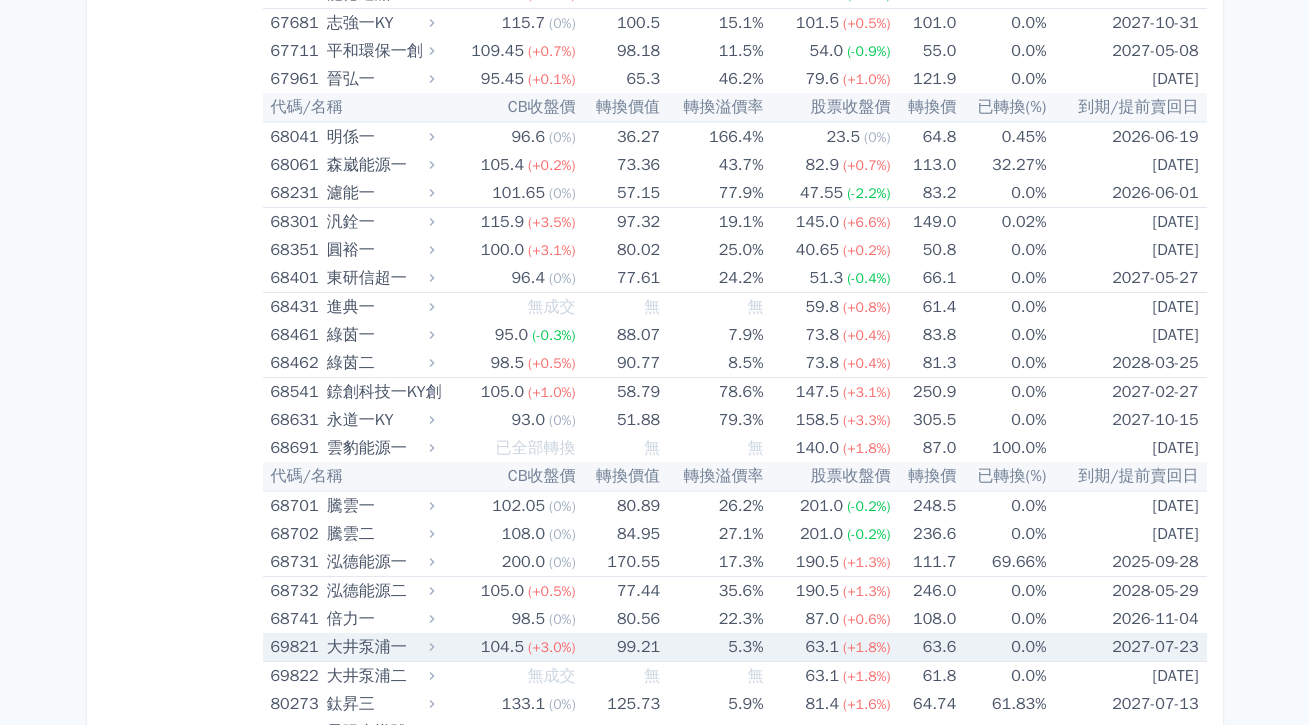 scroll, scrollTop: 12672, scrollLeft: 0, axis: vertical 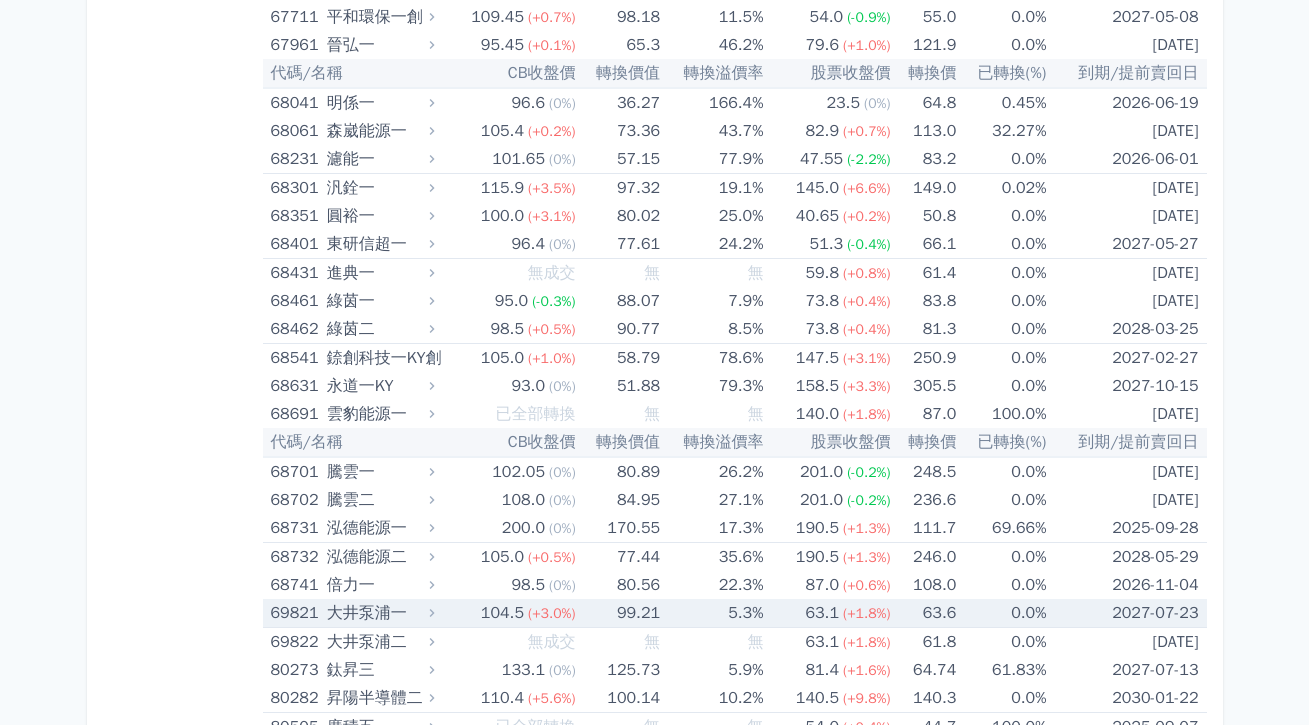 click on "[PRICE] ([PERCENT])" at bounding box center [507, 613] 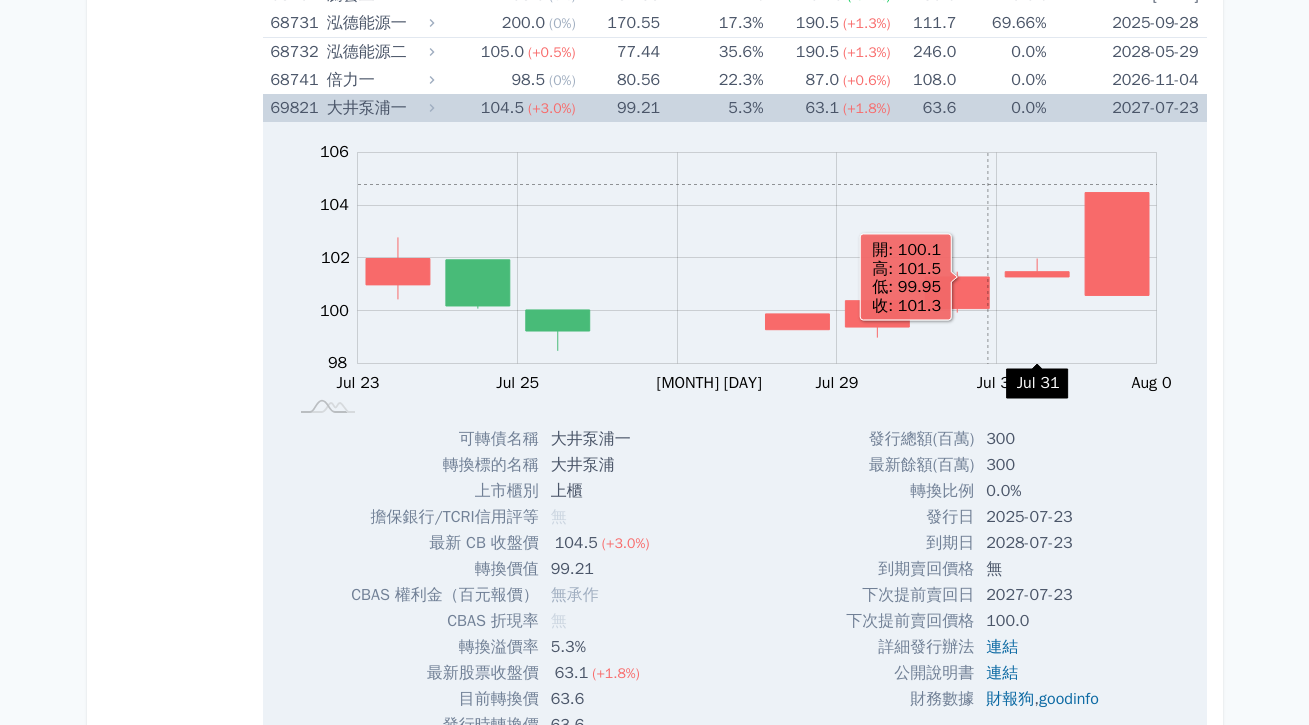 scroll, scrollTop: 13070, scrollLeft: 0, axis: vertical 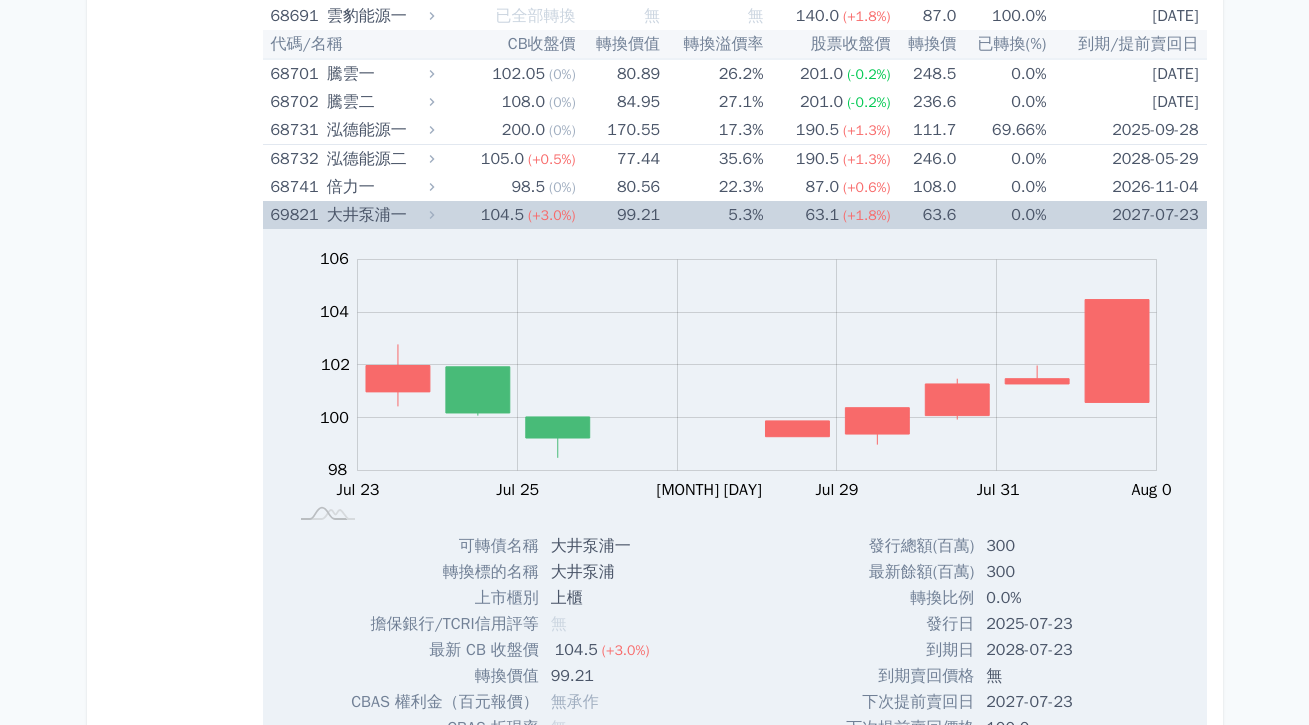 click on "大井泵浦一" at bounding box center [378, 215] 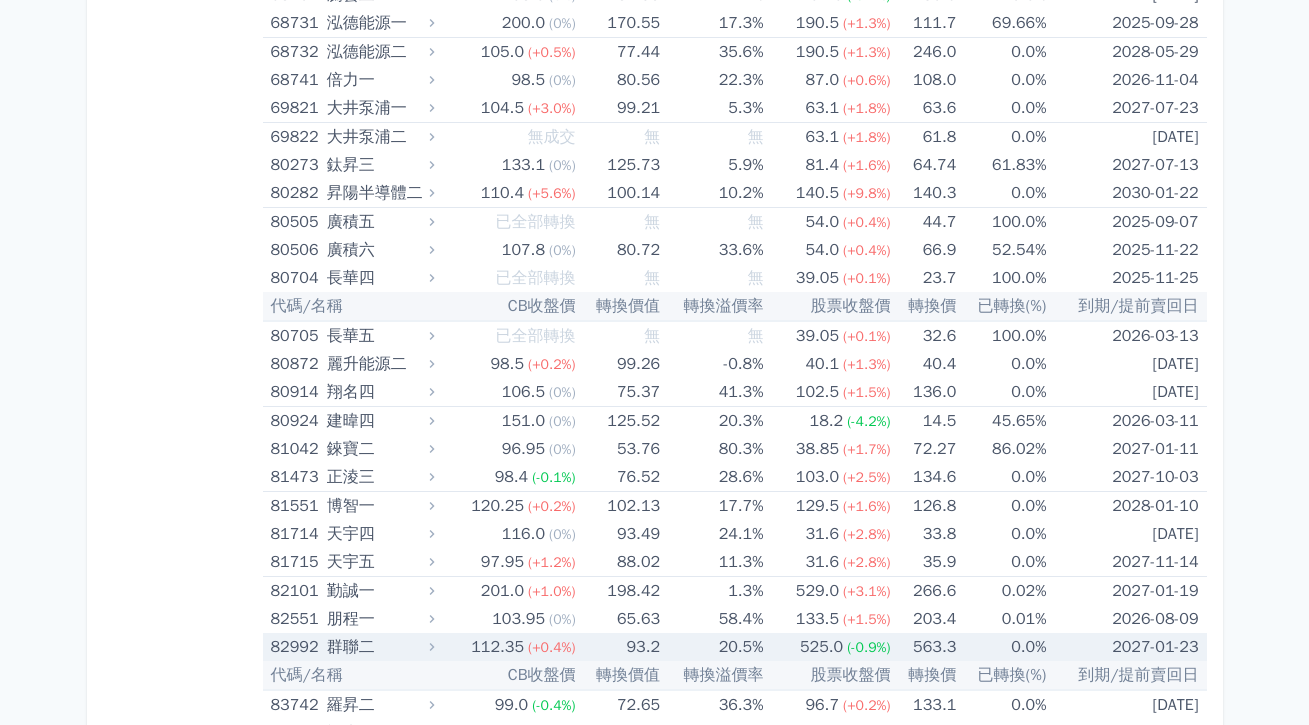 scroll, scrollTop: 13192, scrollLeft: 0, axis: vertical 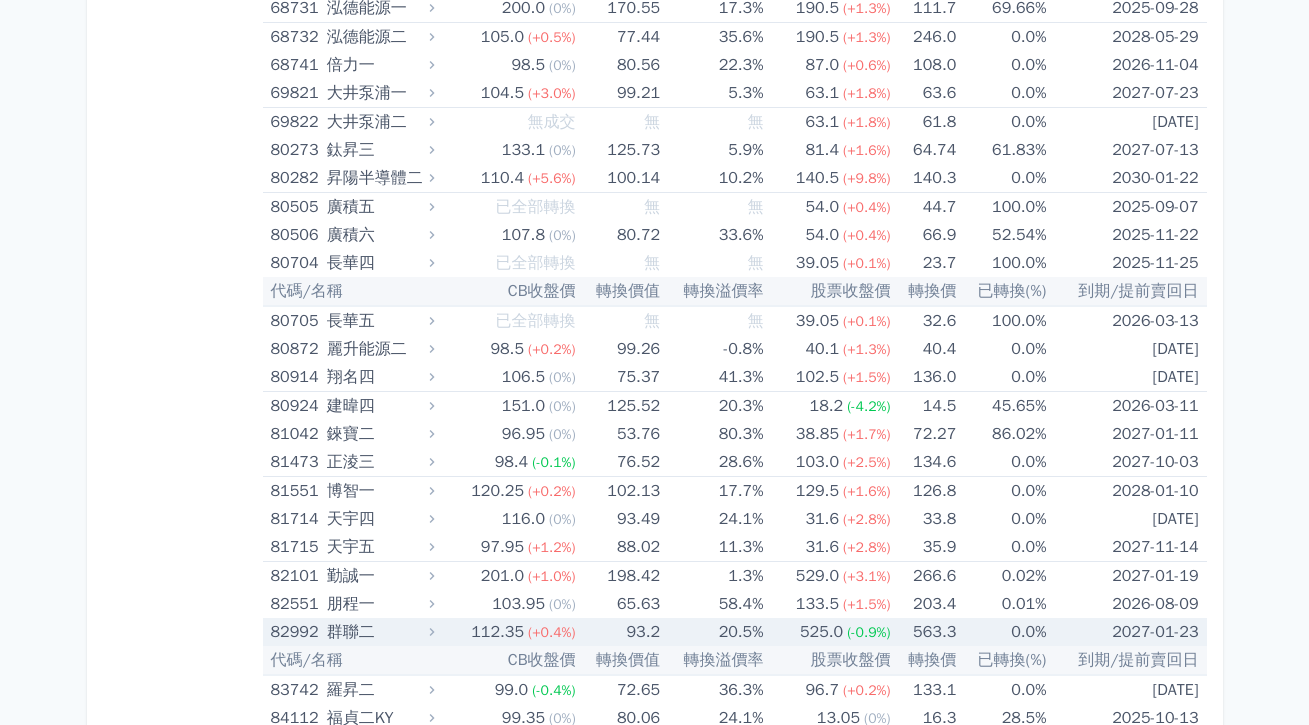 click on "[PRICE] ([PERCENT])" at bounding box center (507, 632) 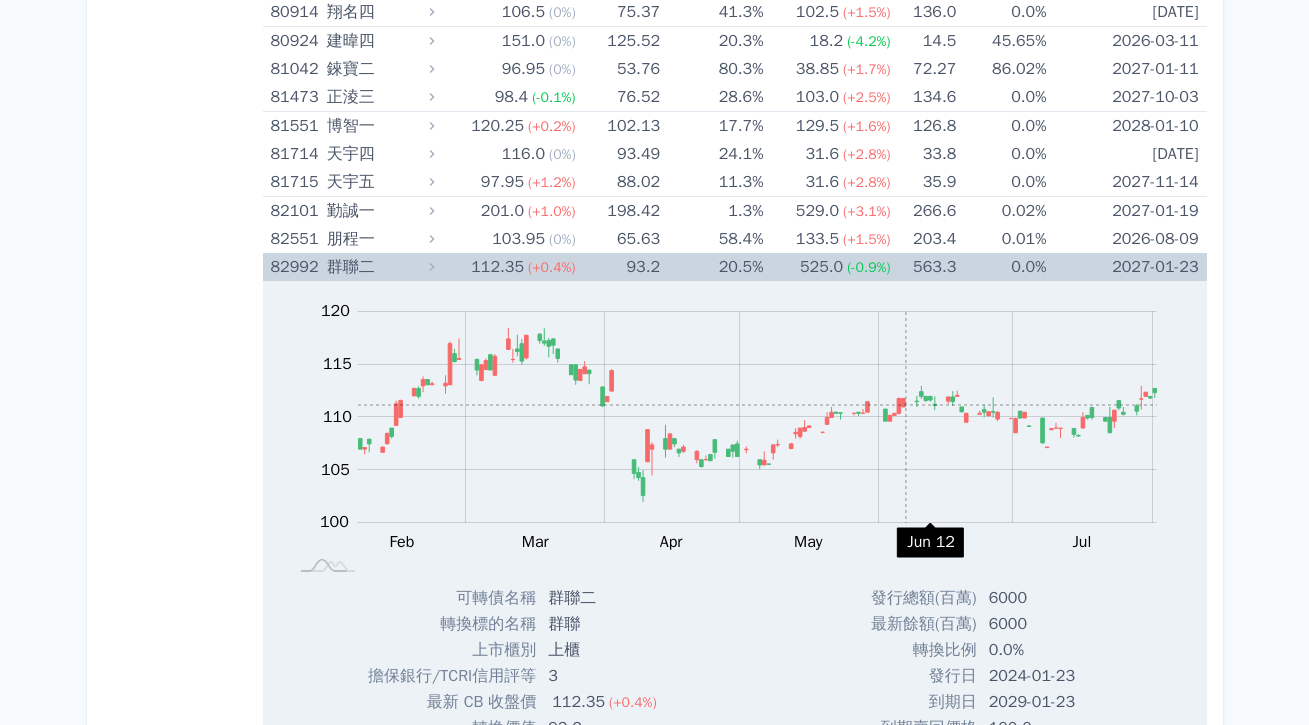 scroll, scrollTop: 13501, scrollLeft: 0, axis: vertical 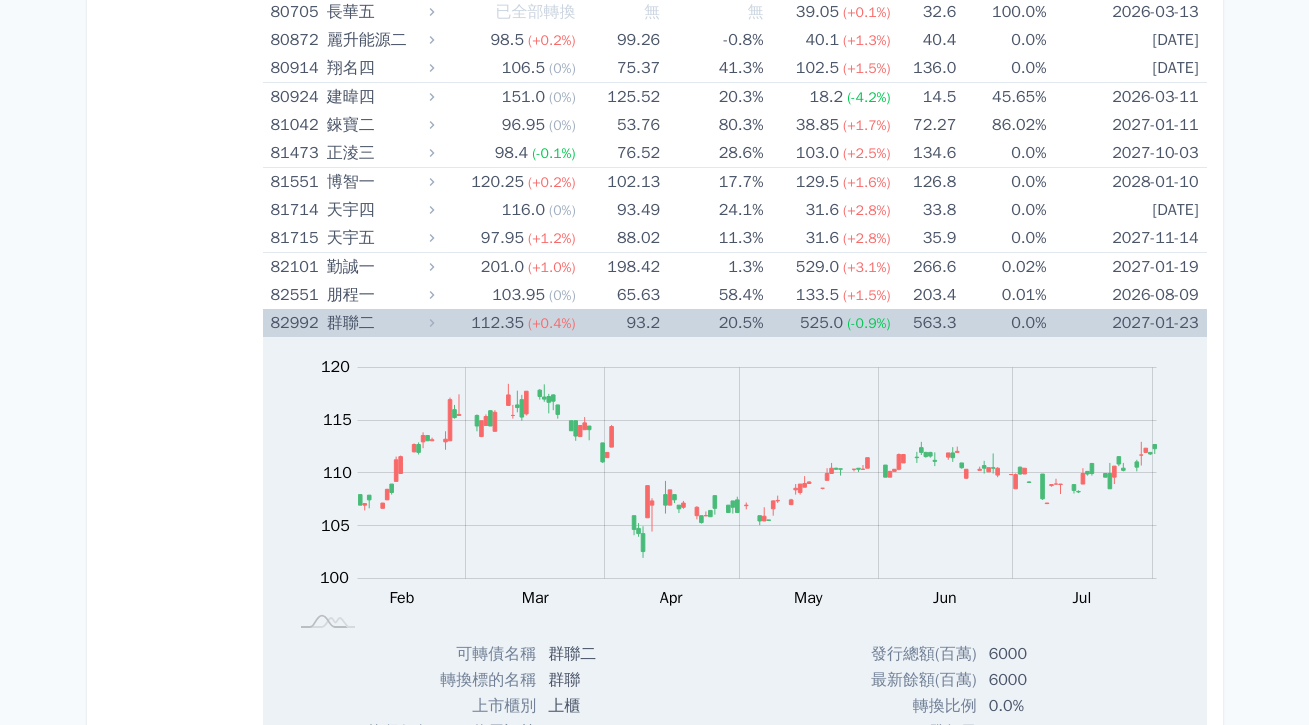 click on "群聯二" at bounding box center [378, 323] 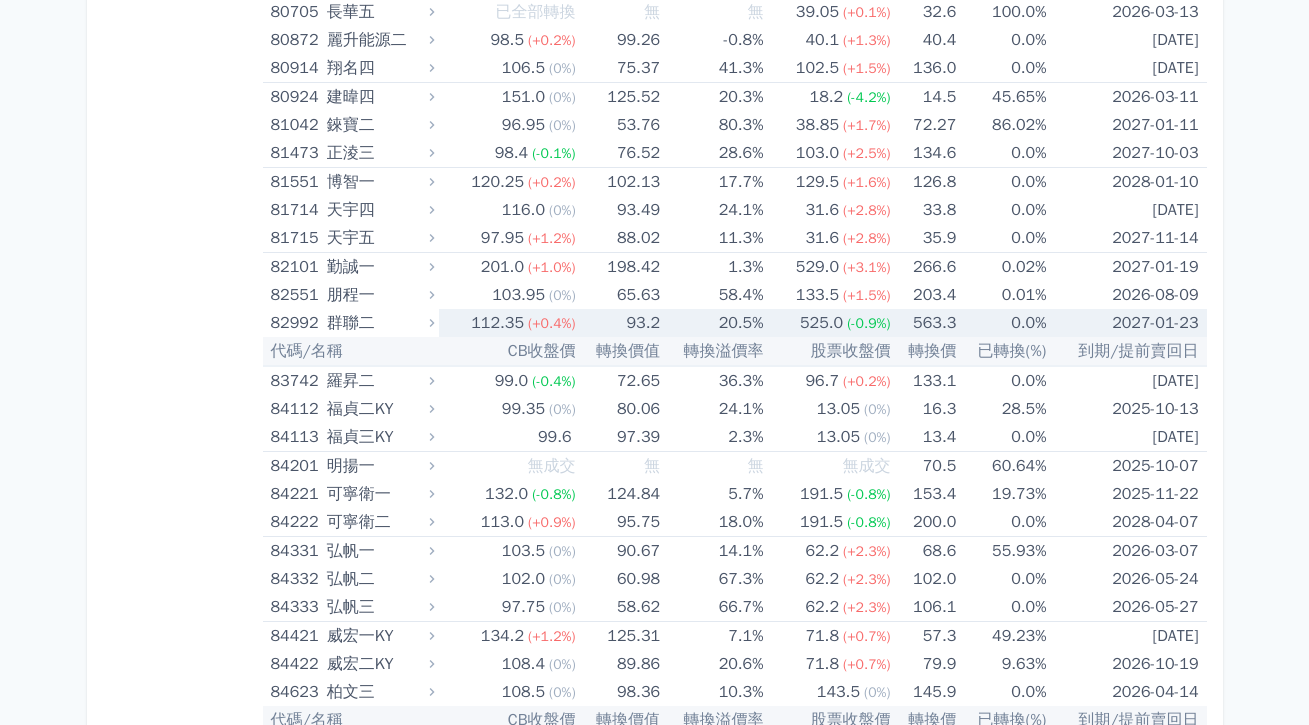 click on "群聯二" at bounding box center [378, 323] 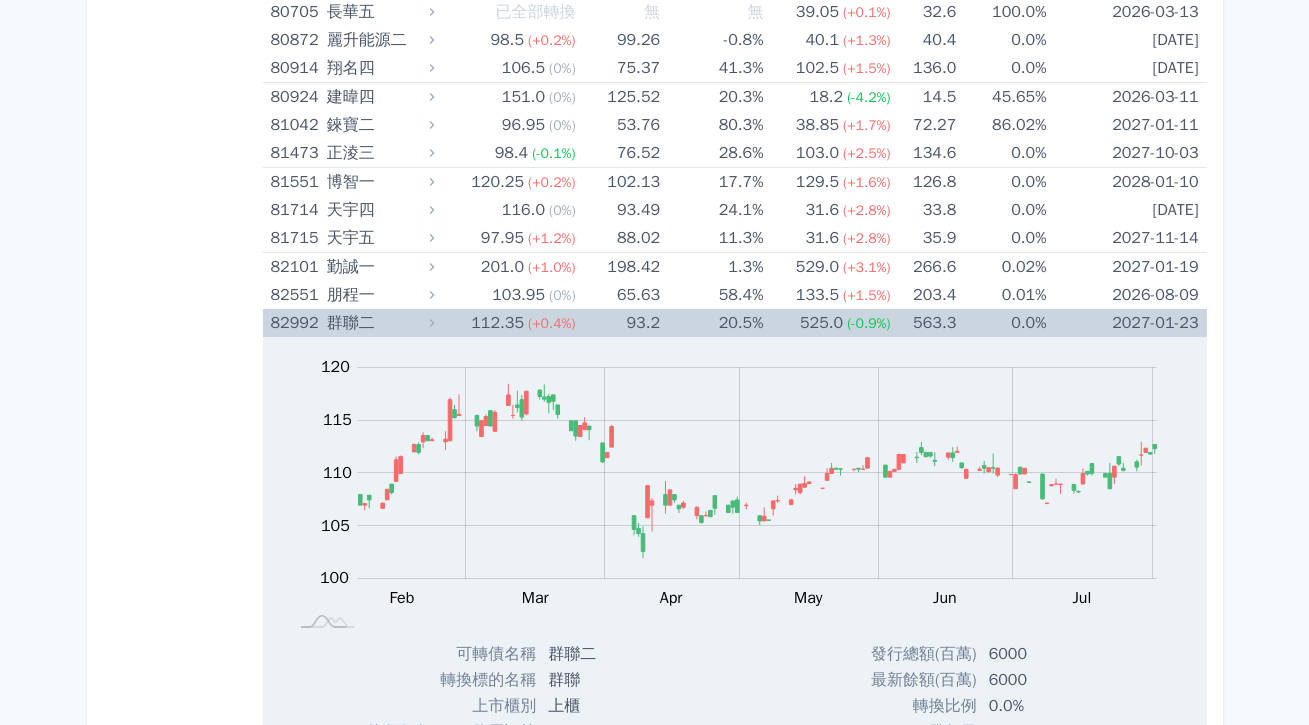 click on "群聯二" at bounding box center (378, 323) 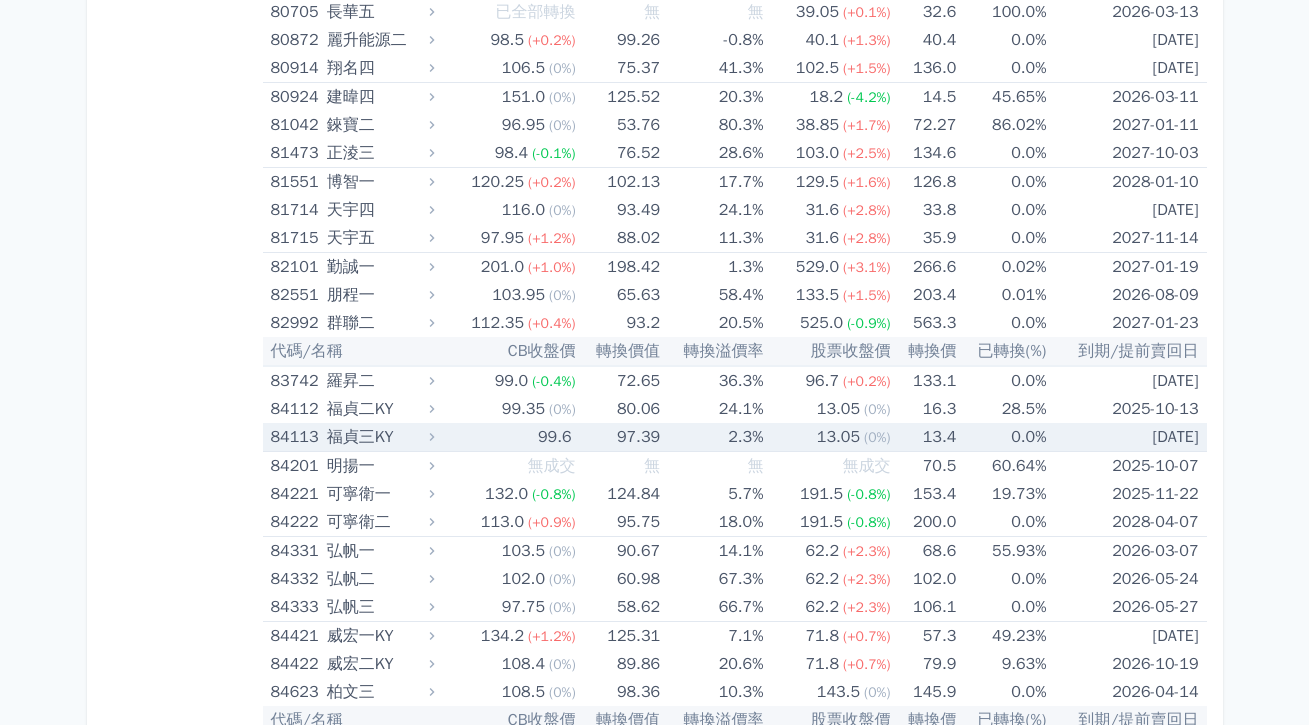 click 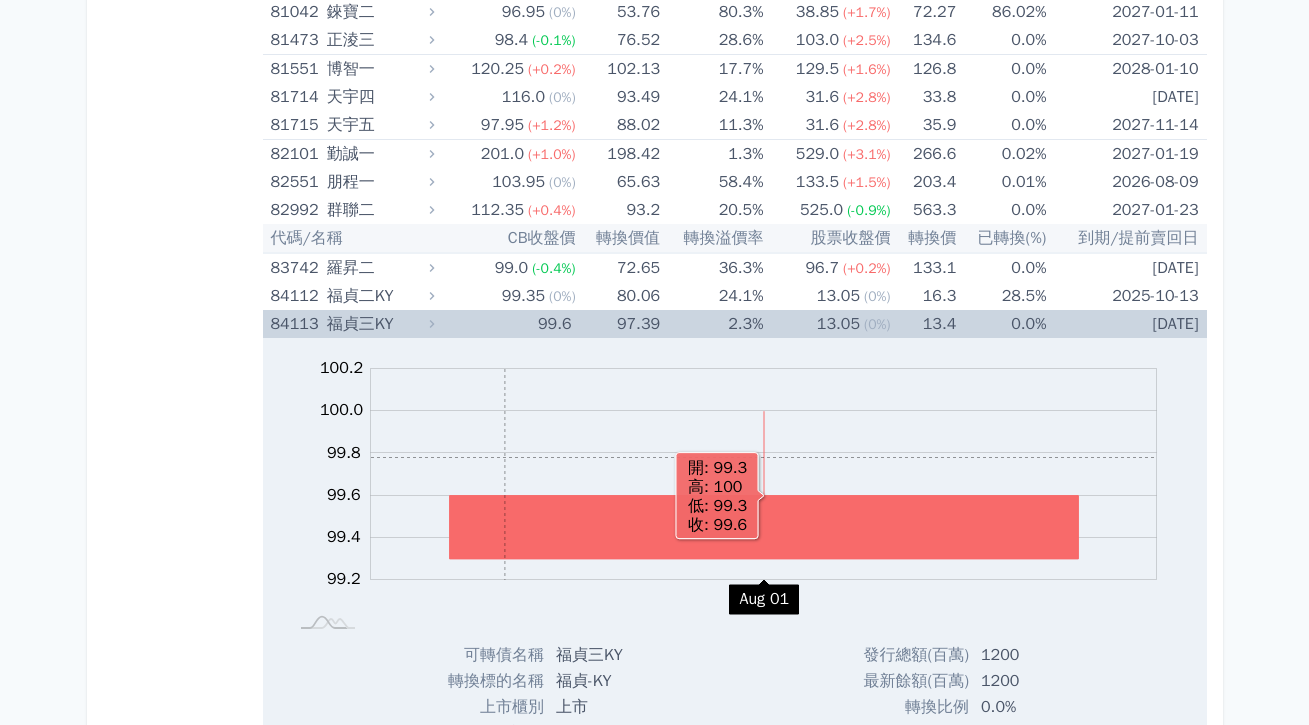 scroll, scrollTop: 13566, scrollLeft: 0, axis: vertical 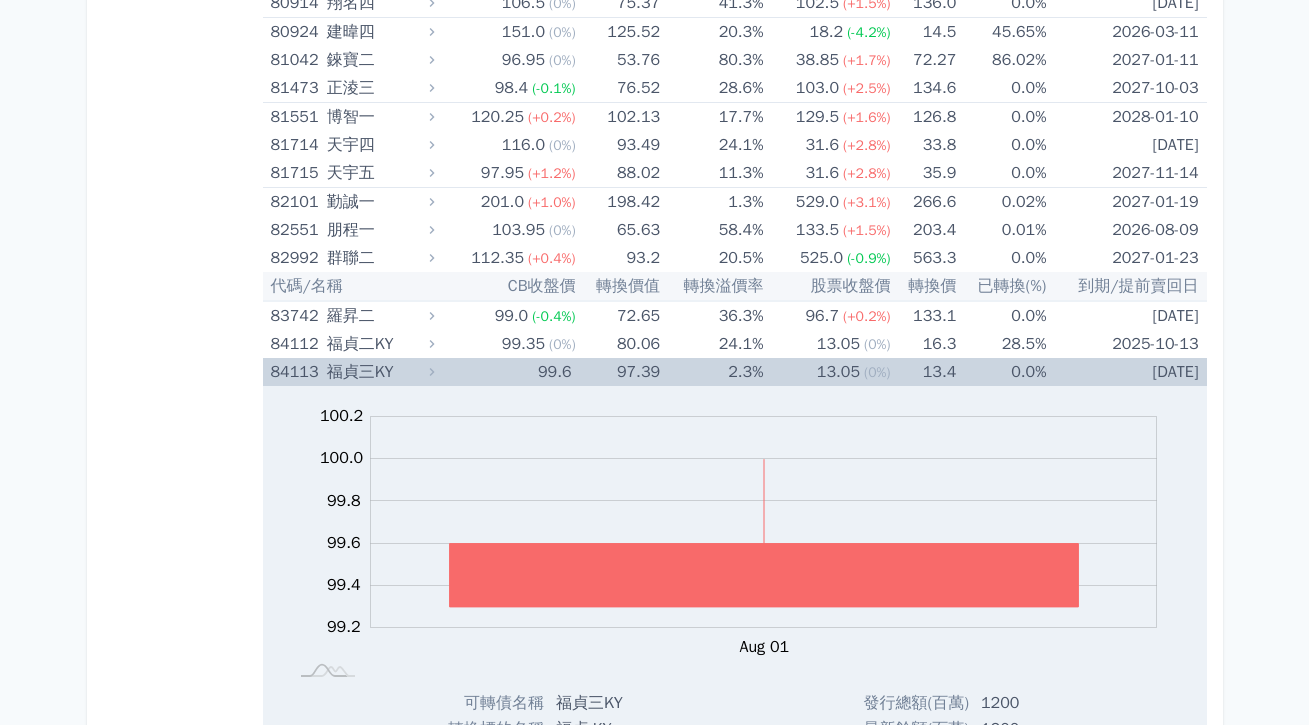 click on "福貞三KY" at bounding box center (378, 372) 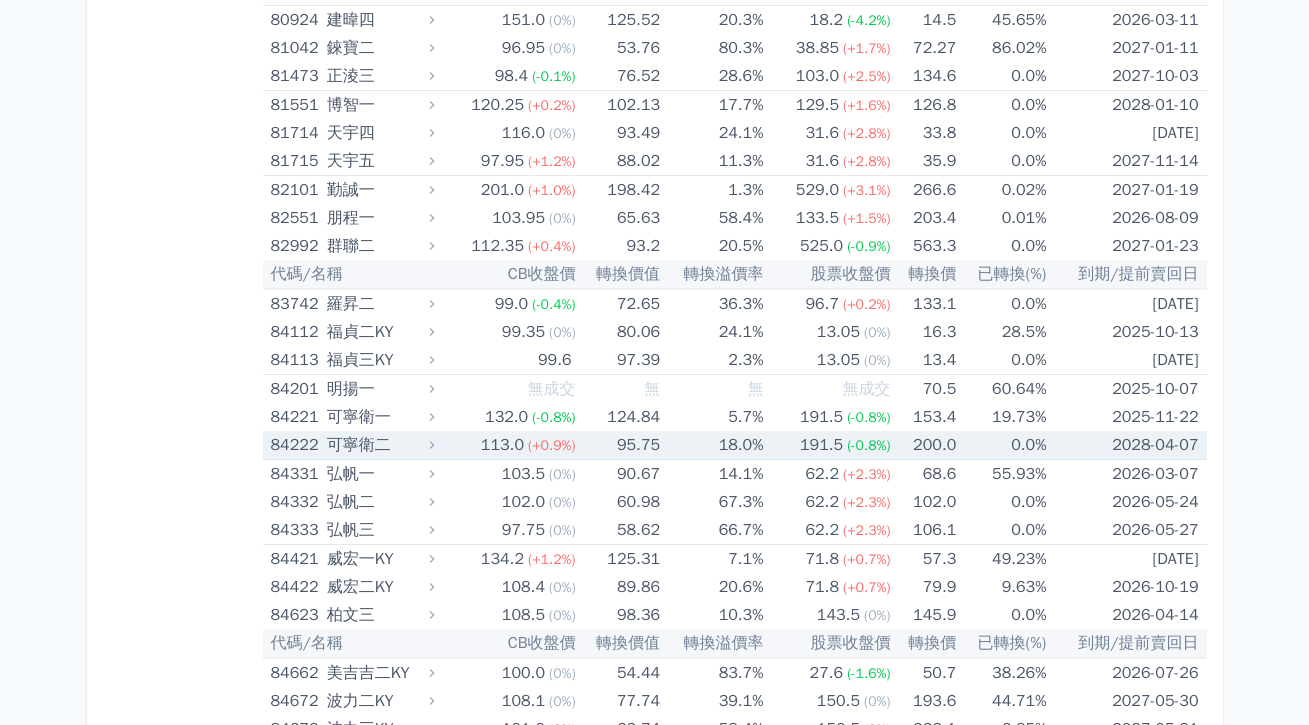 scroll, scrollTop: 13582, scrollLeft: 0, axis: vertical 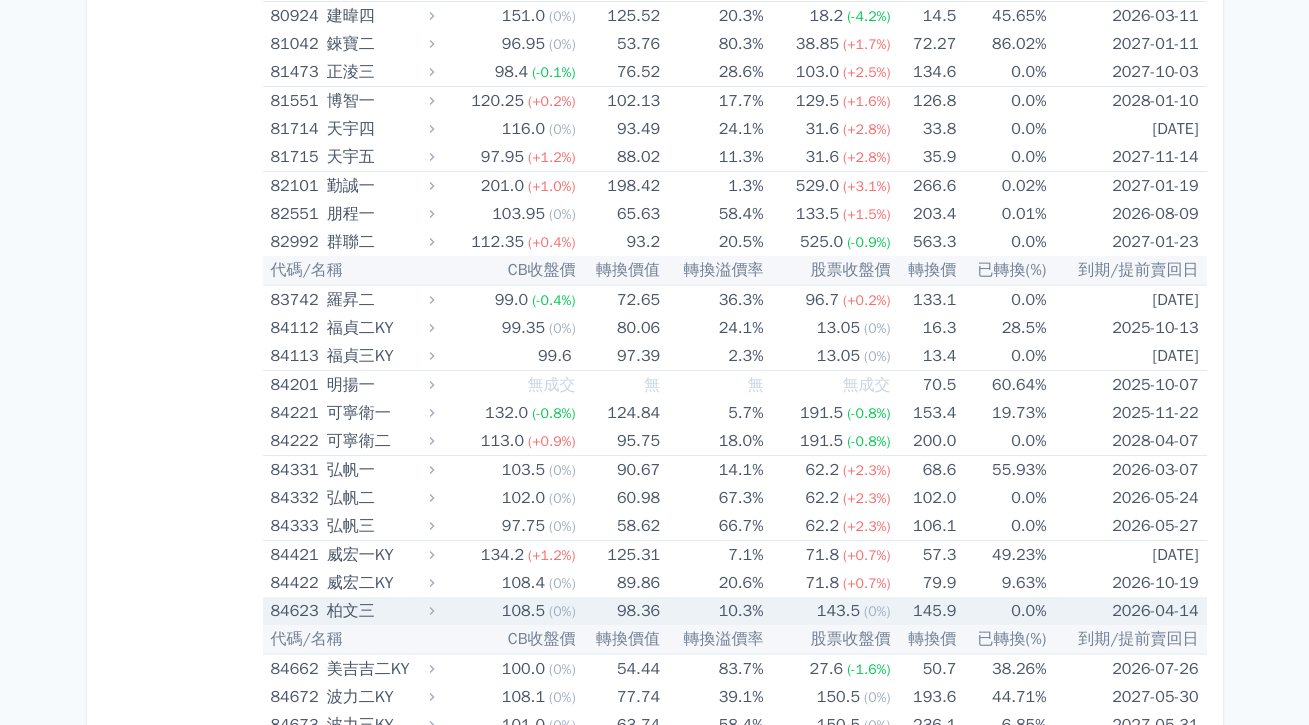 click on "[VALUE] ([PERCENT])" at bounding box center (507, 611) 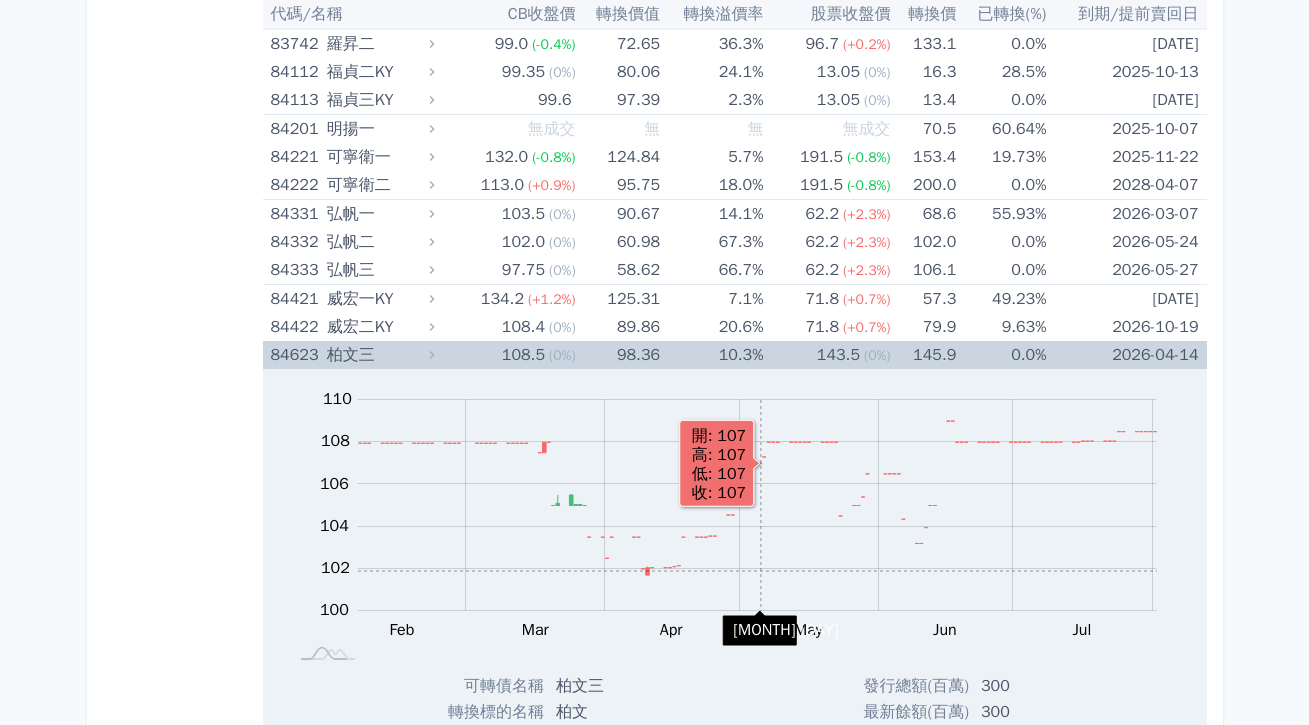 scroll, scrollTop: 13886, scrollLeft: 0, axis: vertical 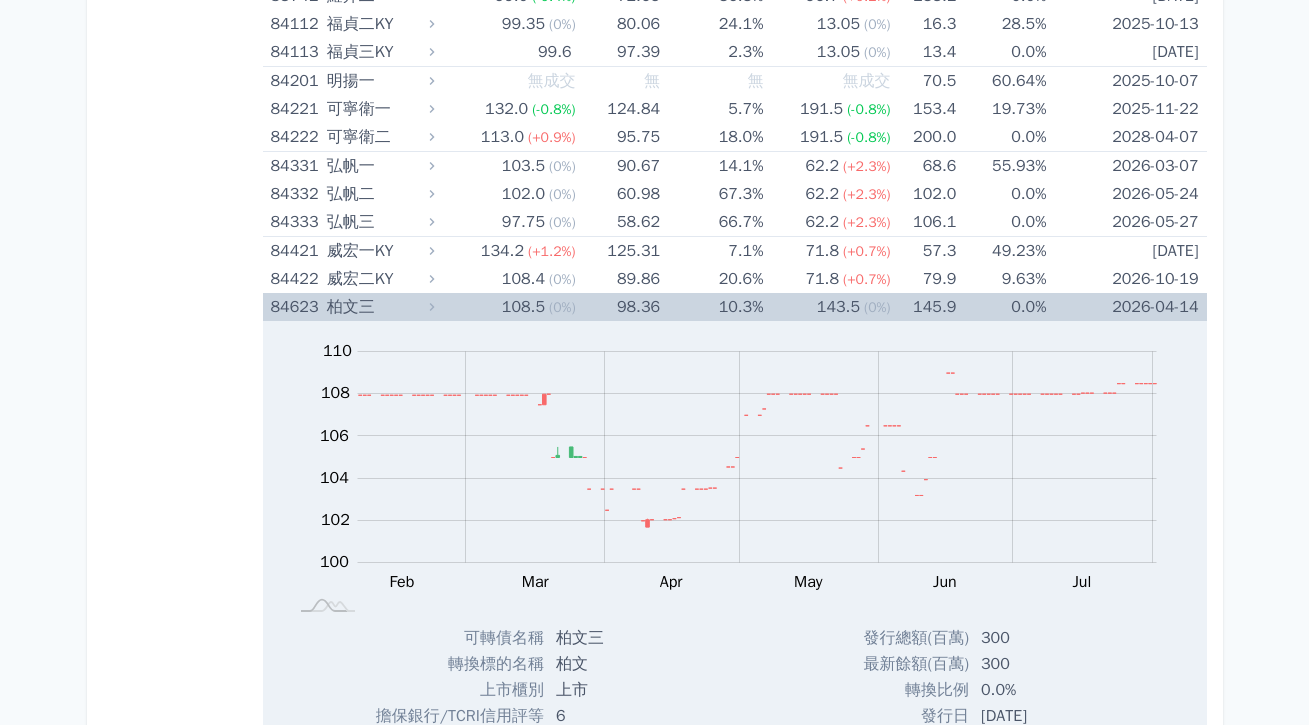 click on "柏文三" at bounding box center (378, 307) 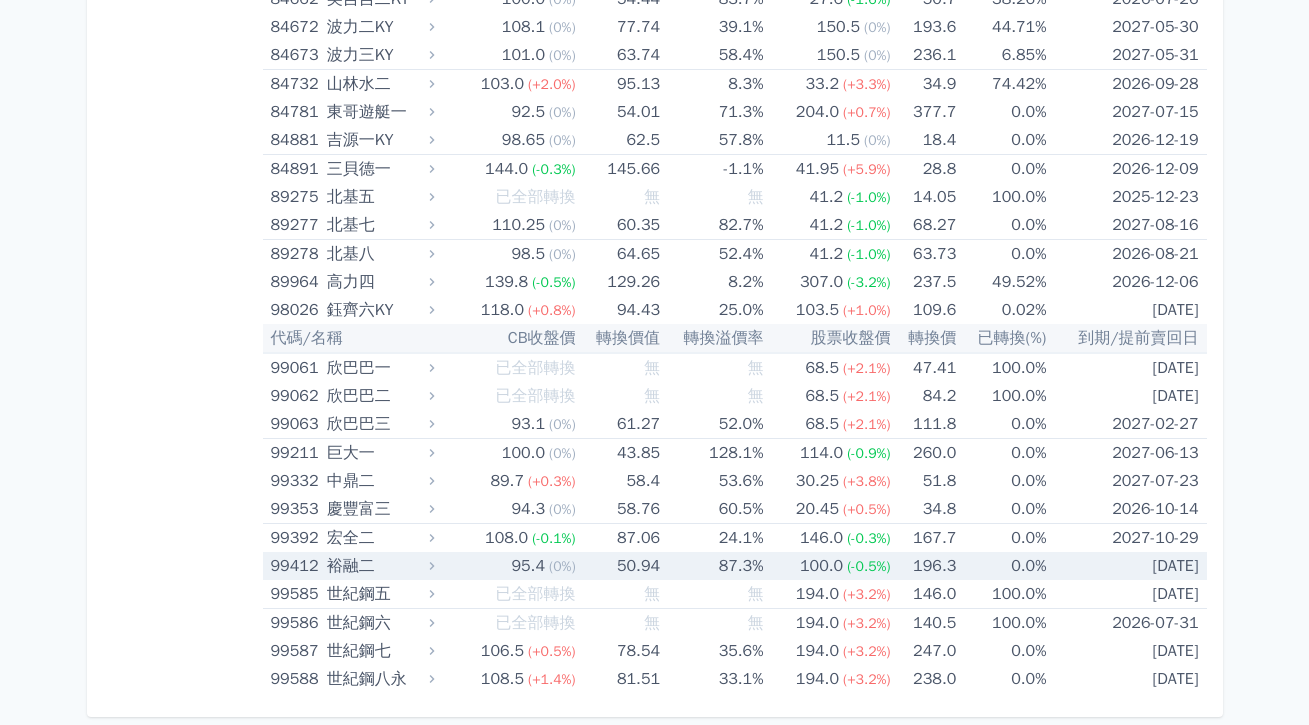 scroll, scrollTop: 14267, scrollLeft: 0, axis: vertical 